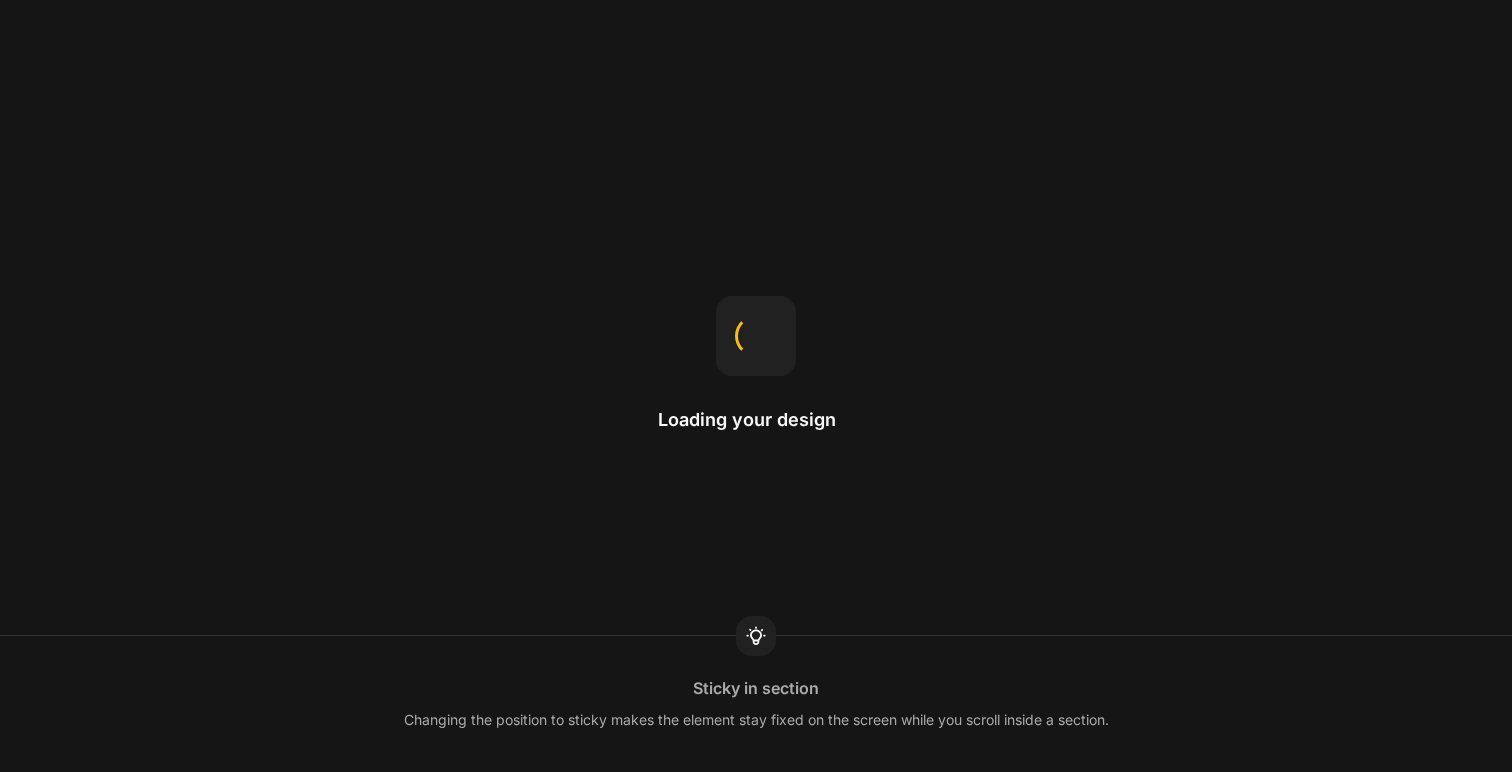 scroll, scrollTop: 0, scrollLeft: 0, axis: both 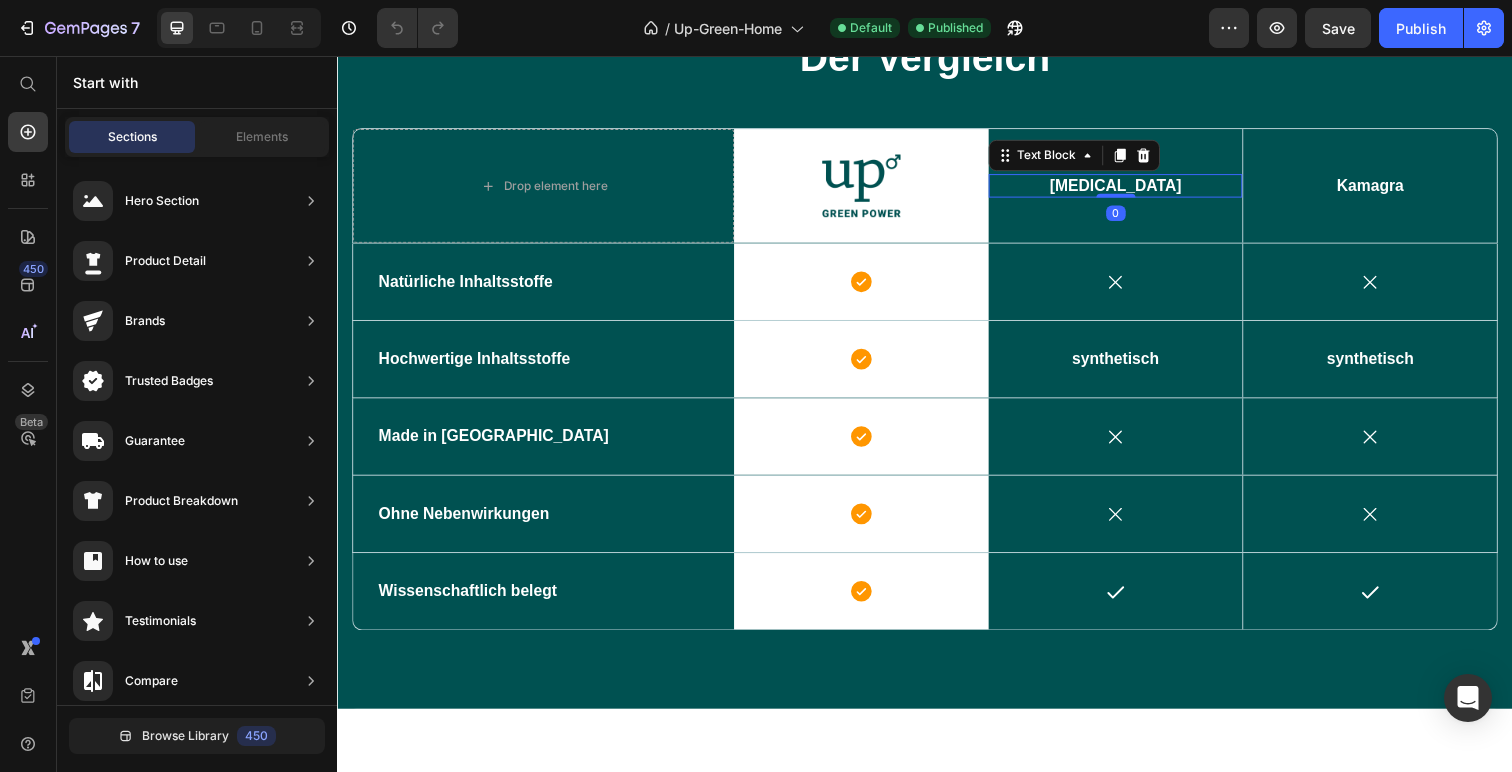 click on "[MEDICAL_DATA]" at bounding box center [1132, 189] 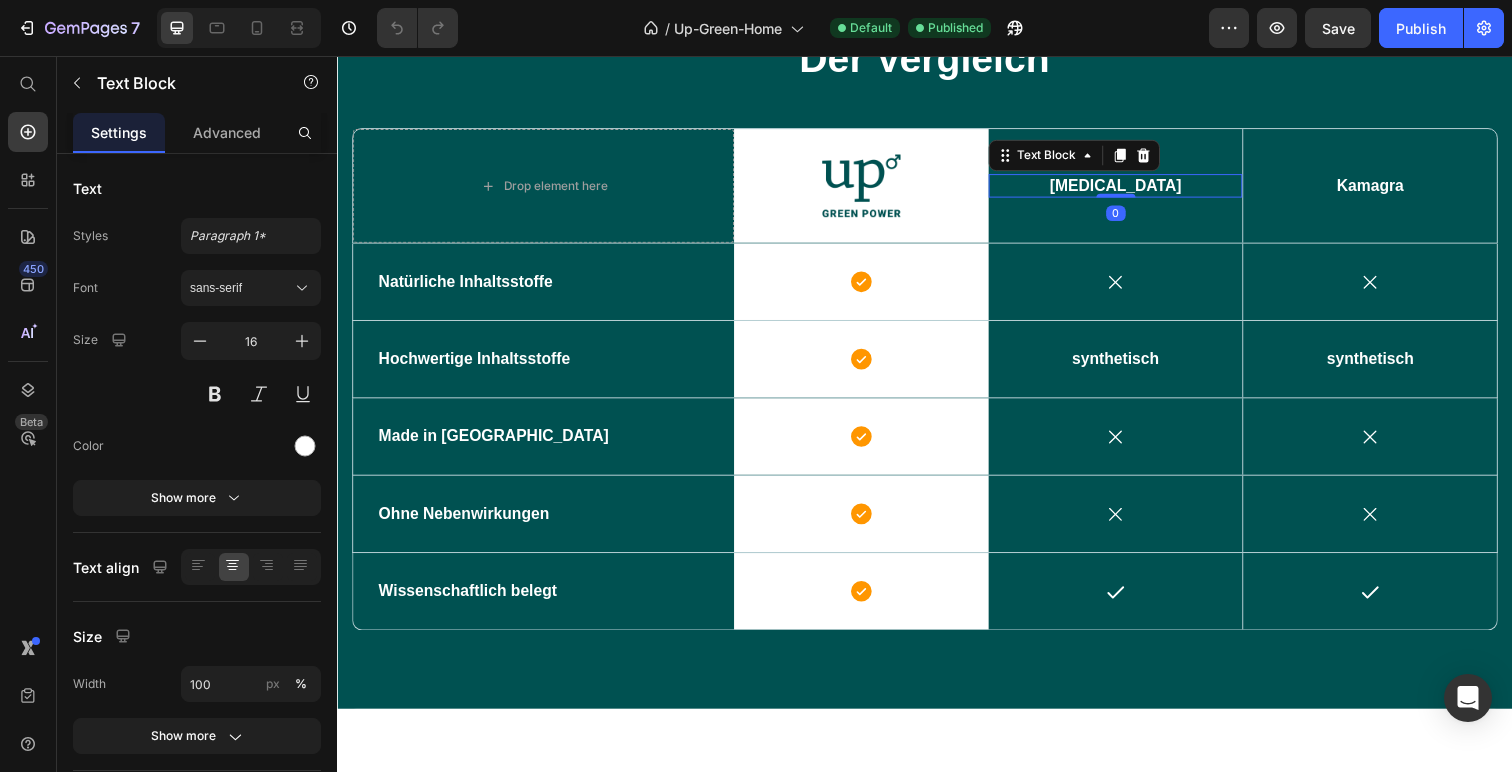 click on "[MEDICAL_DATA]" at bounding box center [1132, 189] 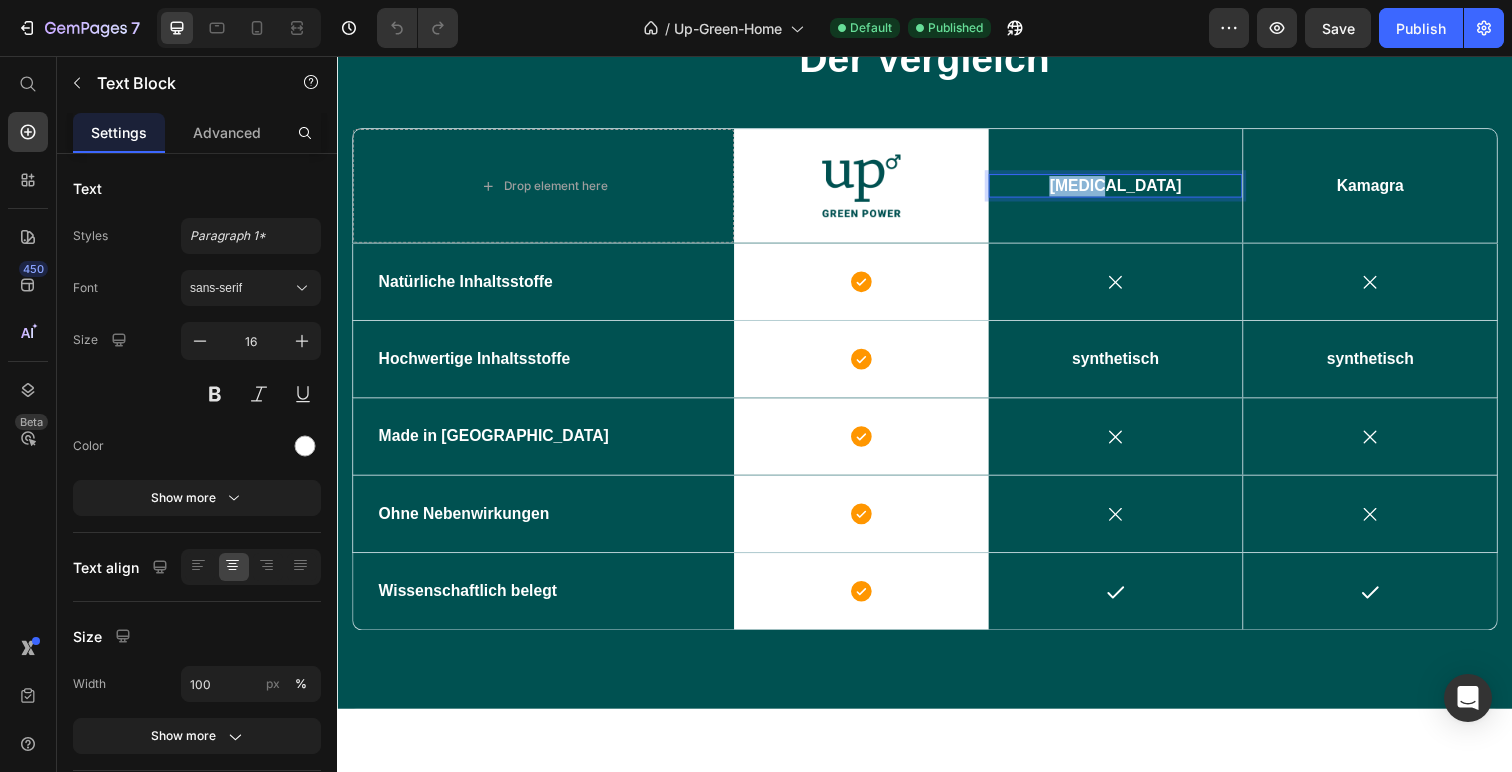click on "[MEDICAL_DATA]" at bounding box center (1132, 189) 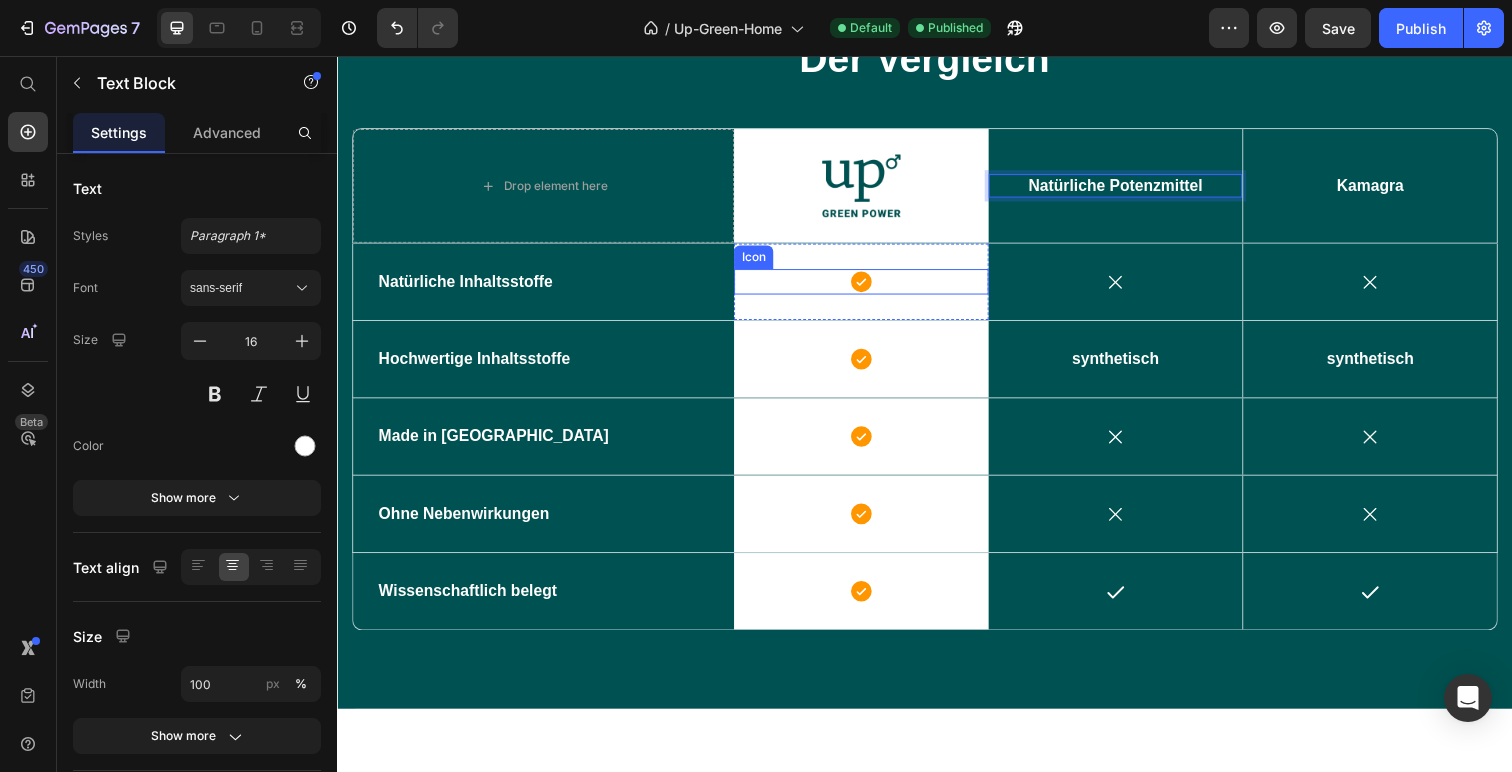 click 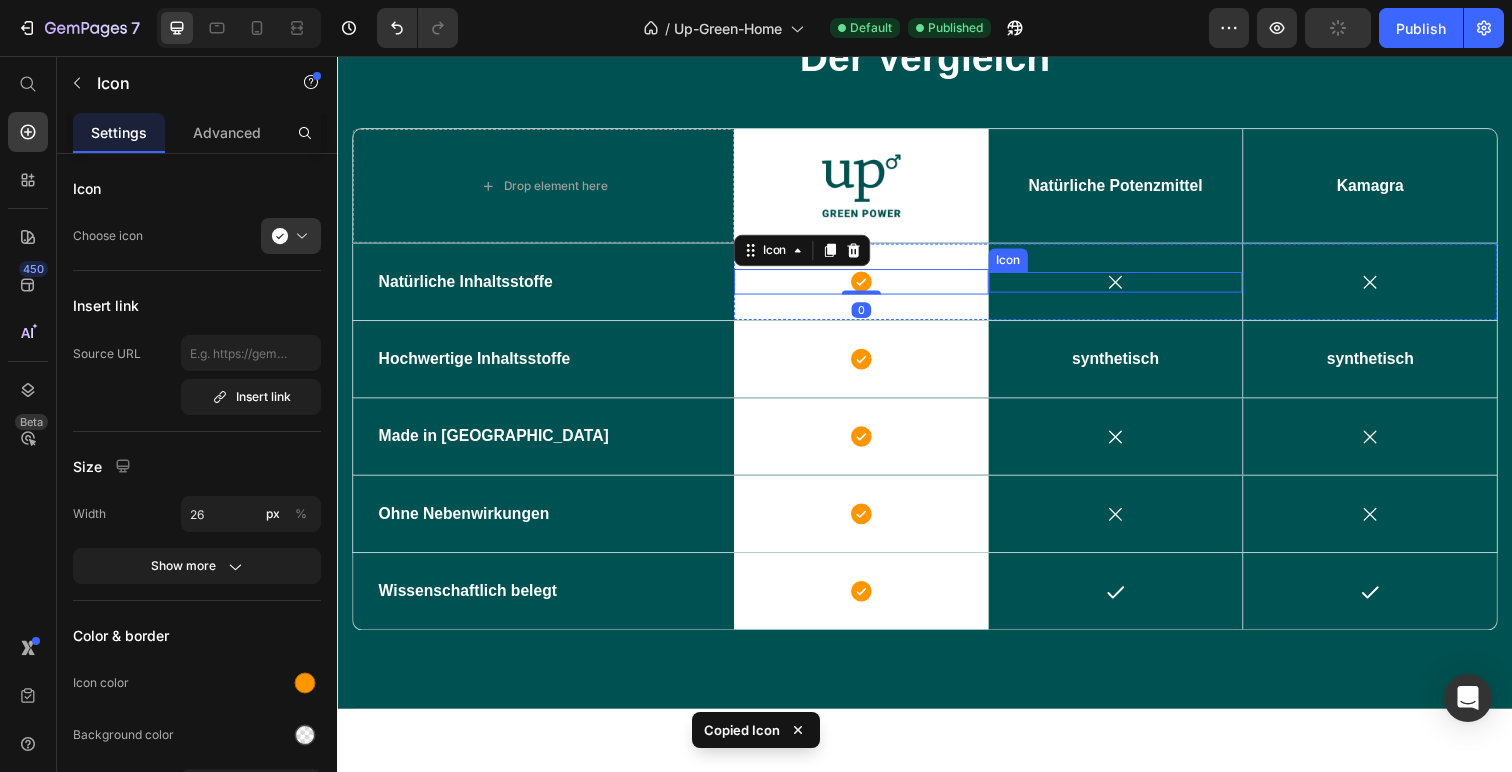 click 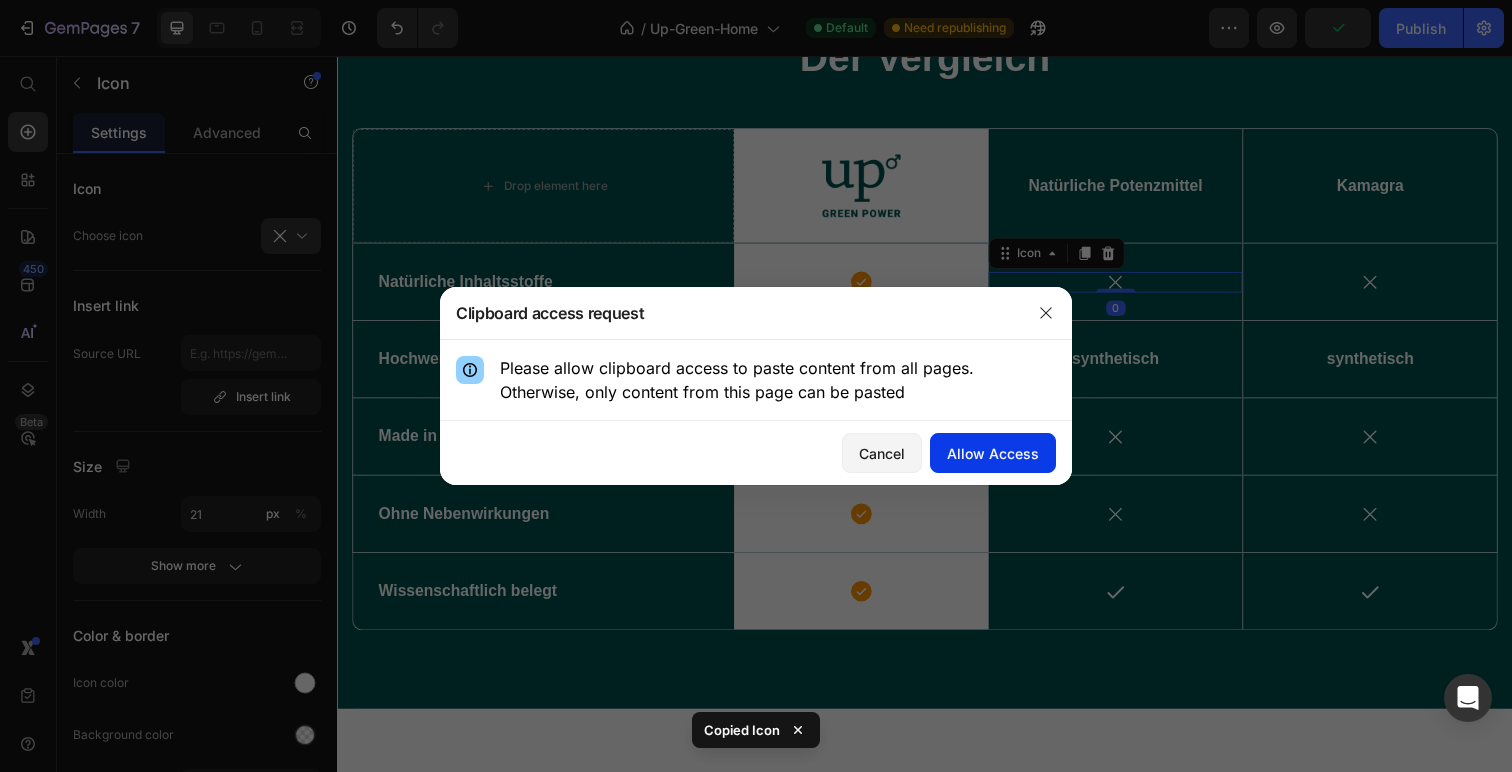click on "Allow Access" at bounding box center (993, 453) 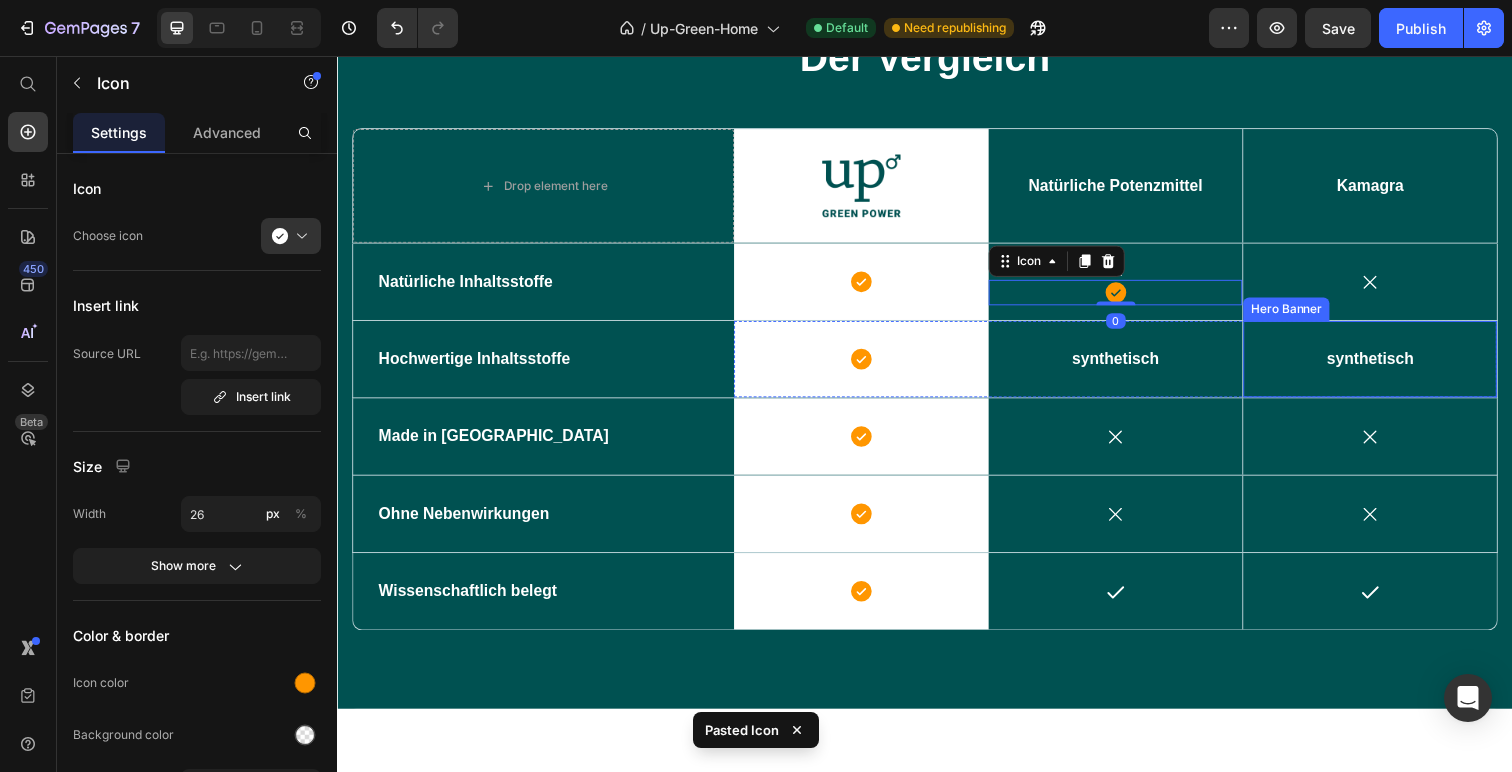 click on "synthetisch" at bounding box center [1391, 366] 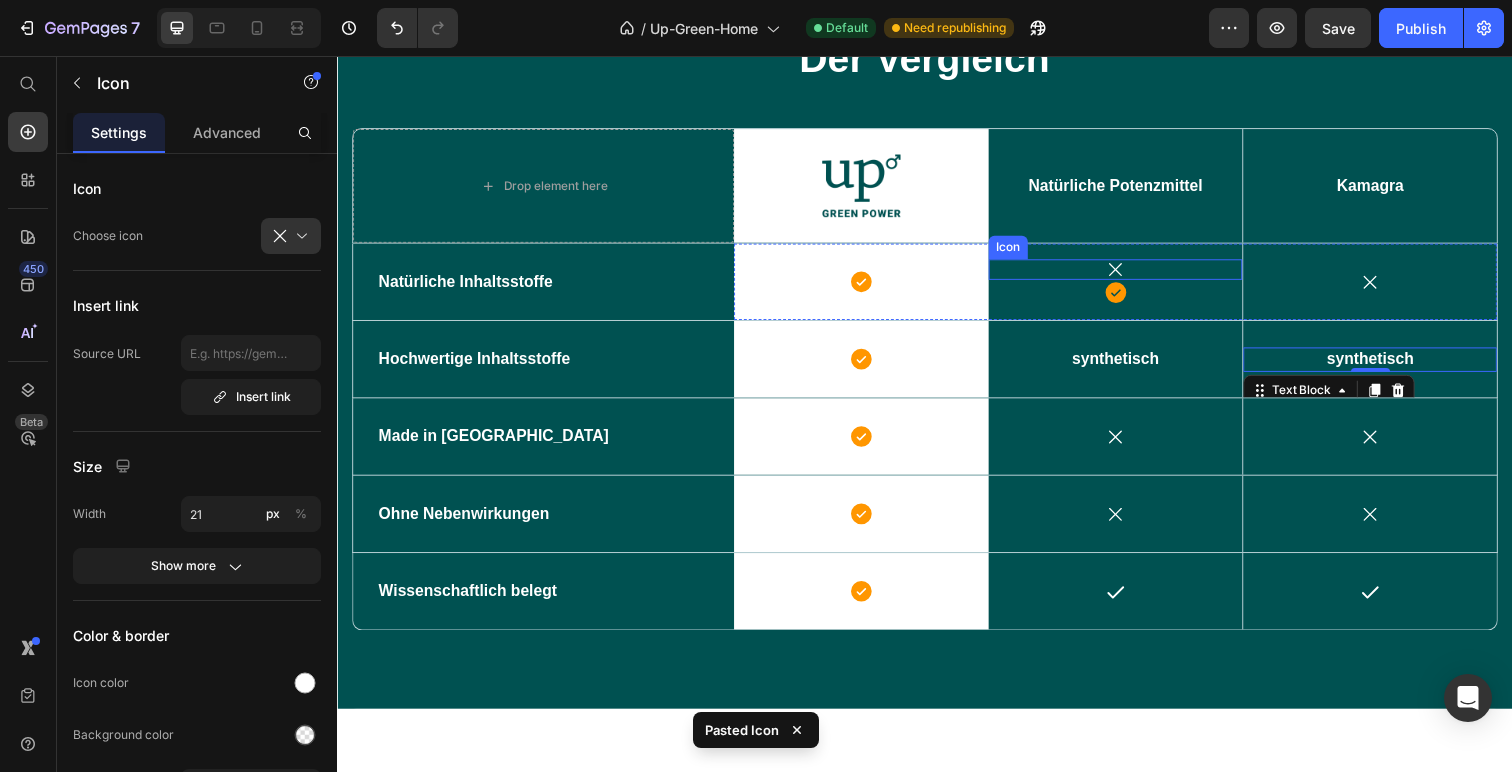 click 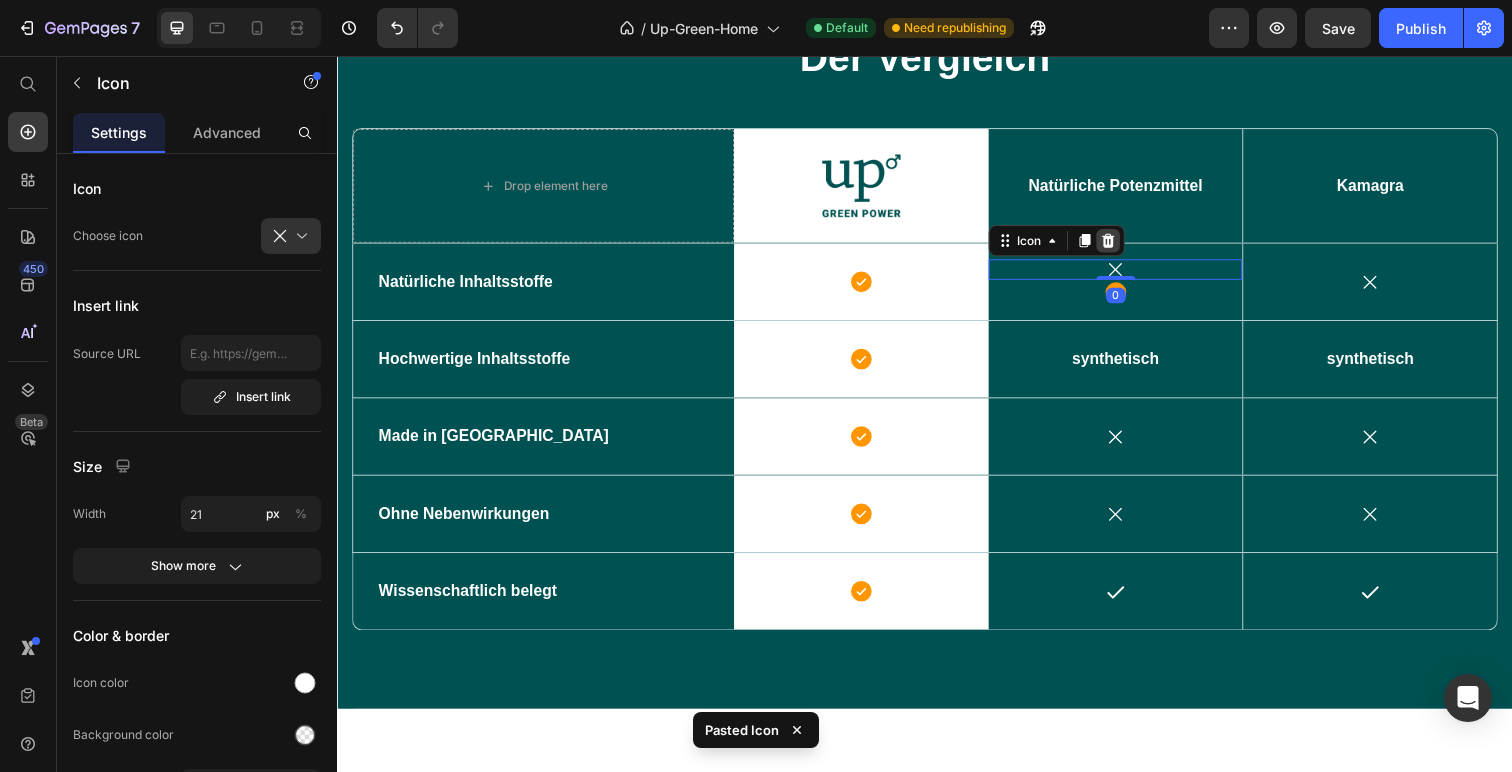 click 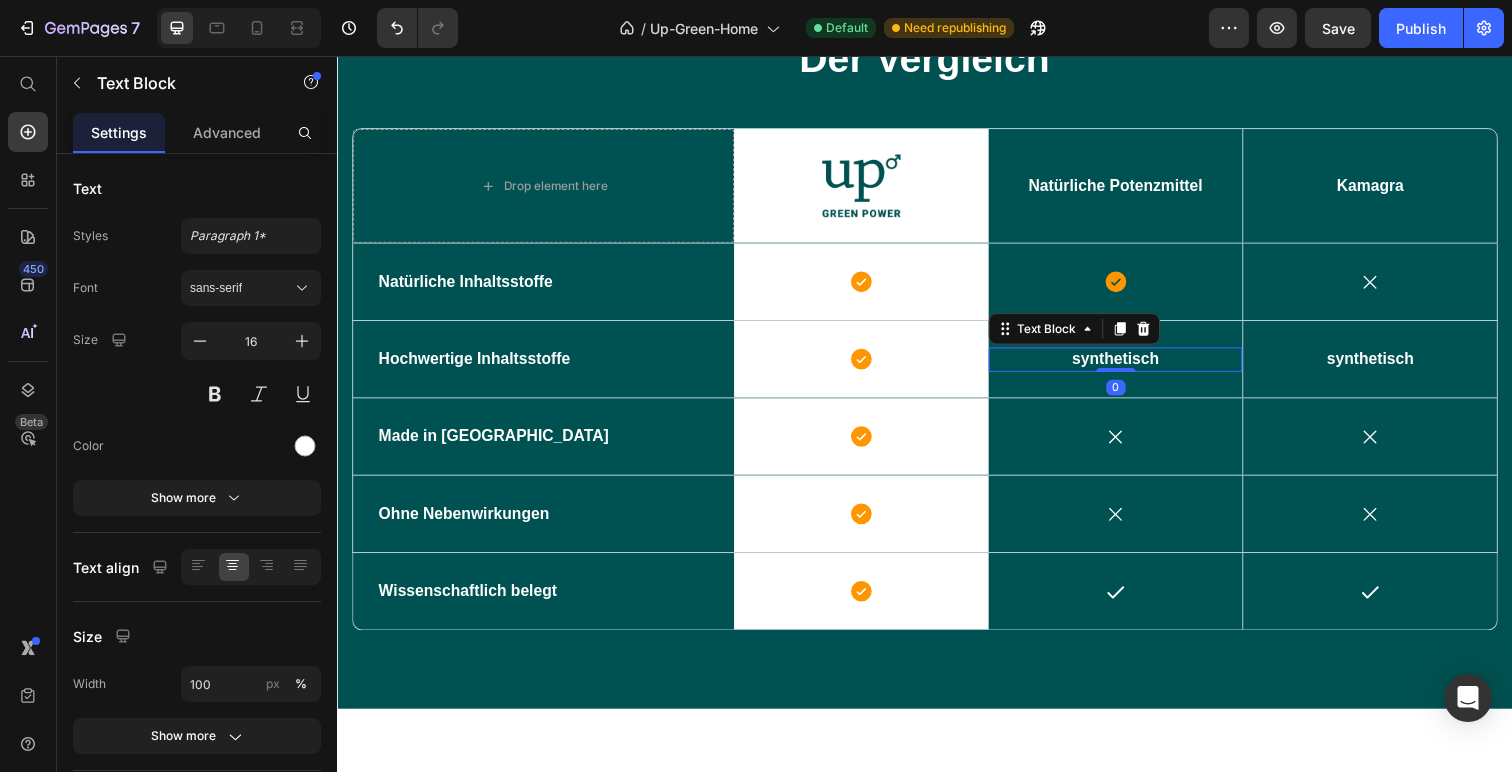 click on "synthetisch" at bounding box center (1132, 366) 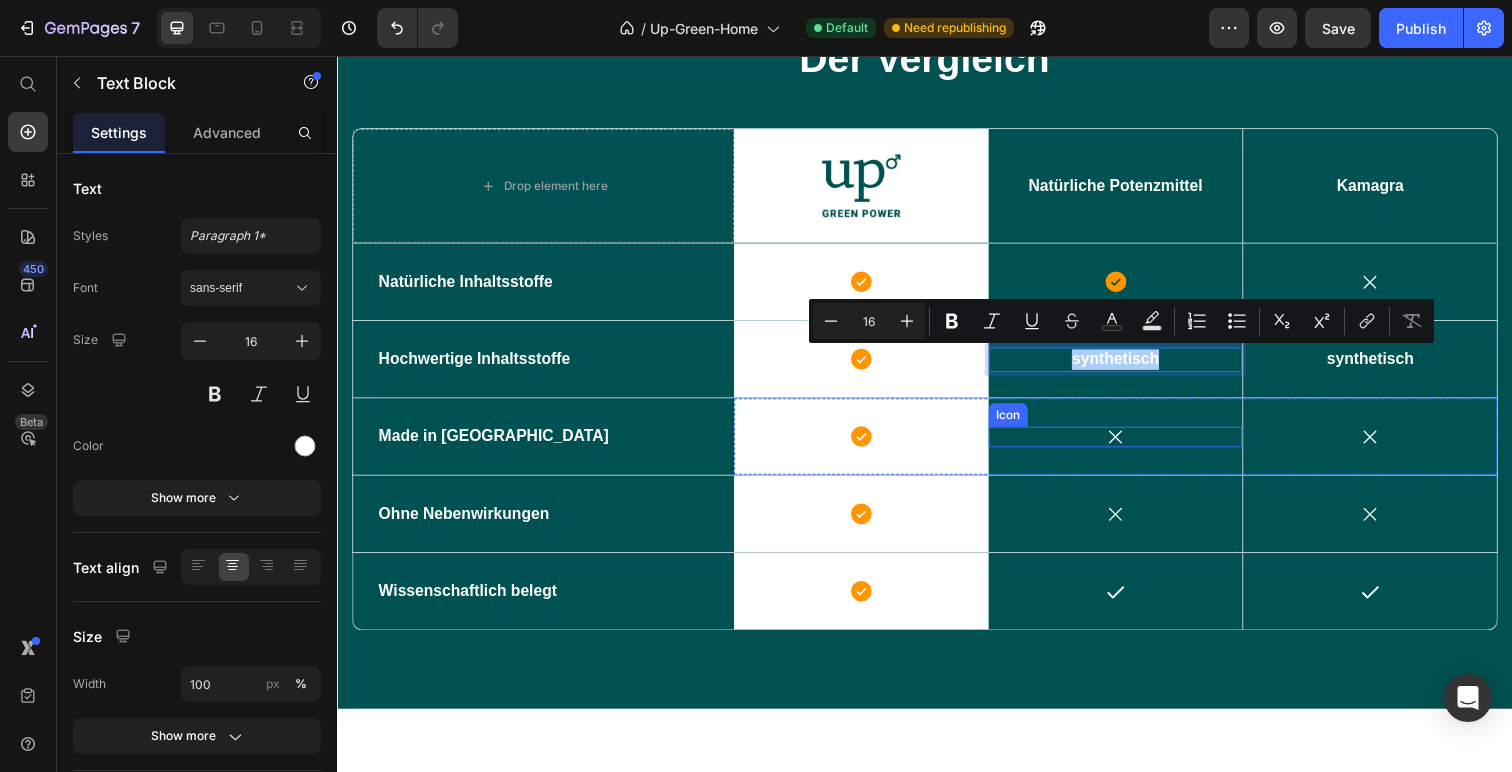 click 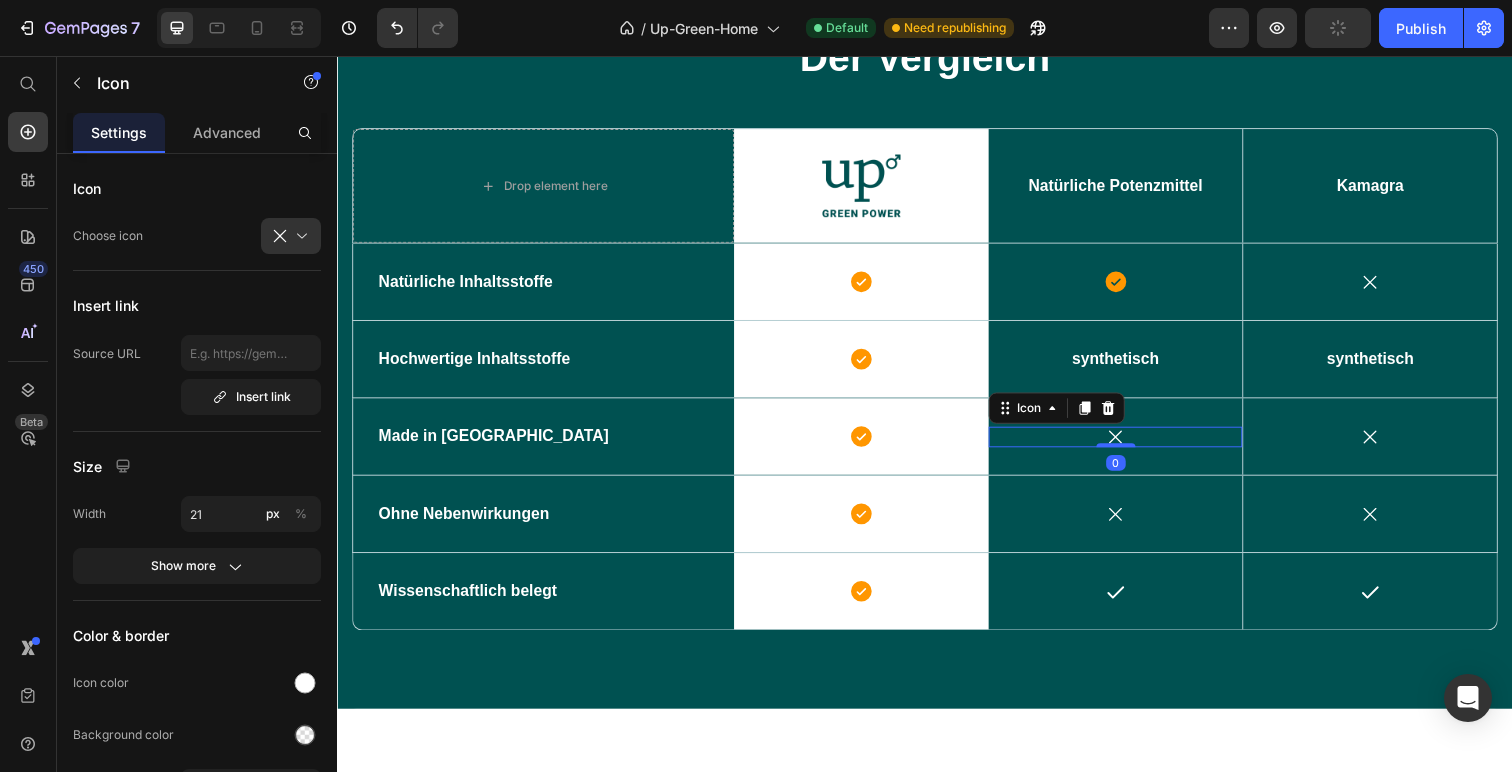 copy on "synthetisch" 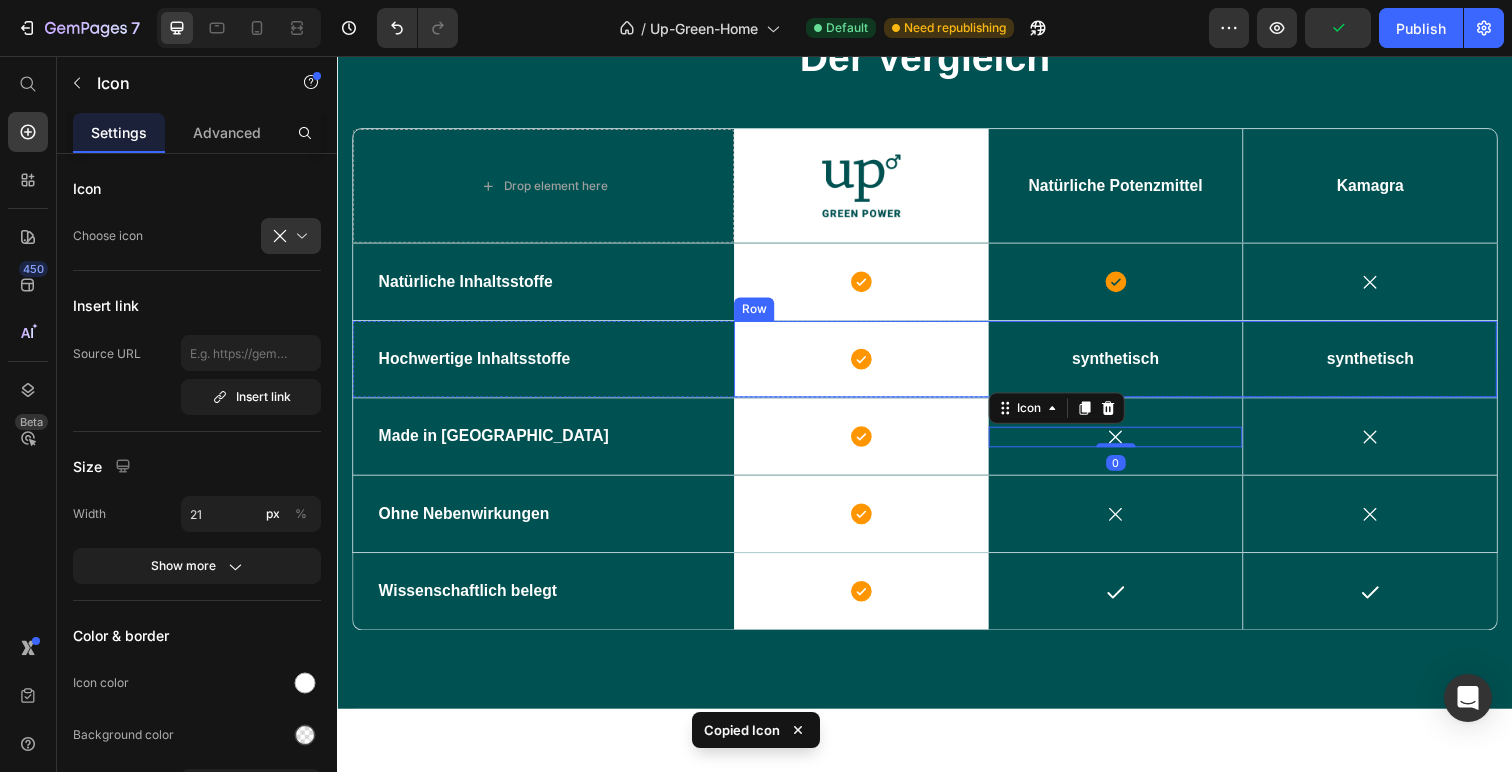 click on "synthetisch" at bounding box center [1132, 366] 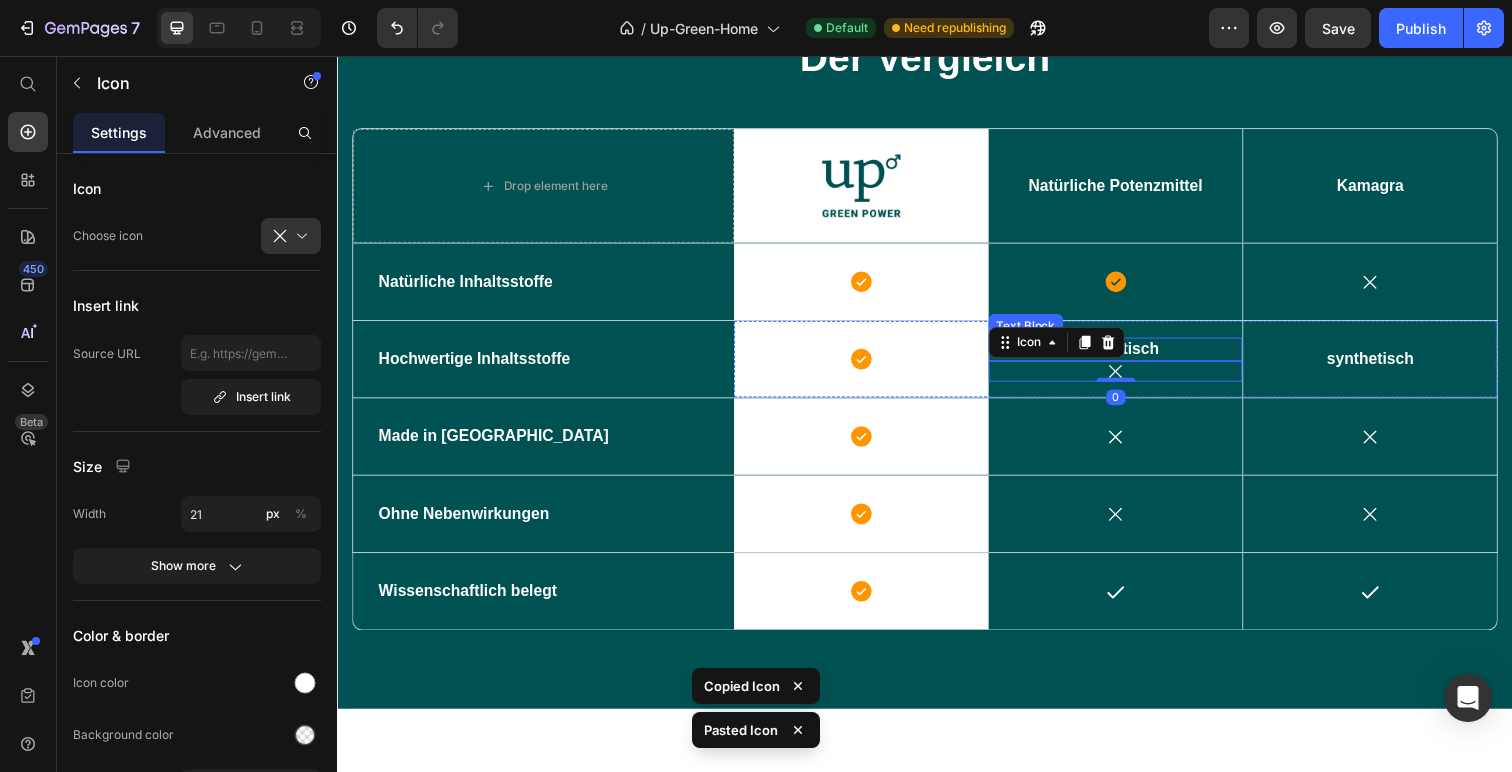 click on "synthetisch" at bounding box center (1132, 356) 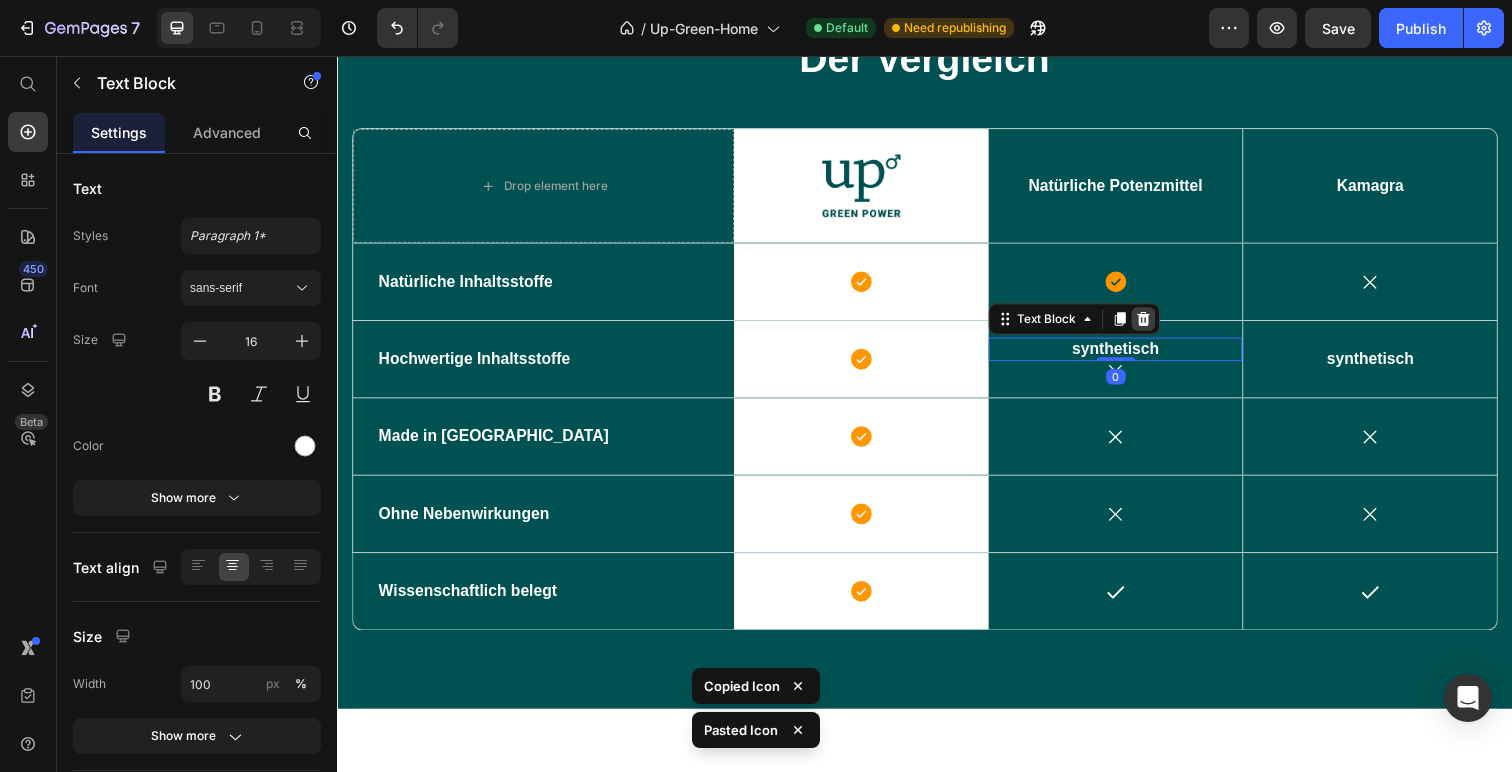click 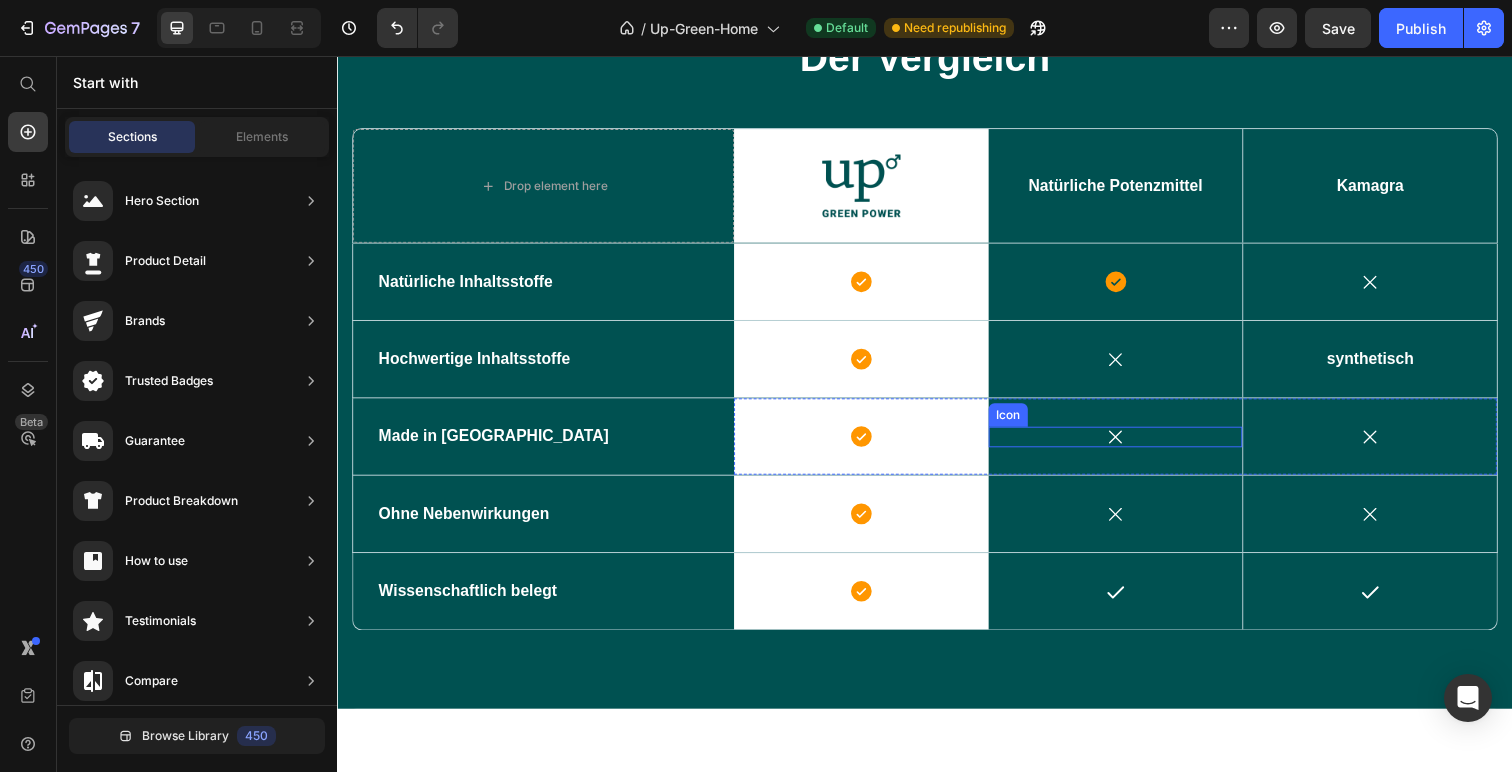 click 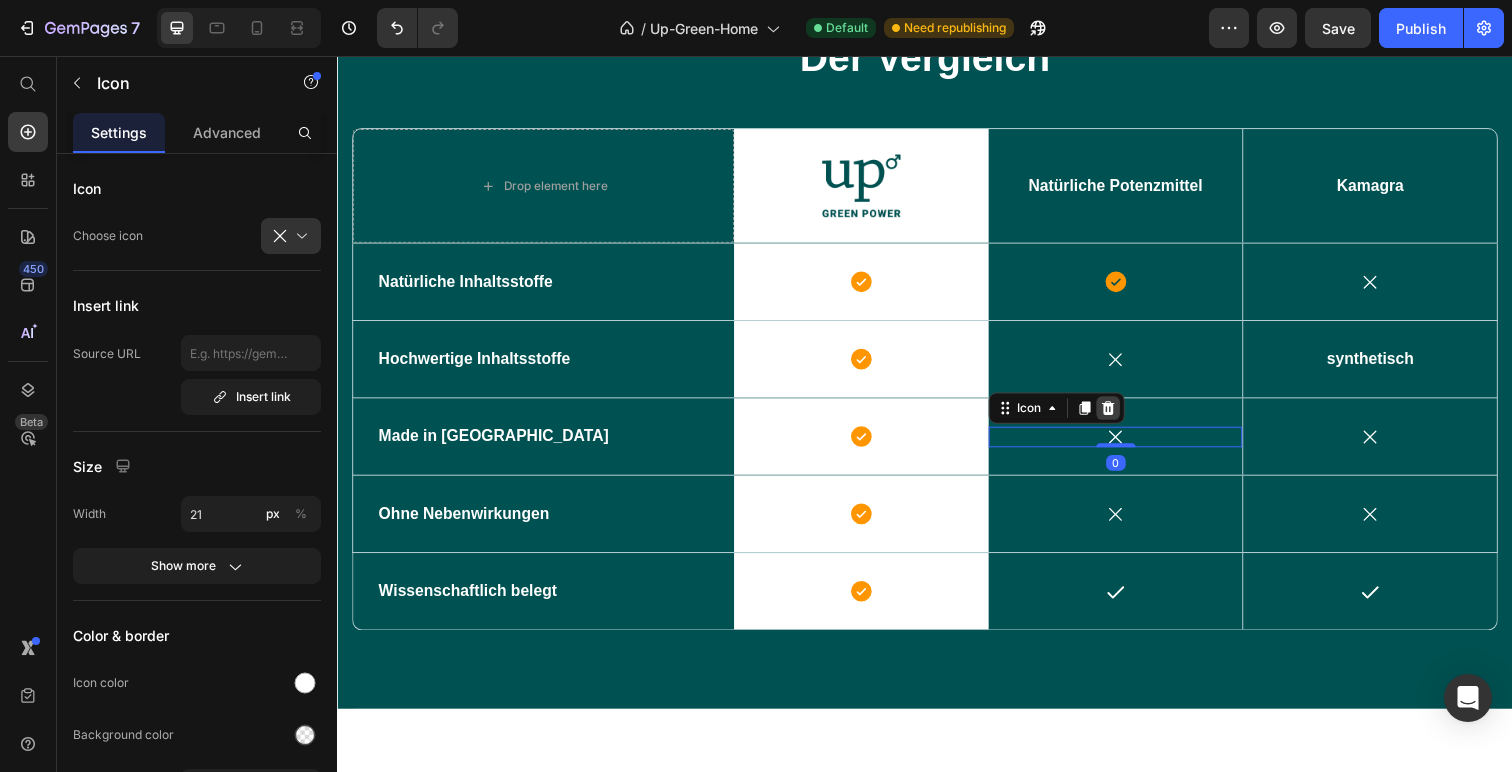 click 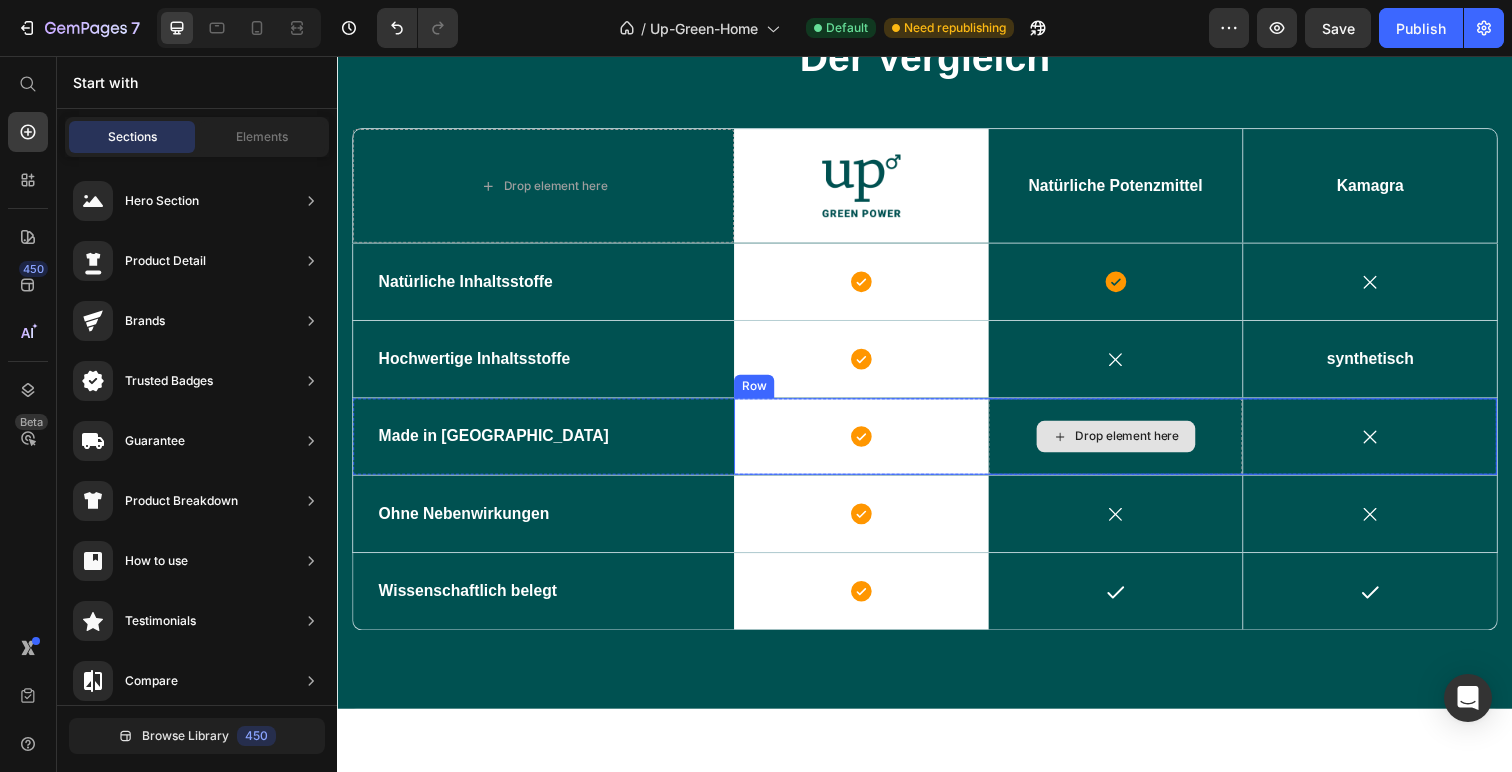 scroll, scrollTop: 4422, scrollLeft: 0, axis: vertical 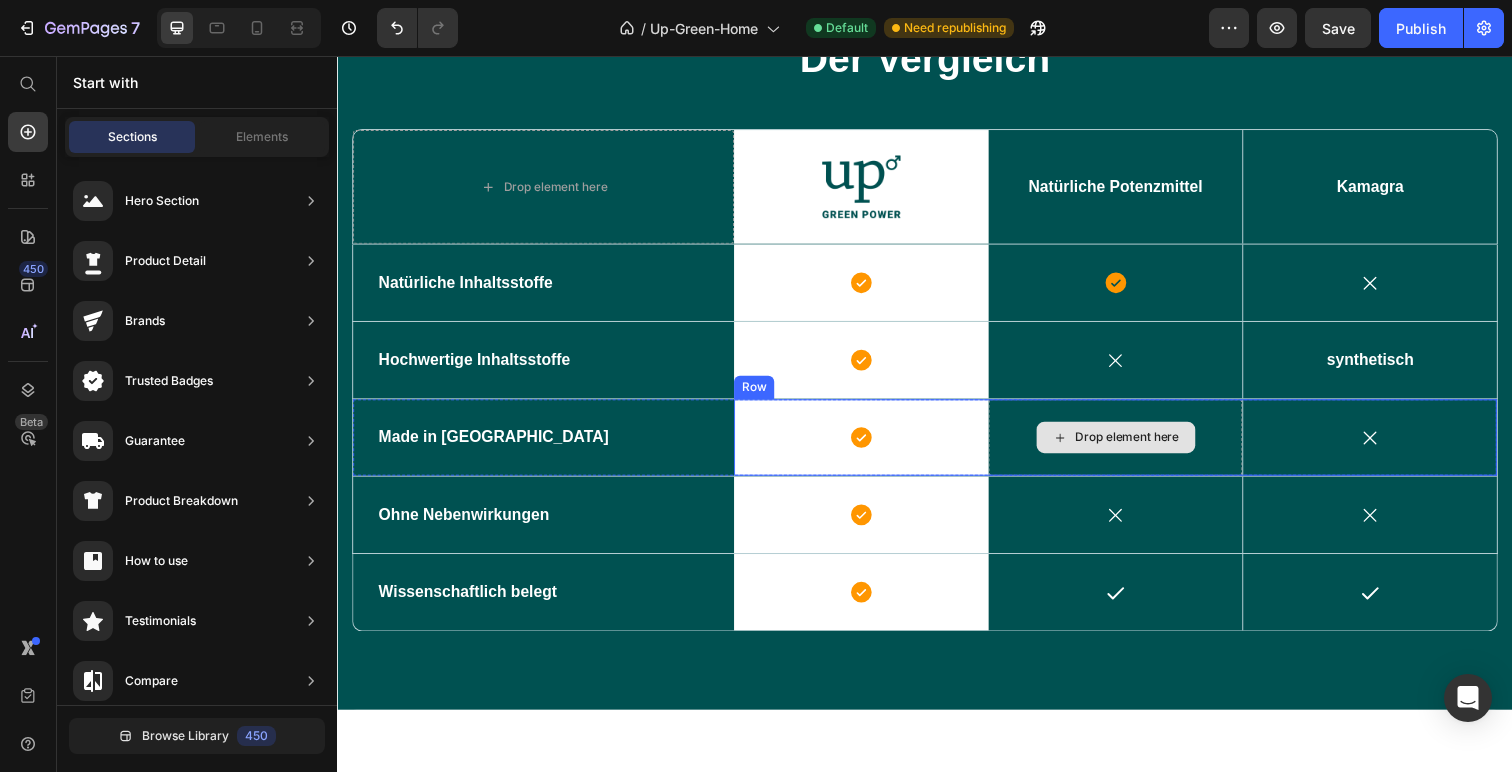 click on "Drop element here" at bounding box center [1132, 446] 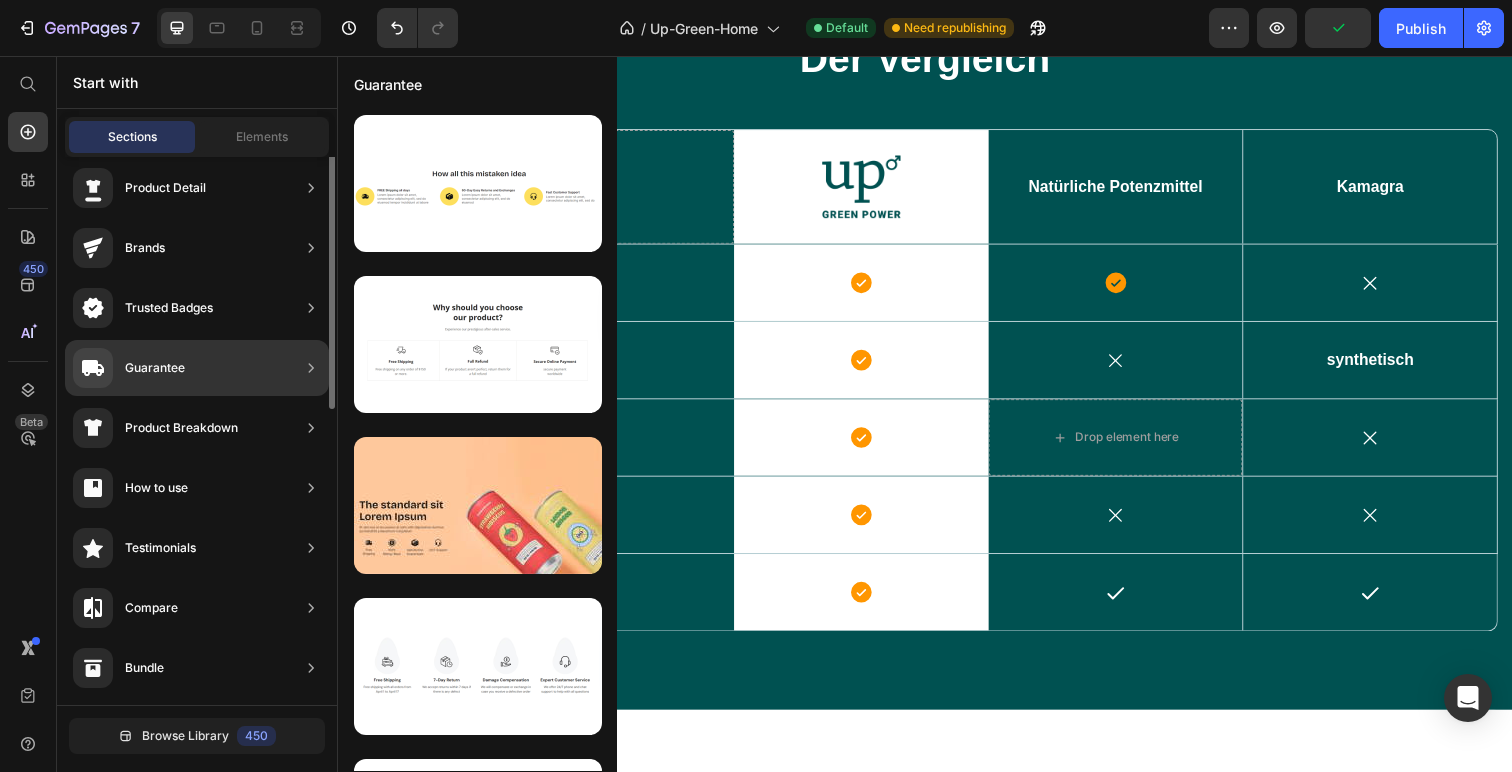 scroll, scrollTop: 0, scrollLeft: 0, axis: both 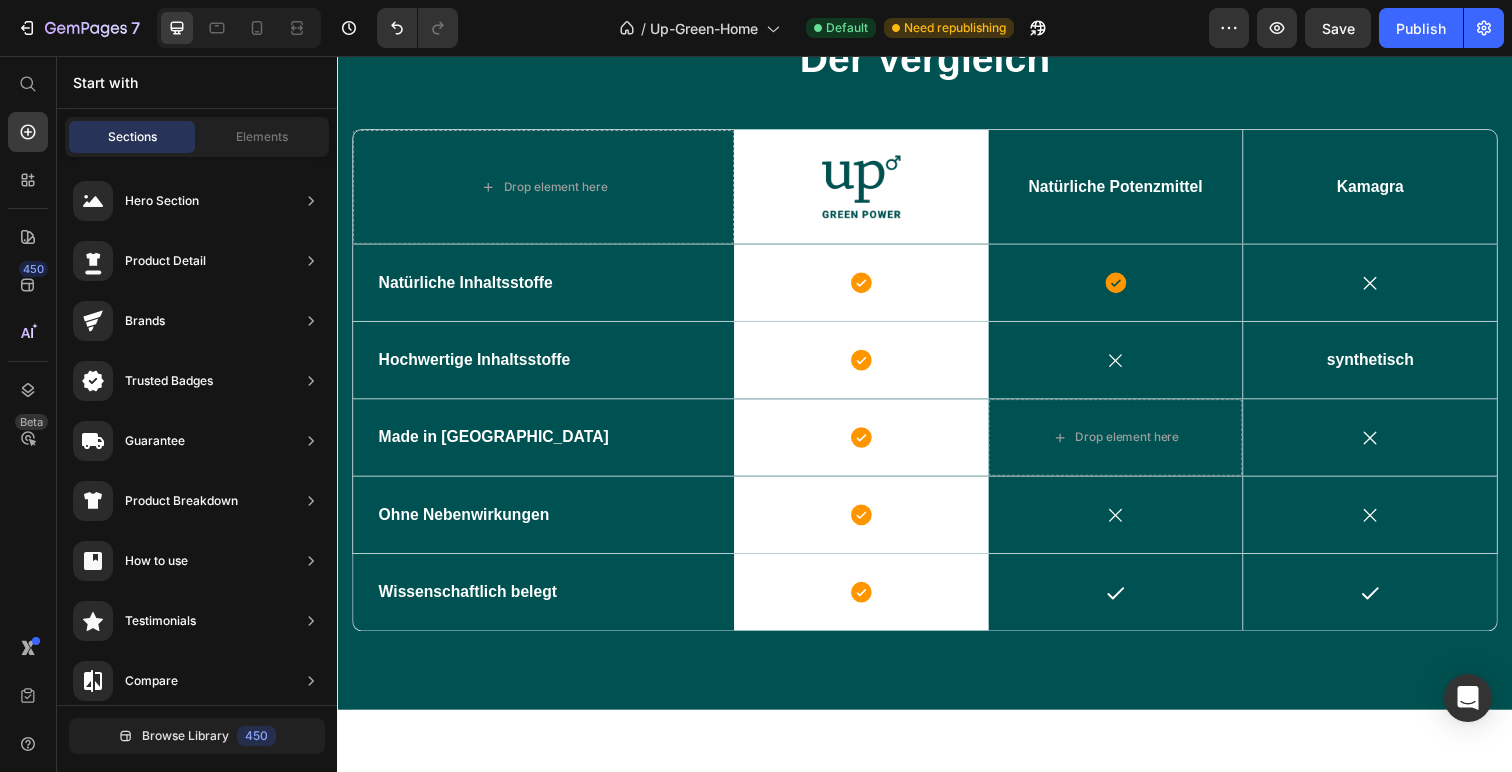 click on "Start with" at bounding box center (197, 82) 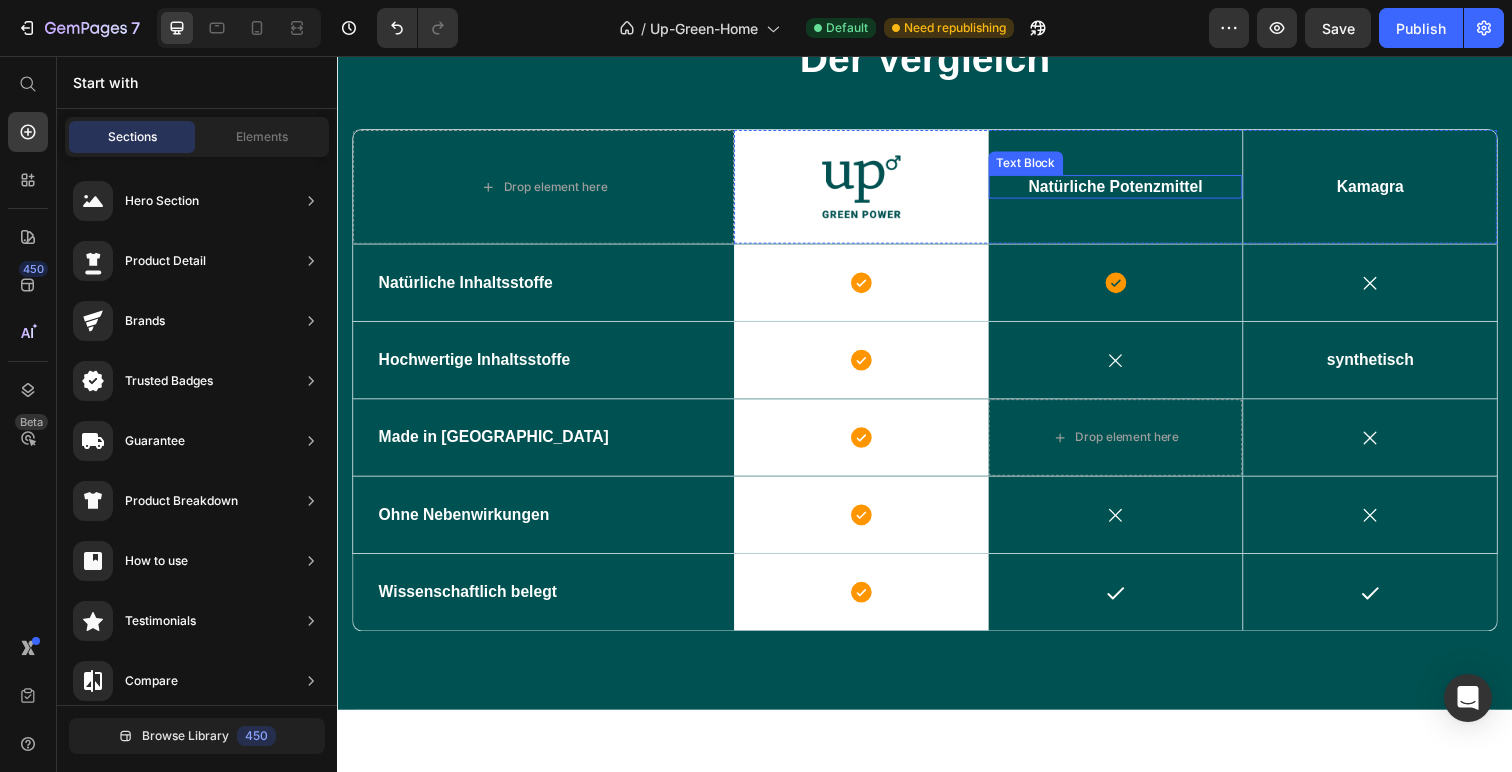 click on "Natürliche Potenzmittel" at bounding box center [1132, 190] 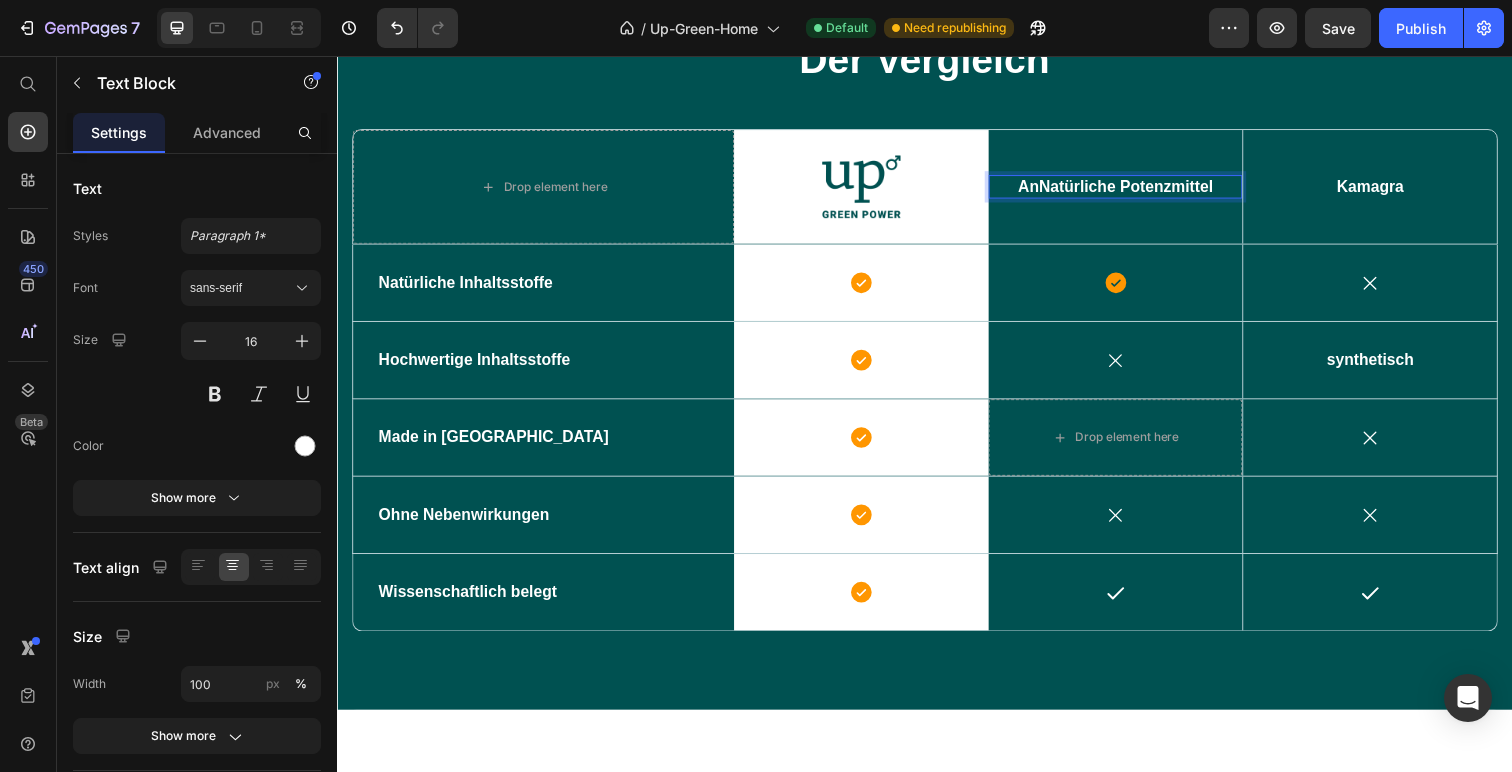 scroll, scrollTop: 4412, scrollLeft: 0, axis: vertical 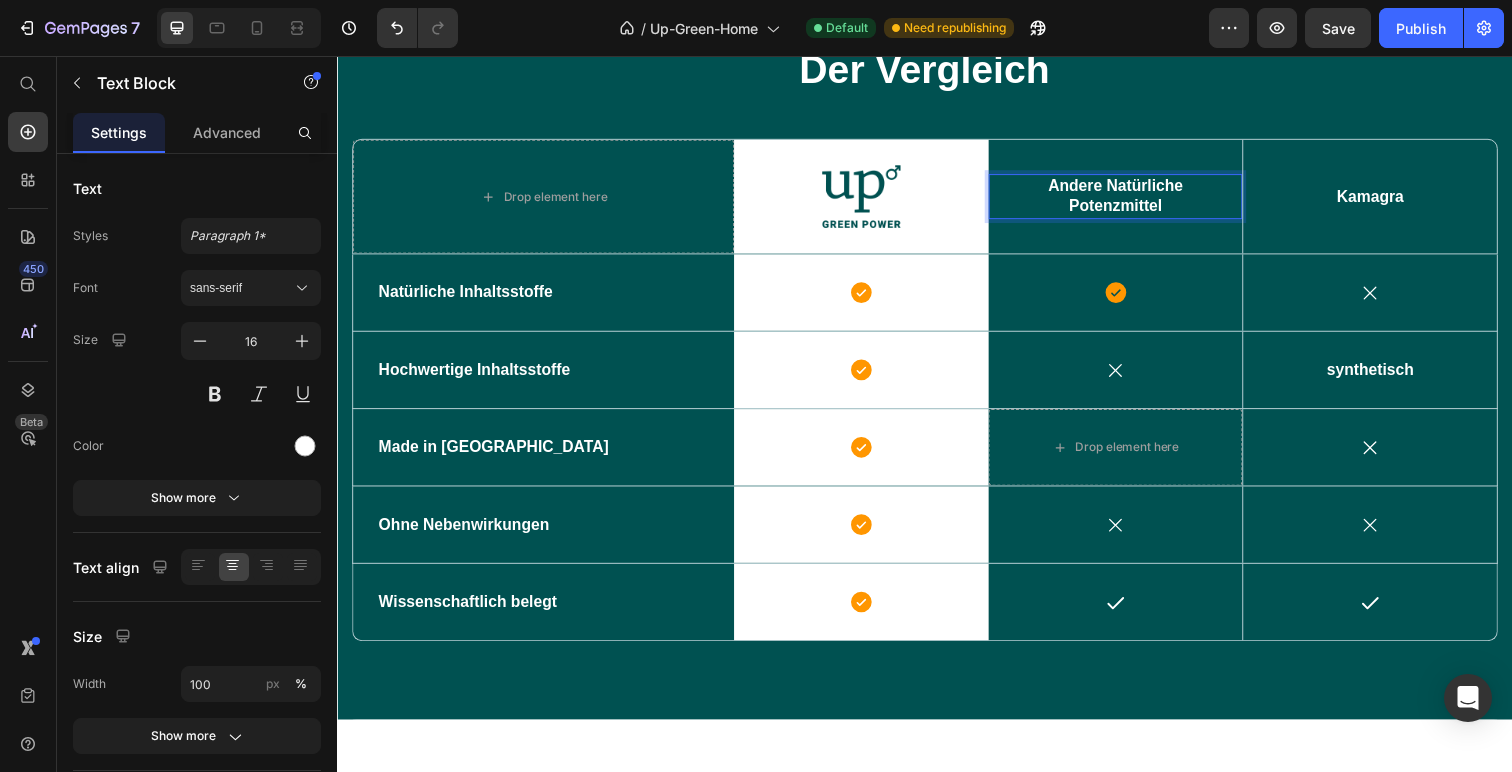 click on "Andere Natürliche Potenzmittel" at bounding box center (1132, 200) 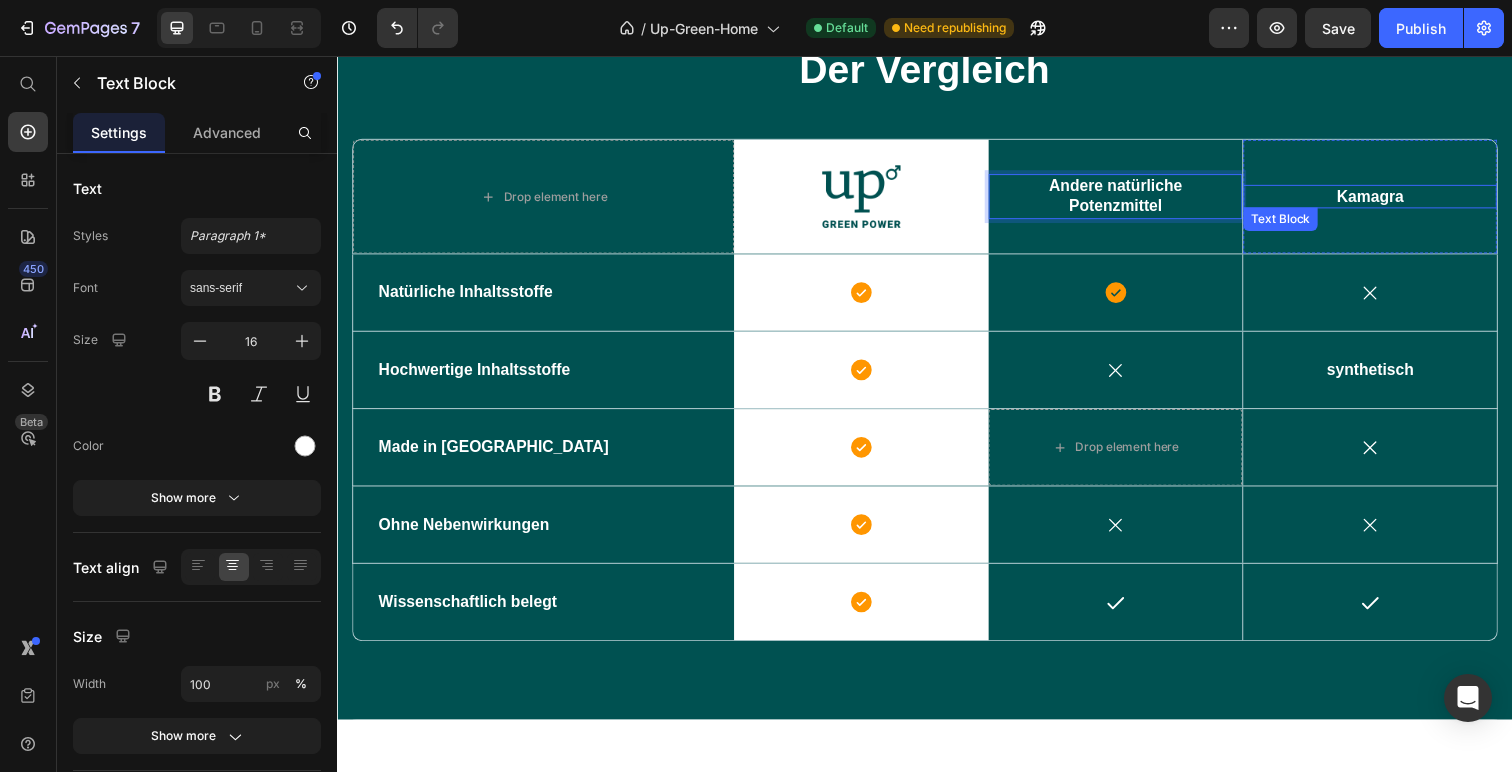 click on "Kamagra" at bounding box center (1391, 200) 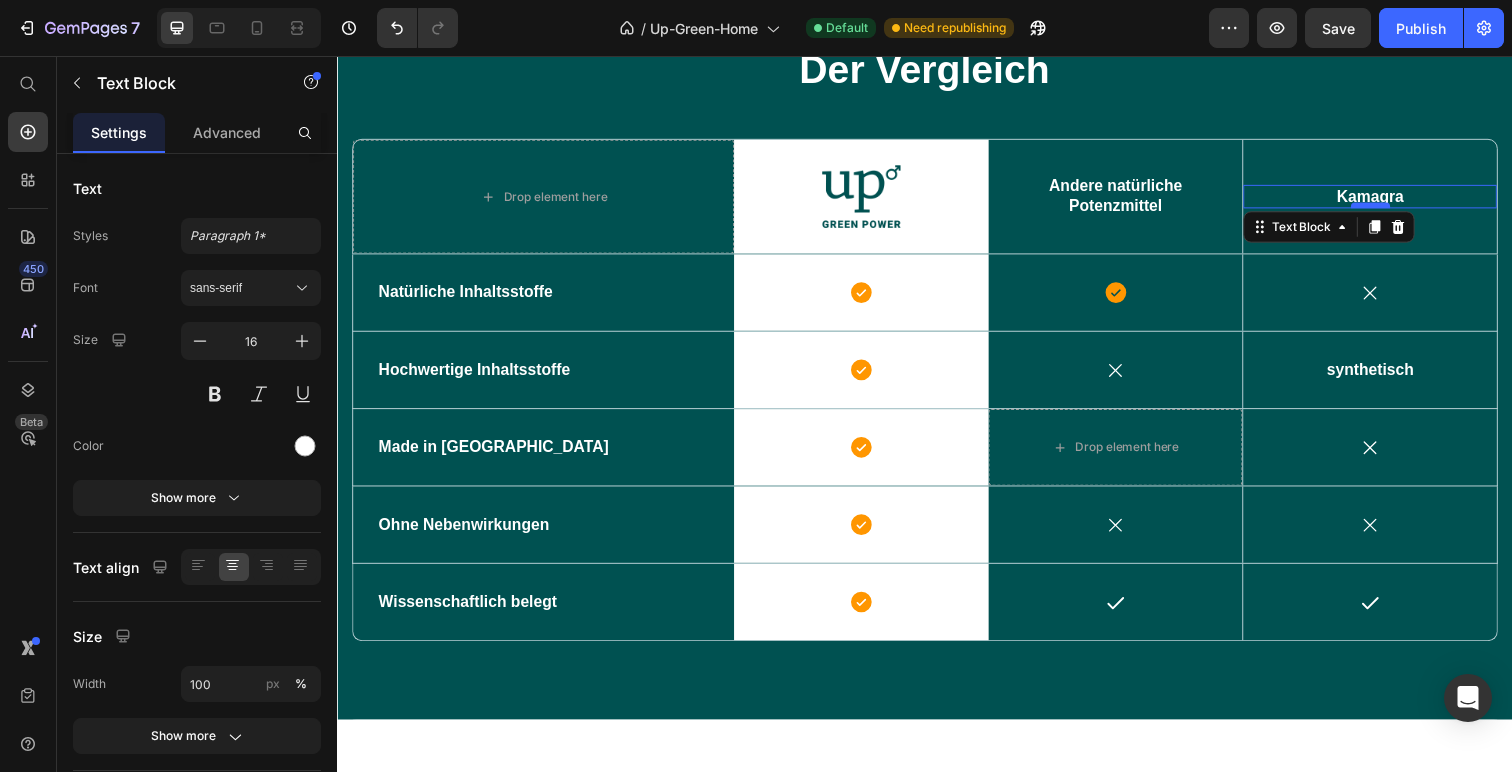 click at bounding box center [1392, 209] 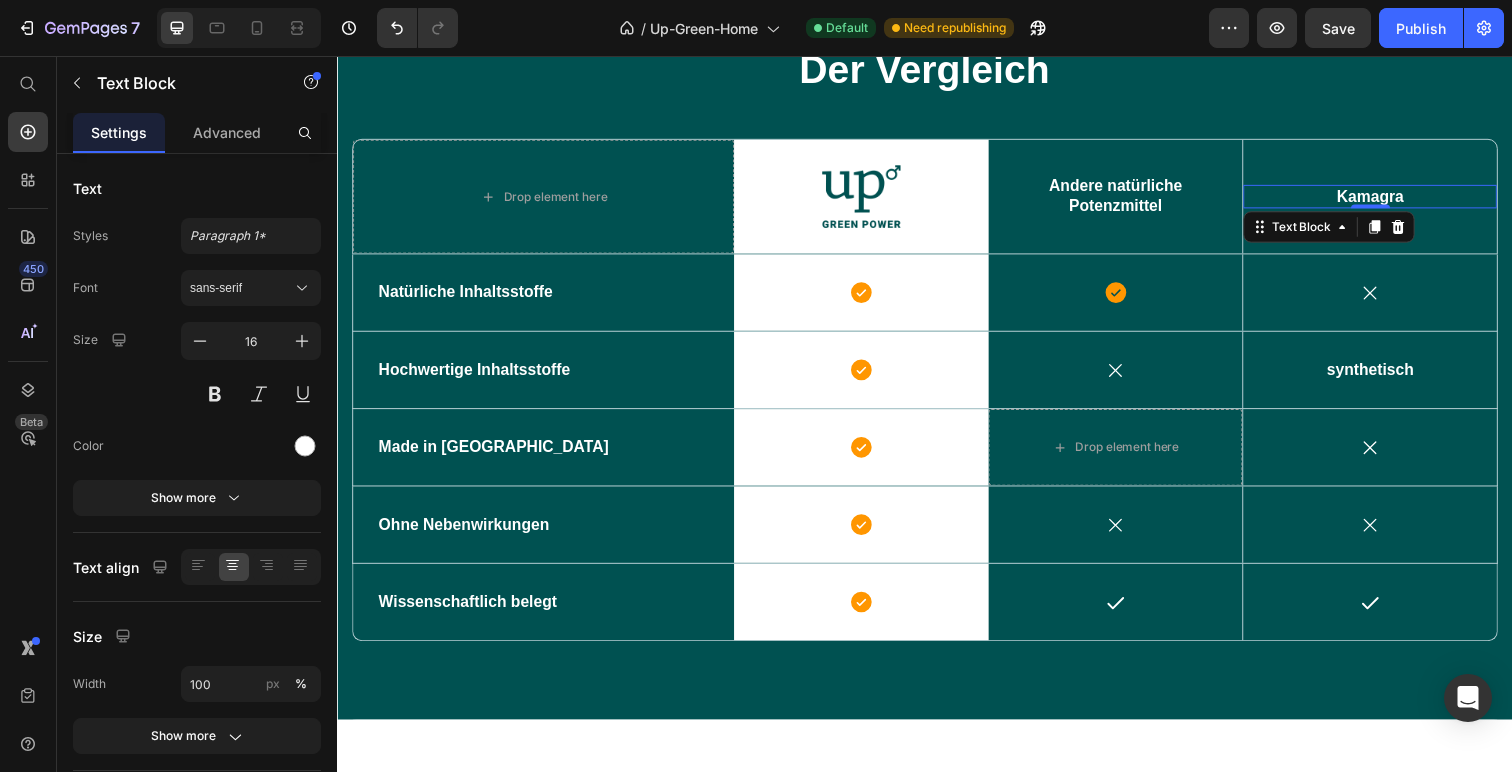 click on "Kamagra" at bounding box center [1391, 200] 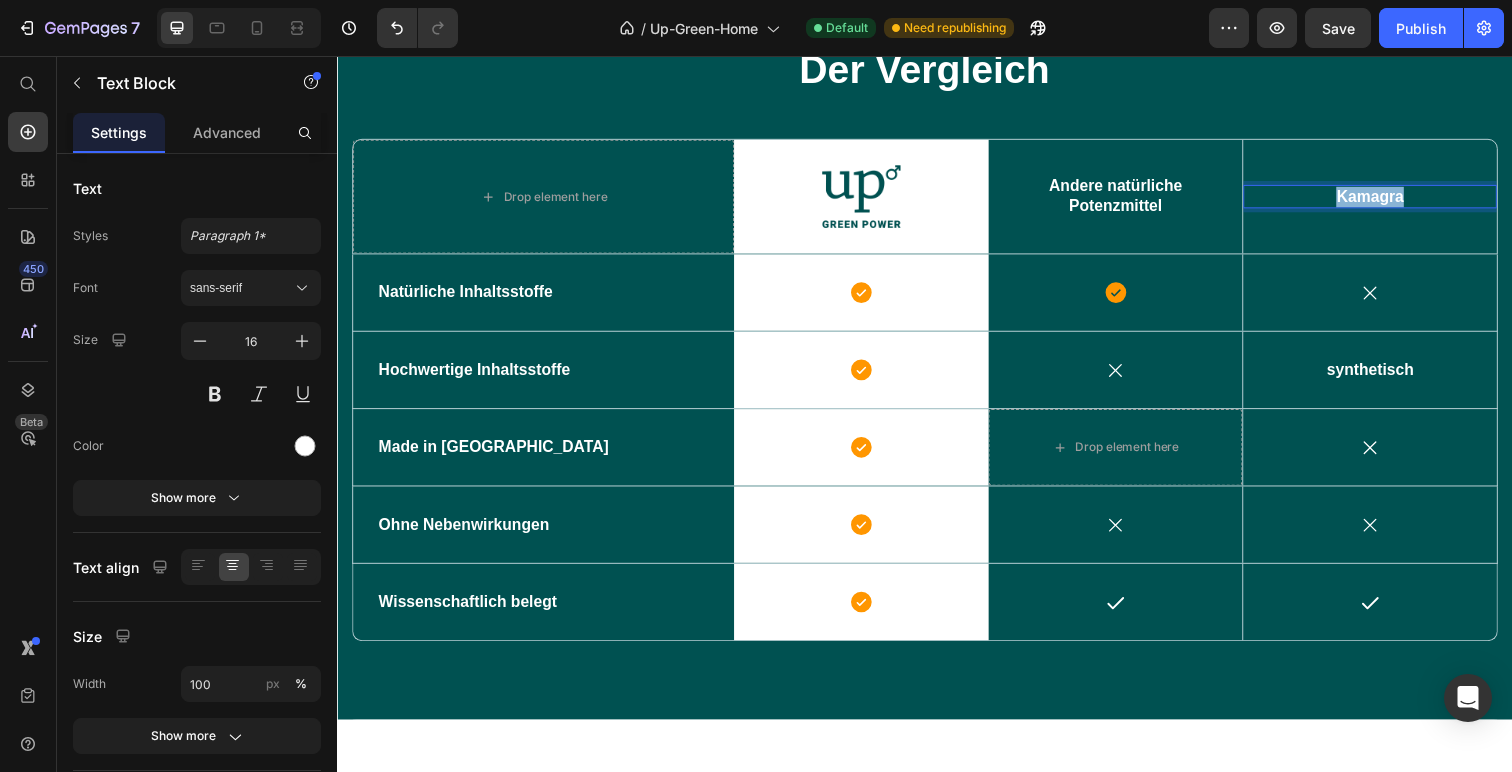 click on "Kamagra" at bounding box center [1391, 200] 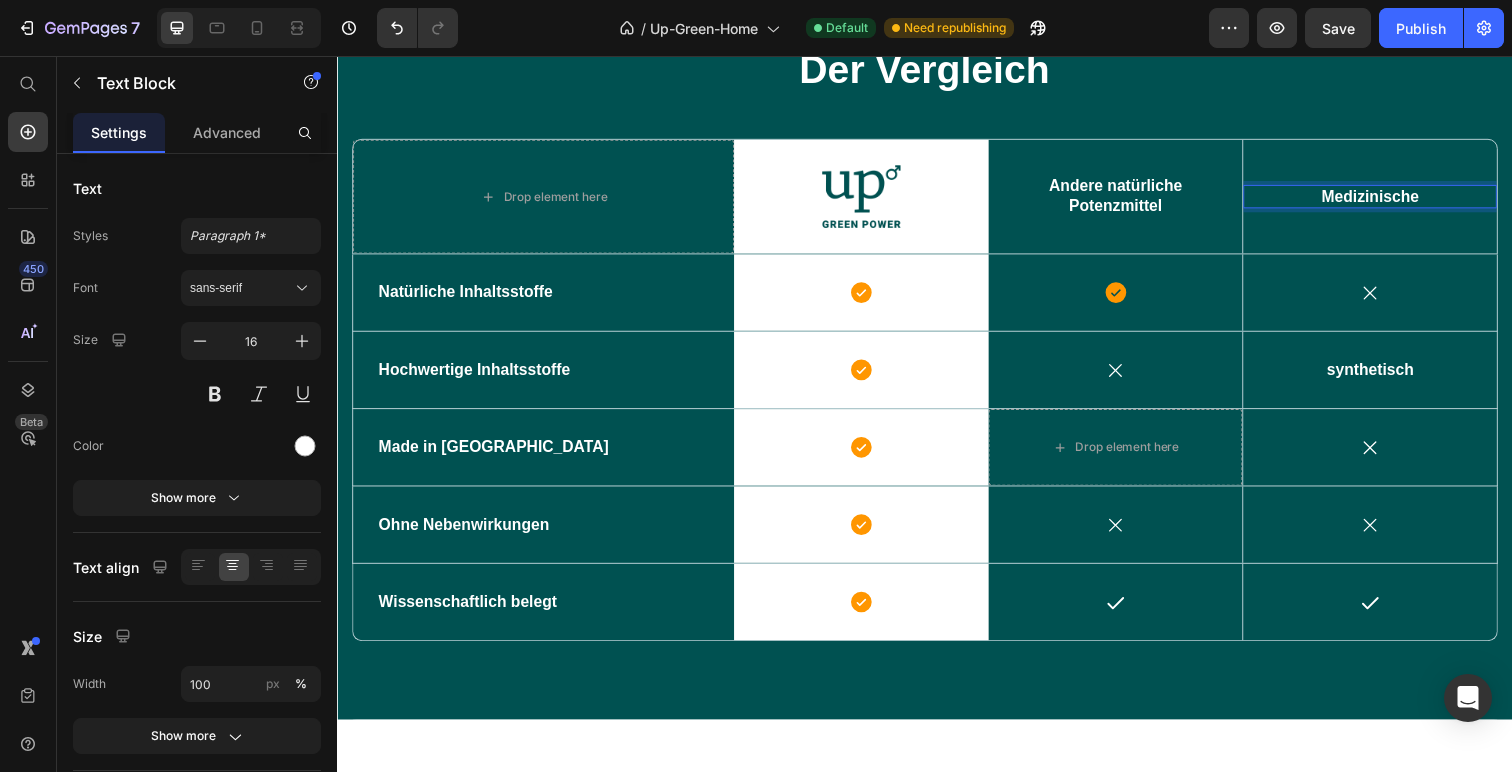 scroll, scrollTop: 4402, scrollLeft: 0, axis: vertical 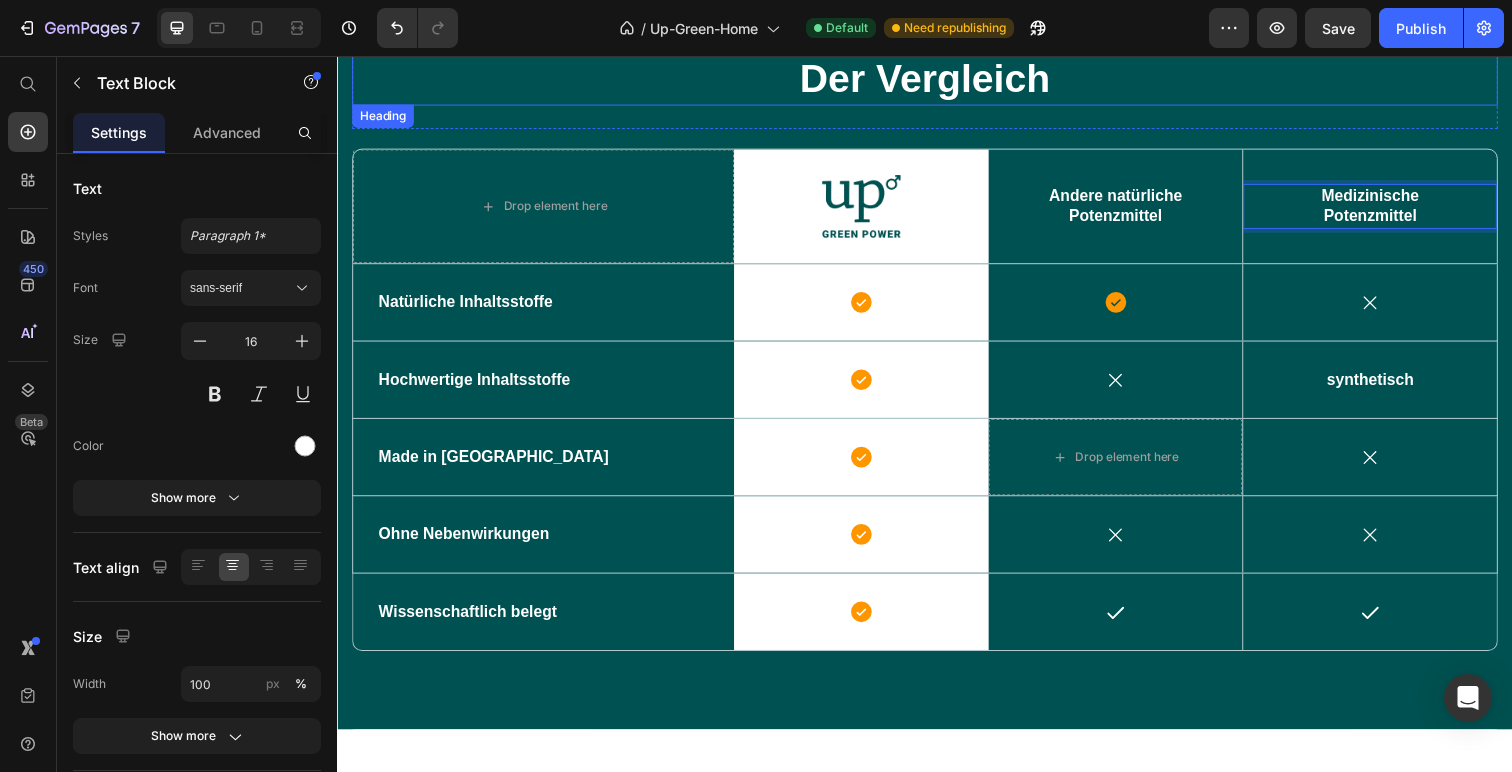 click on "Der Vergleich" at bounding box center (937, 79) 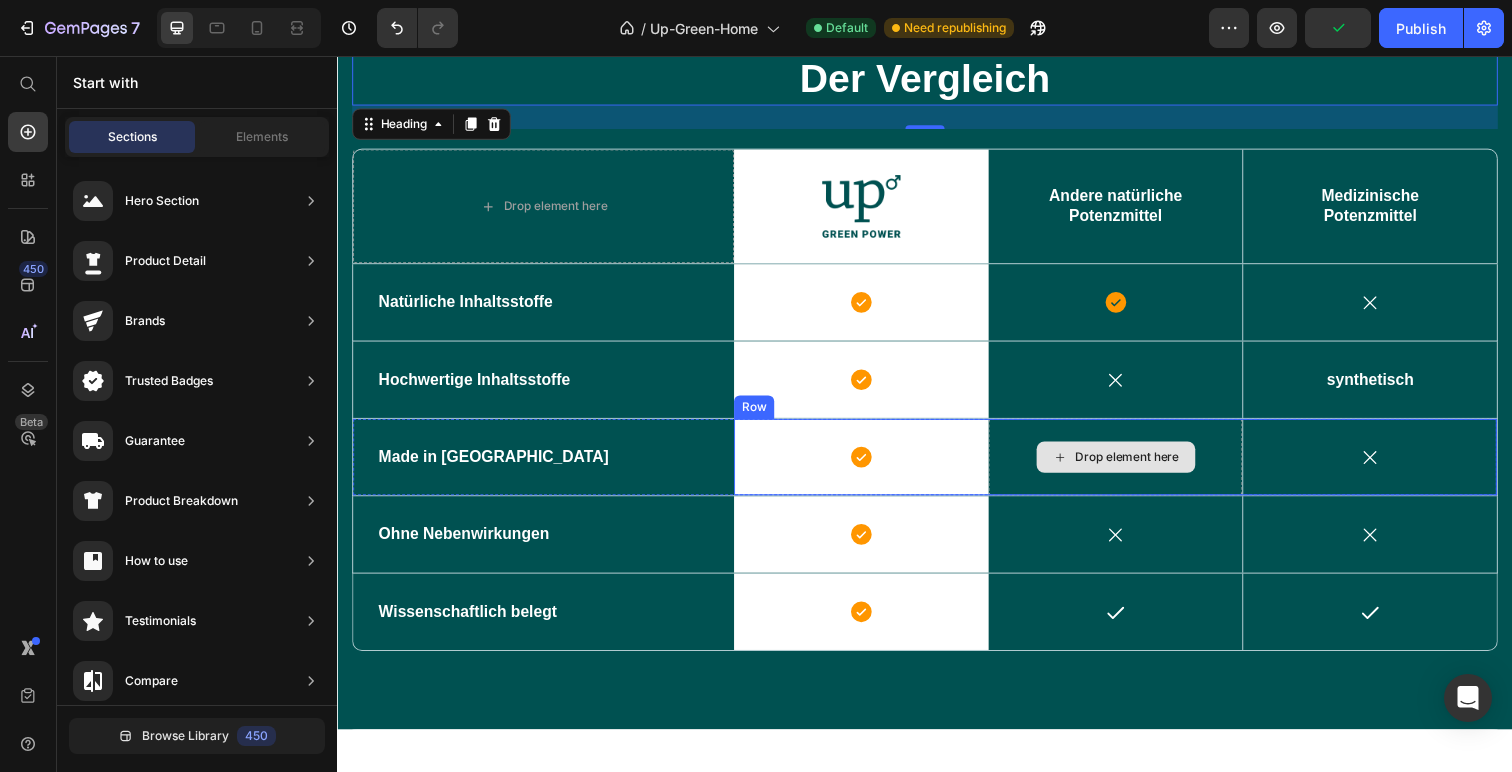 click on "Drop element here" at bounding box center (1144, 466) 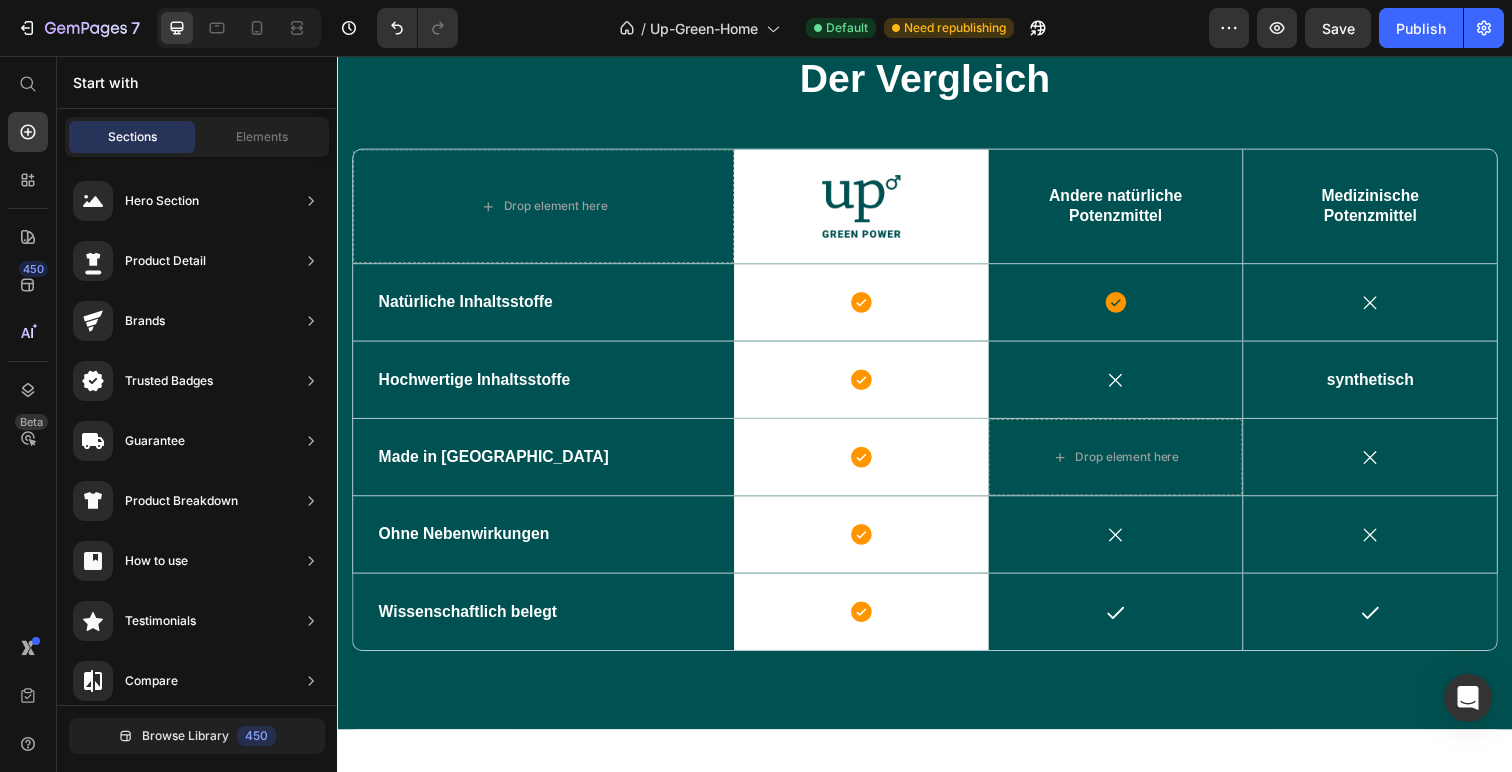 click on "Start with" at bounding box center (197, 82) 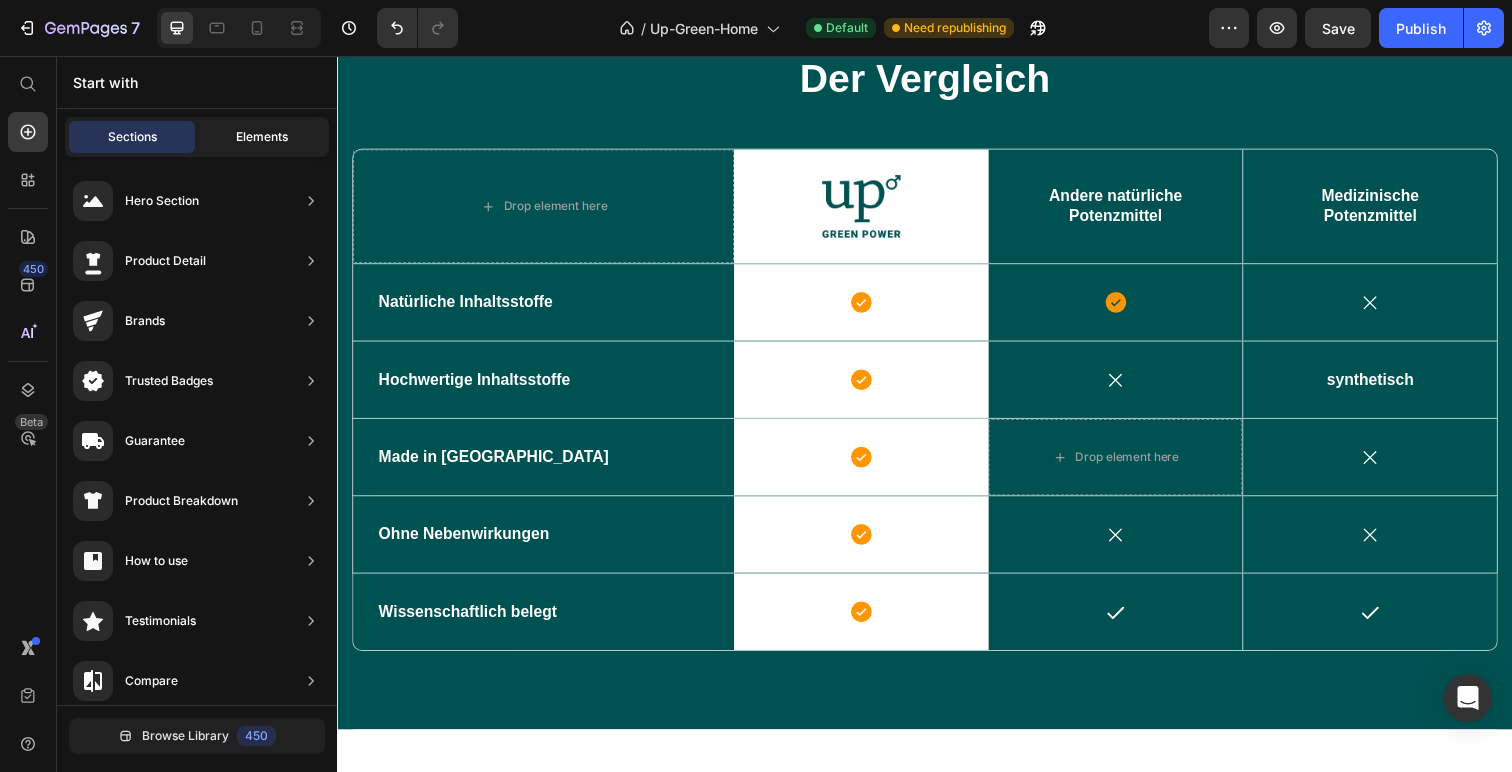 click on "Elements" at bounding box center (262, 137) 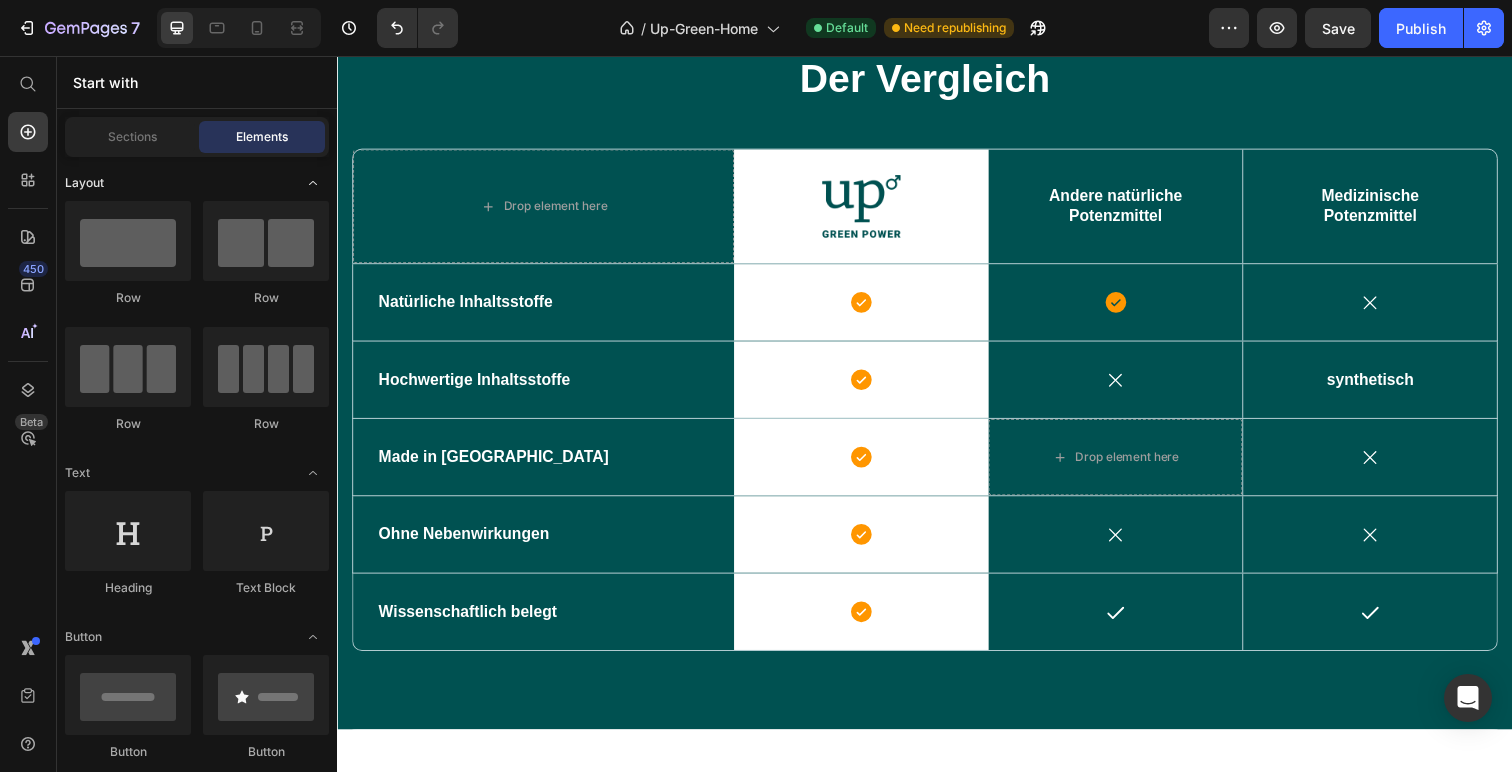 click on "Layout" 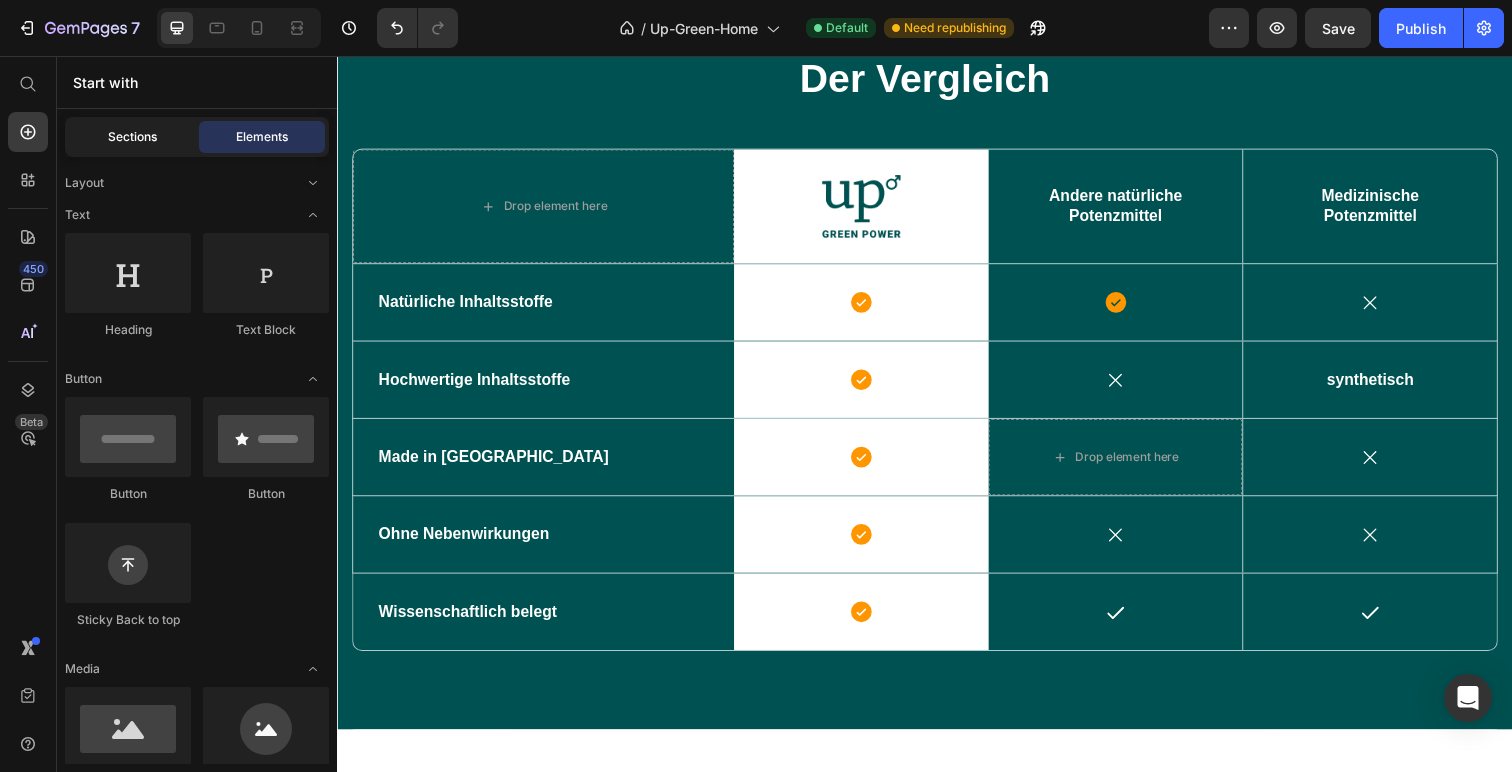 click on "Sections" at bounding box center (132, 137) 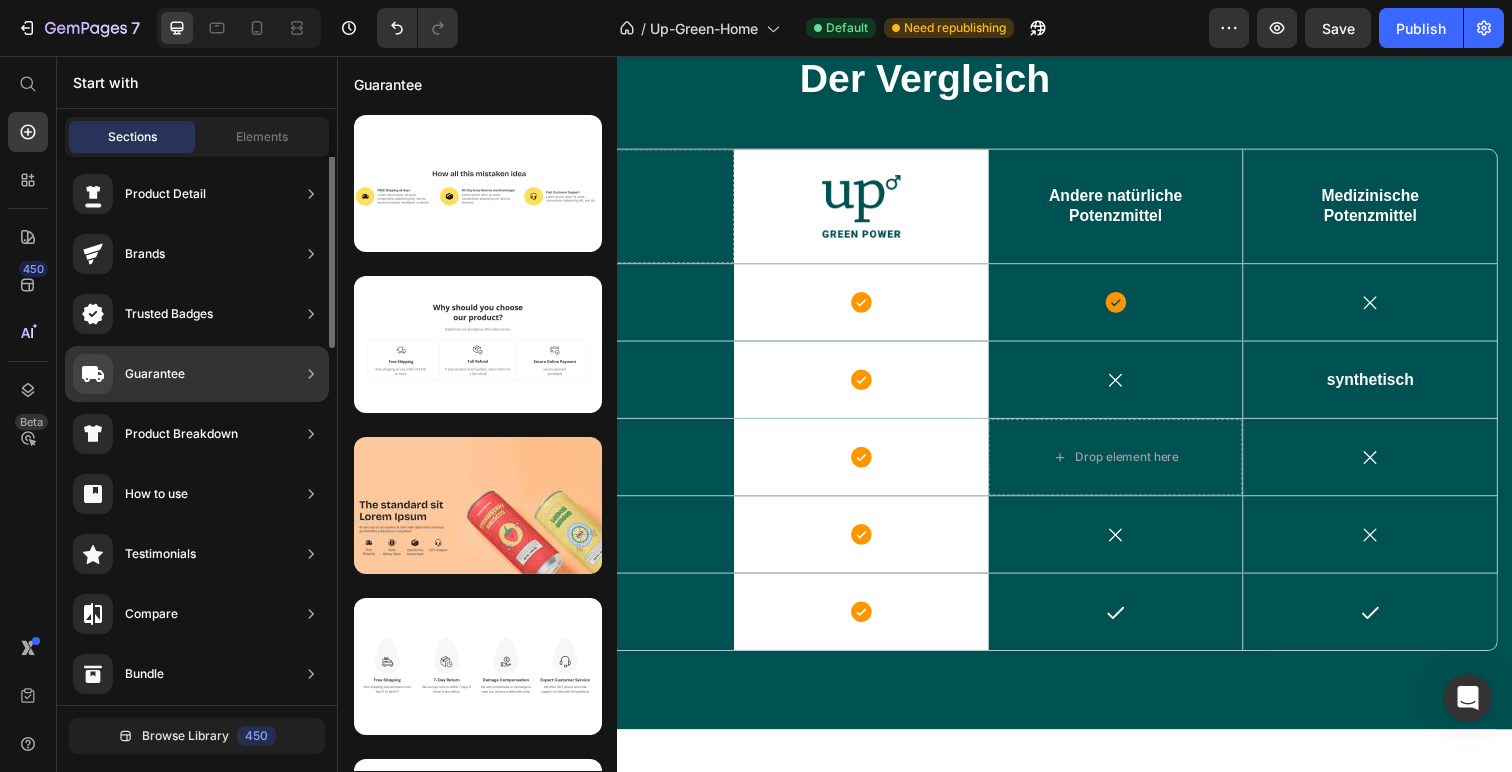 scroll, scrollTop: 0, scrollLeft: 0, axis: both 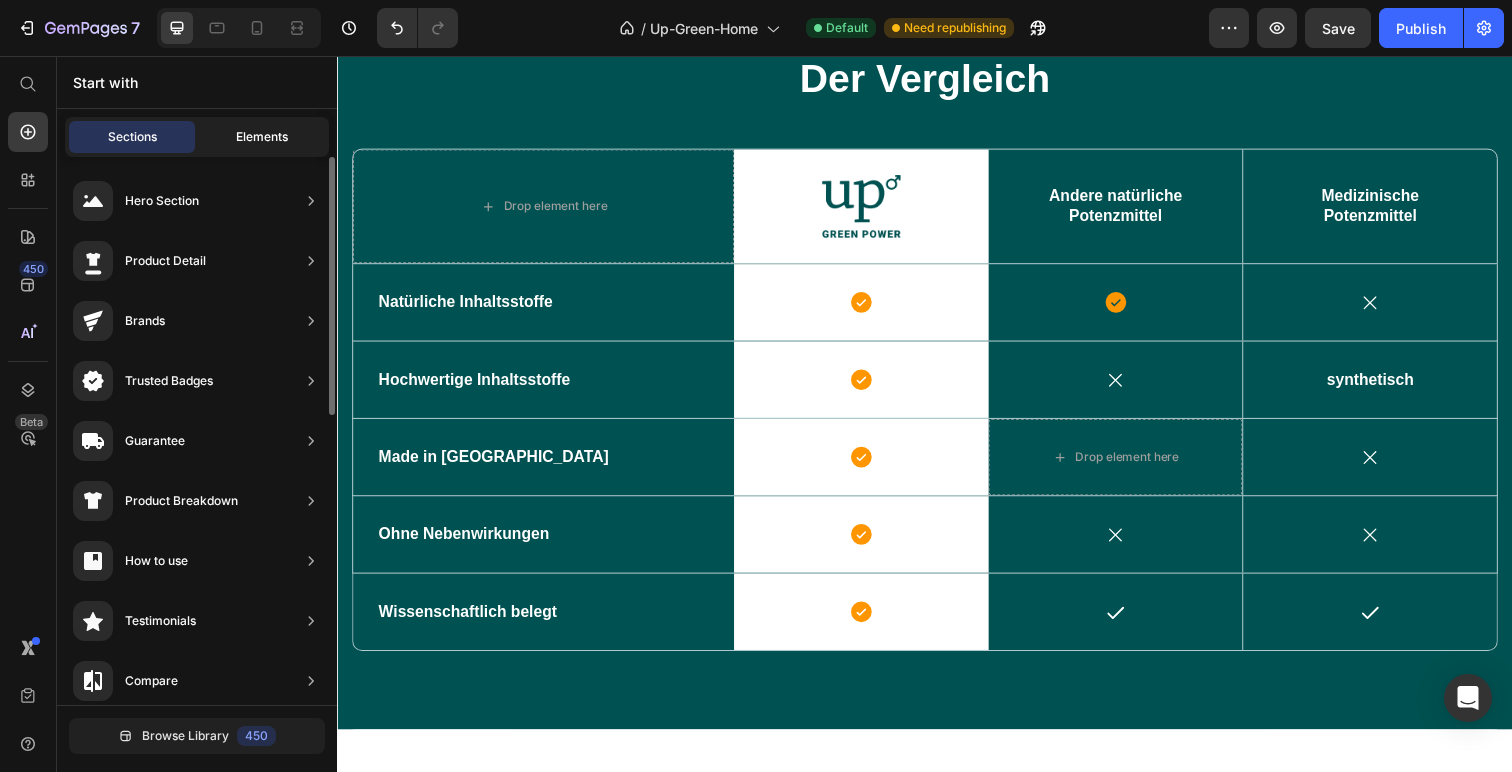 click on "Elements" at bounding box center [262, 137] 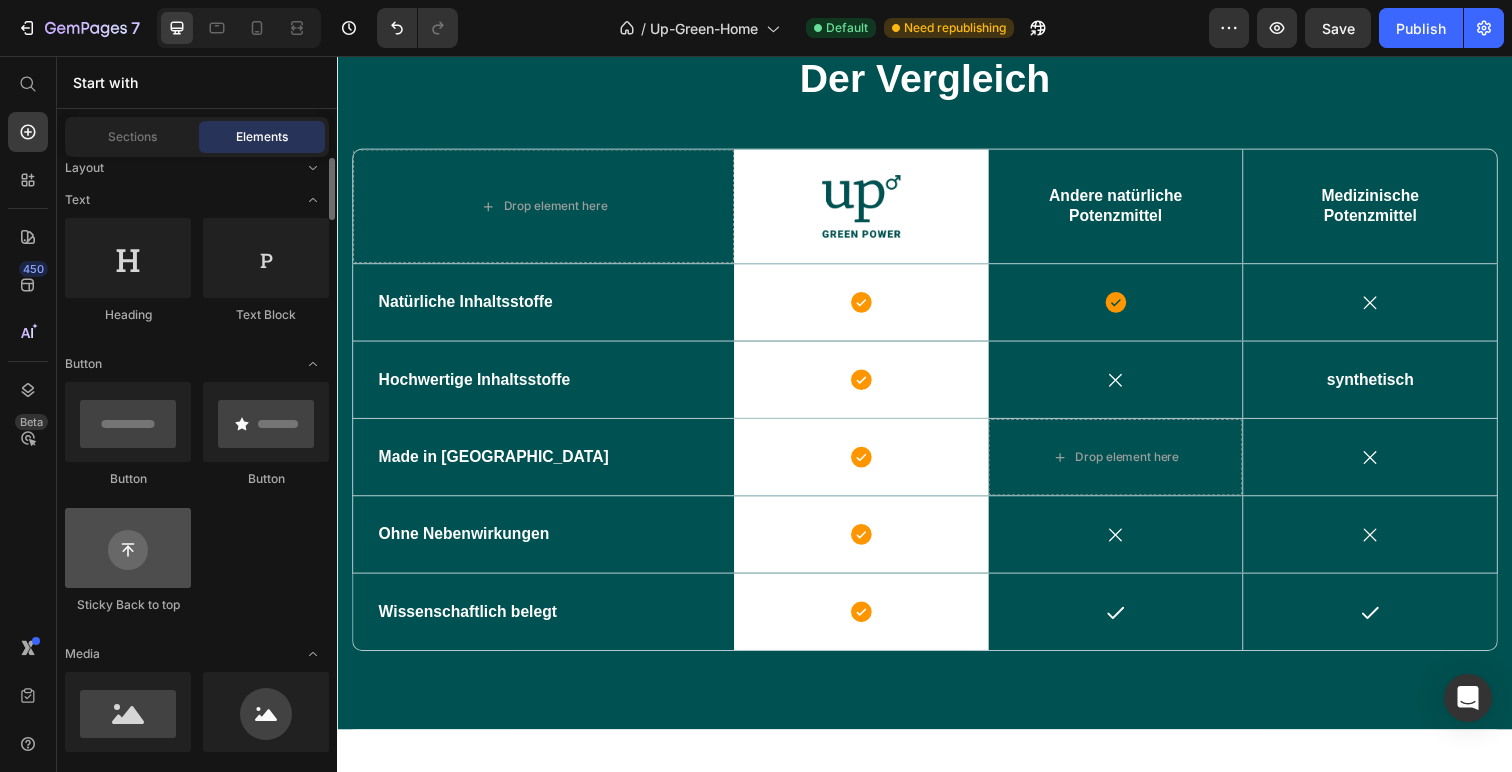 scroll, scrollTop: 0, scrollLeft: 0, axis: both 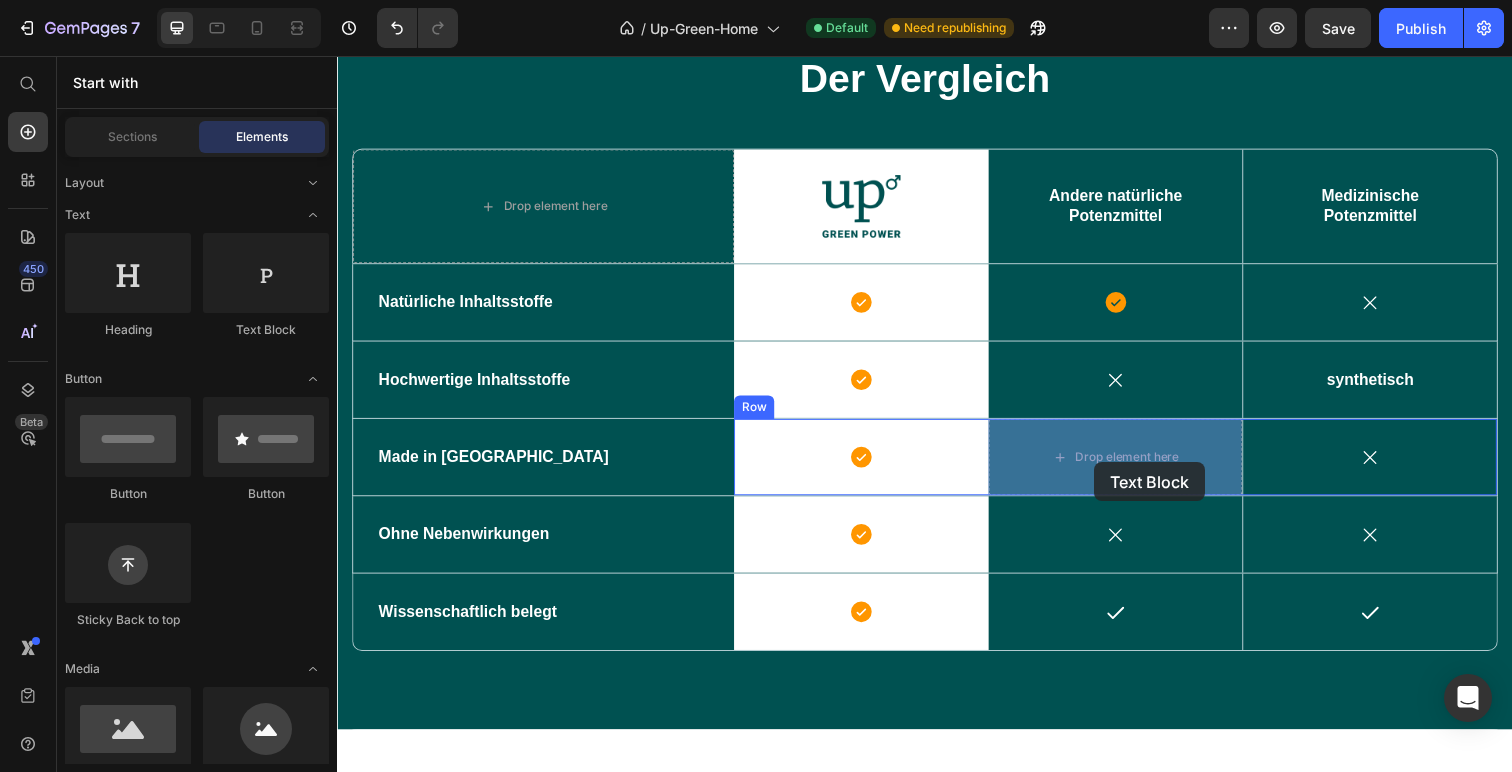 drag, startPoint x: 622, startPoint y: 320, endPoint x: 1109, endPoint y: 471, distance: 509.87253 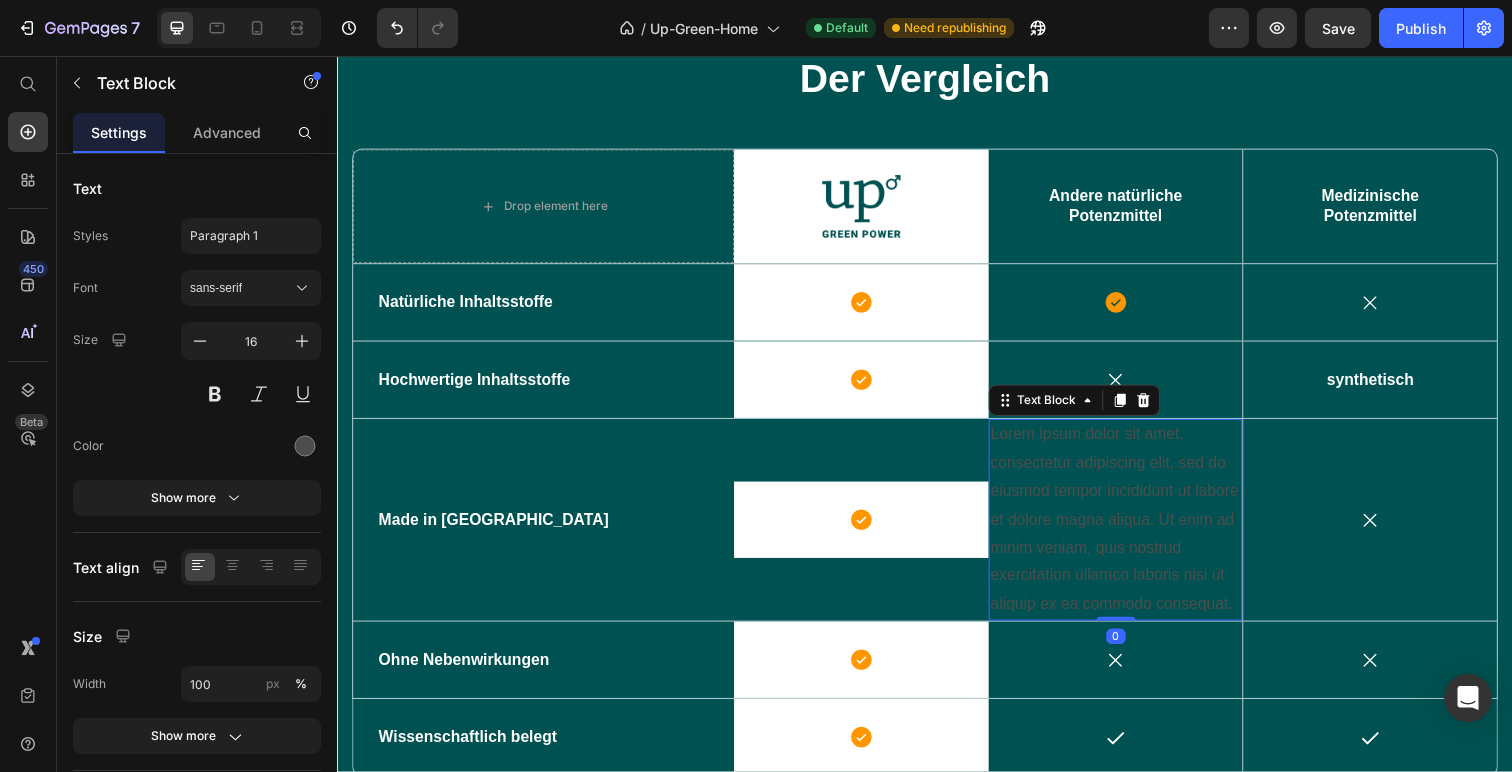 click on "Lorem ipsum dolor sit amet, consectetur adipiscing elit, sed do eiusmod tempor incididunt ut labore et dolore magna aliqua. Ut enim ad minim veniam, quis nostrud exercitation ullamco laboris nisi ut aliquip ex ea commodo consequat." at bounding box center (1132, 530) 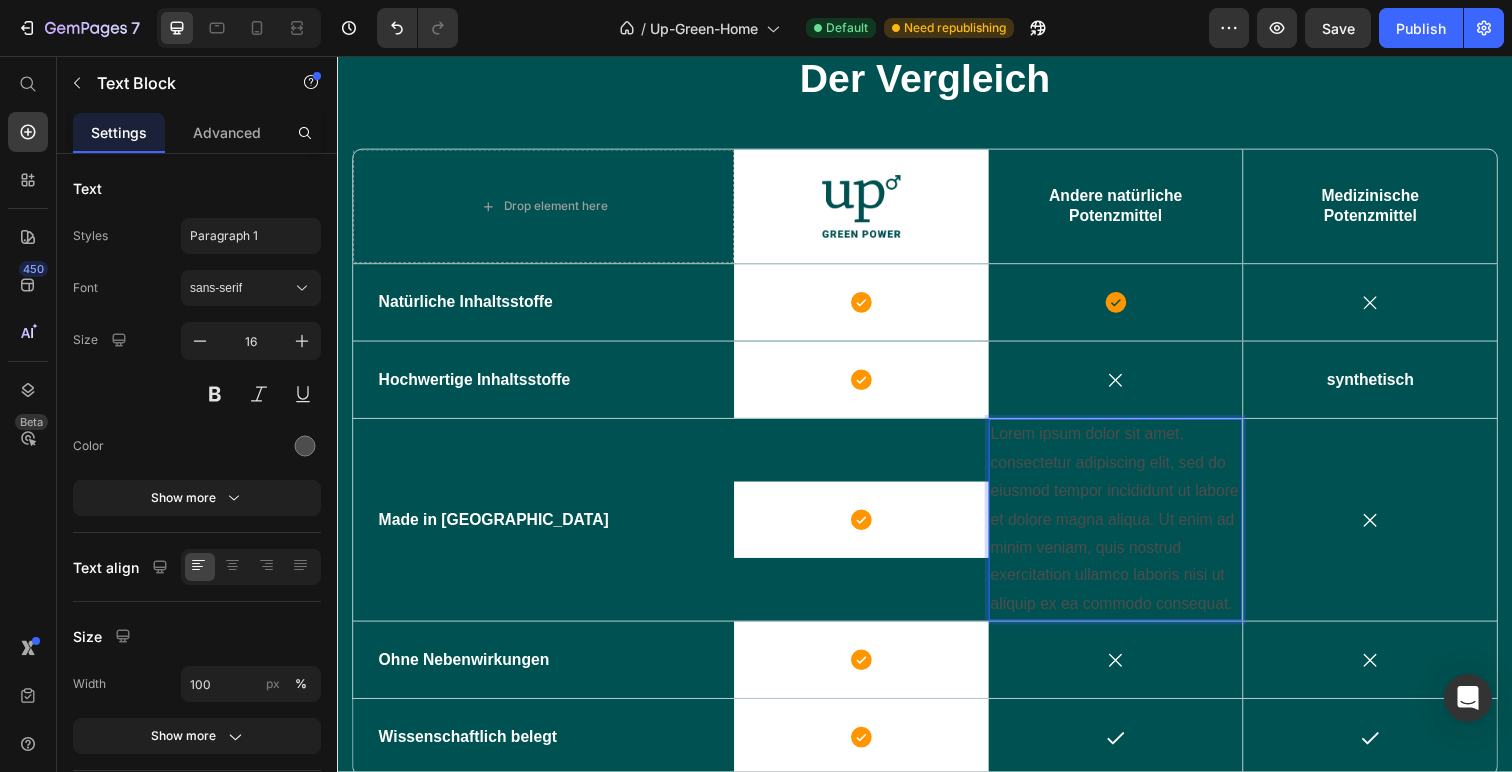 click on "Lorem ipsum dolor sit amet, consectetur adipiscing elit, sed do eiusmod tempor incididunt ut labore et dolore magna aliqua. Ut enim ad minim veniam, quis nostrud exercitation ullamco laboris nisi ut aliquip ex ea commodo consequat." at bounding box center [1132, 530] 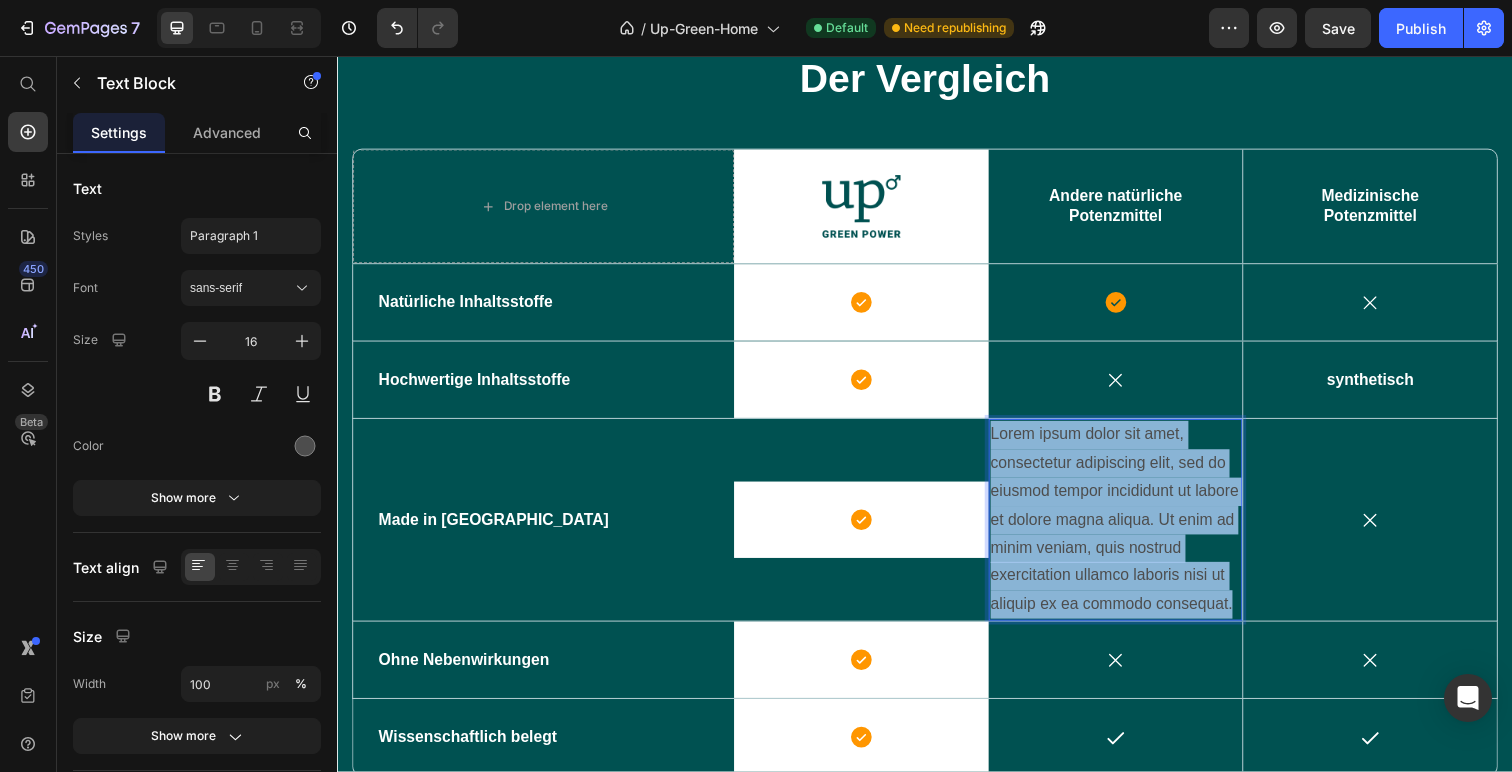 click on "Lorem ipsum dolor sit amet, consectetur adipiscing elit, sed do eiusmod tempor incididunt ut labore et dolore magna aliqua. Ut enim ad minim veniam, quis nostrud exercitation ullamco laboris nisi ut aliquip ex ea commodo consequat." at bounding box center (1132, 530) 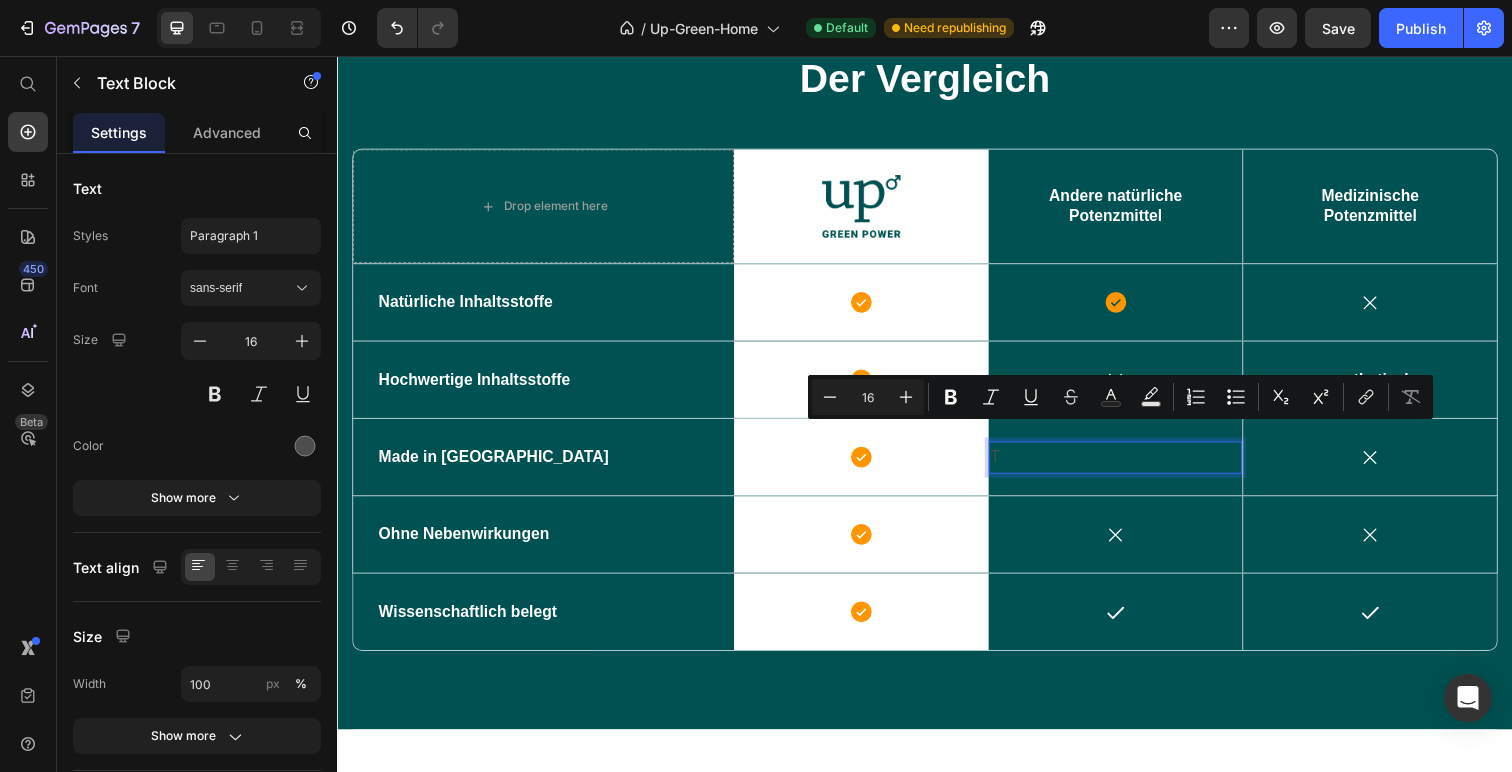 scroll, scrollTop: 4424, scrollLeft: 0, axis: vertical 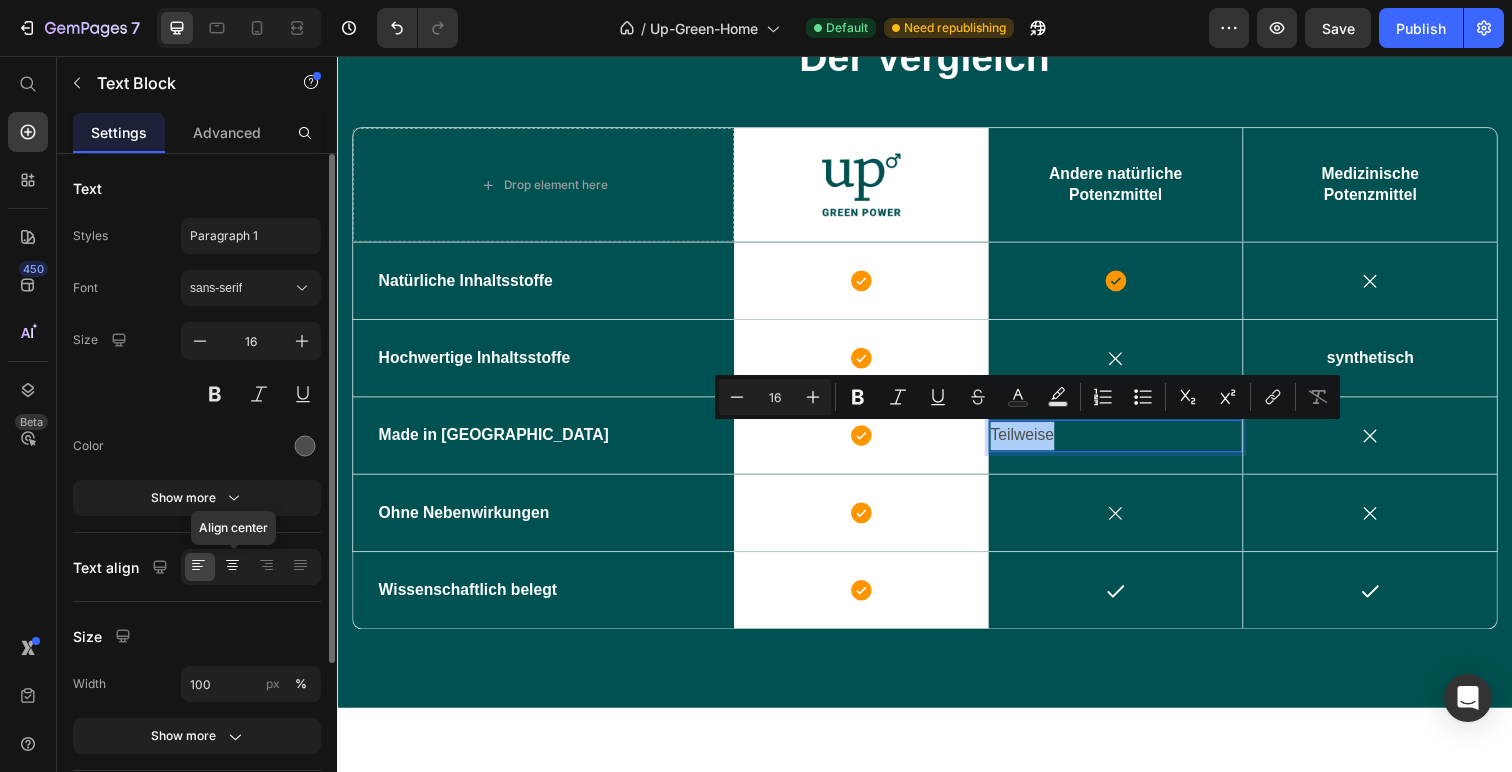 click 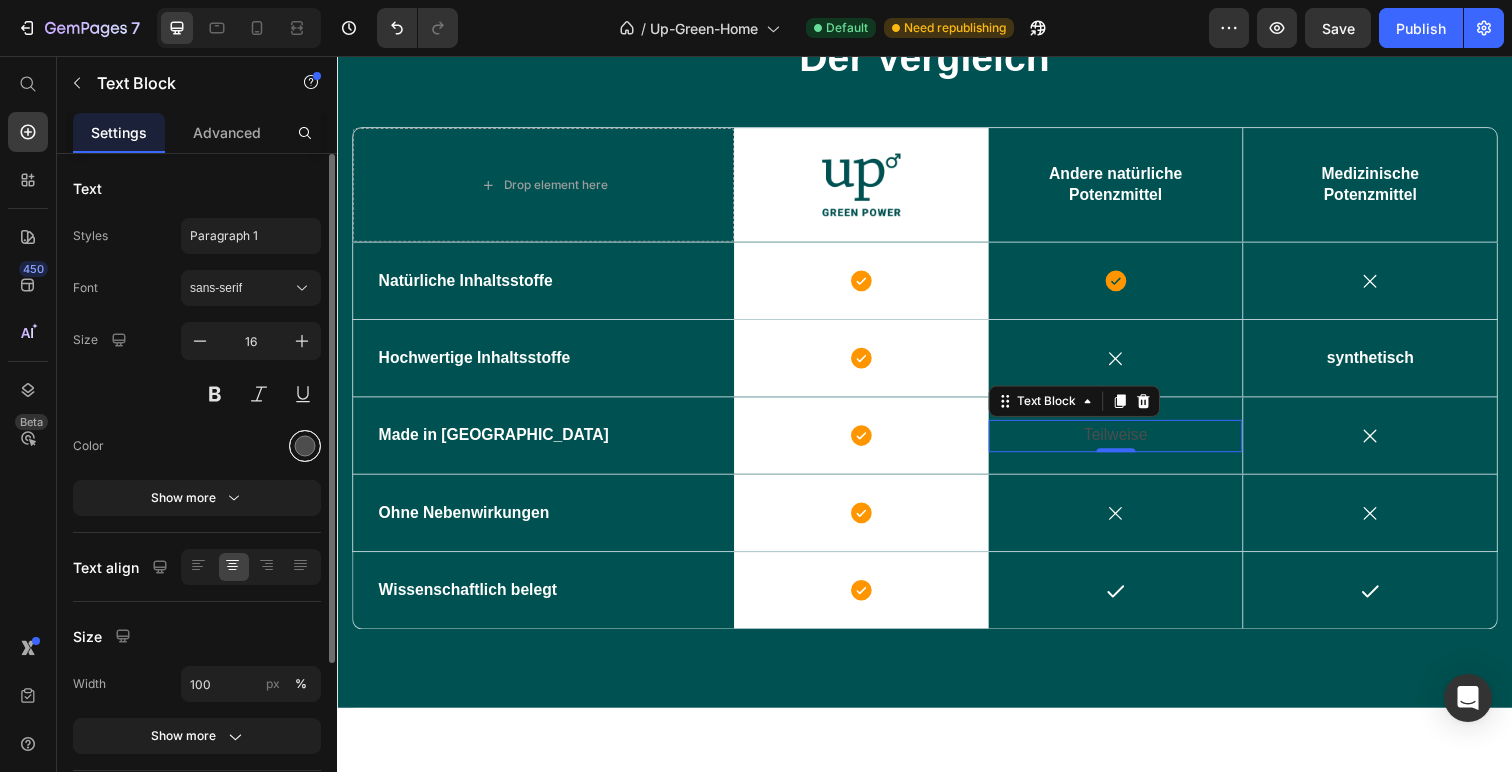 click at bounding box center [305, 446] 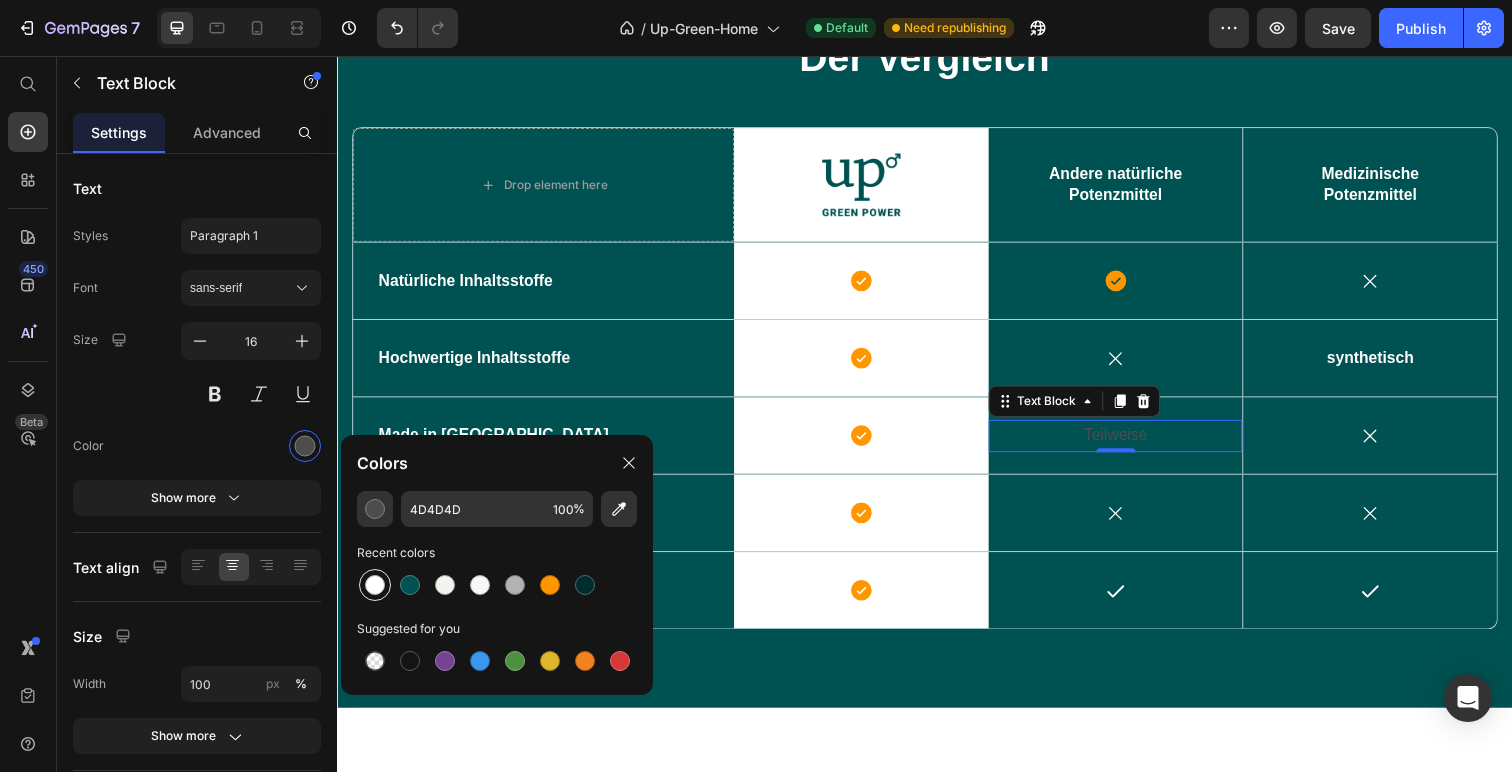 click at bounding box center [375, 585] 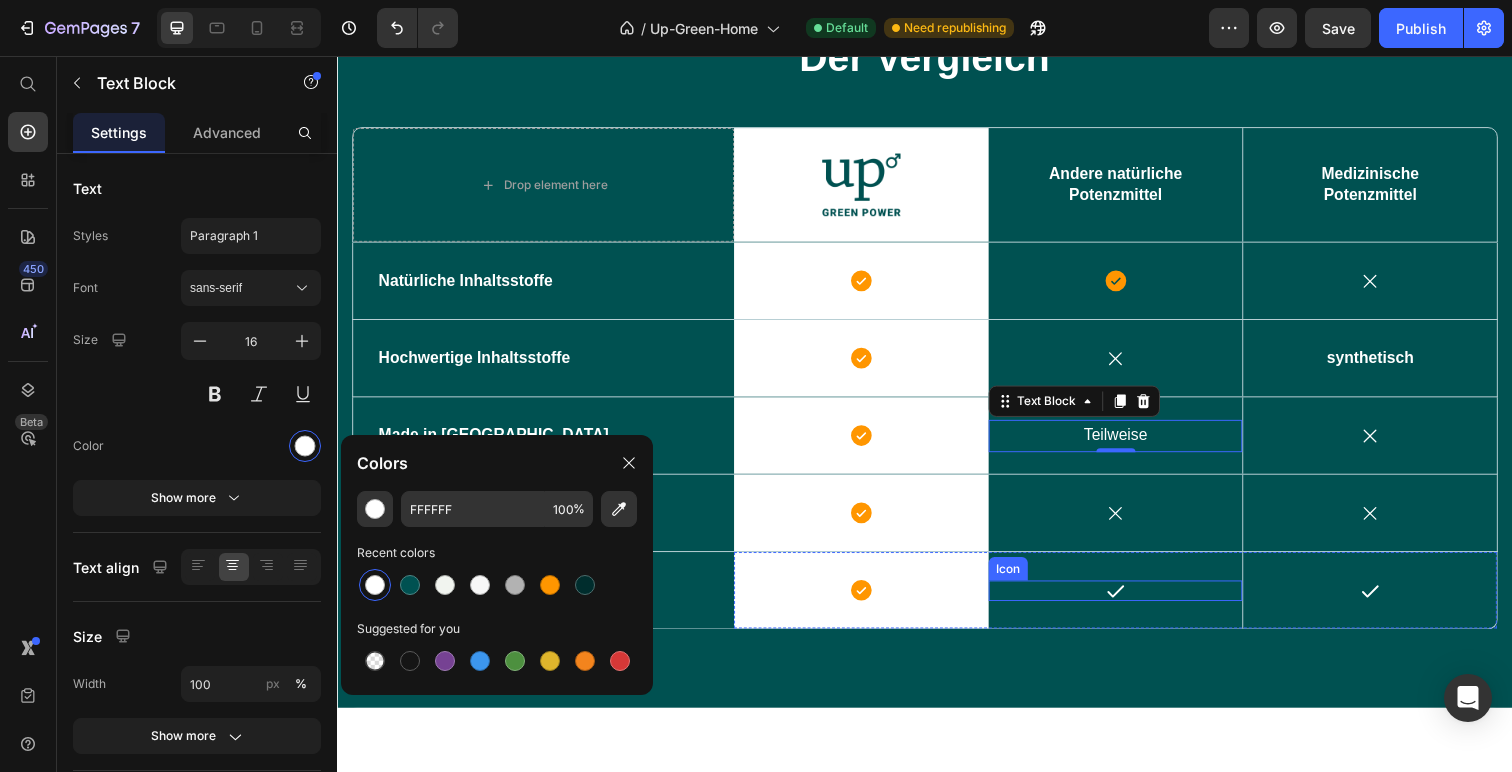 click 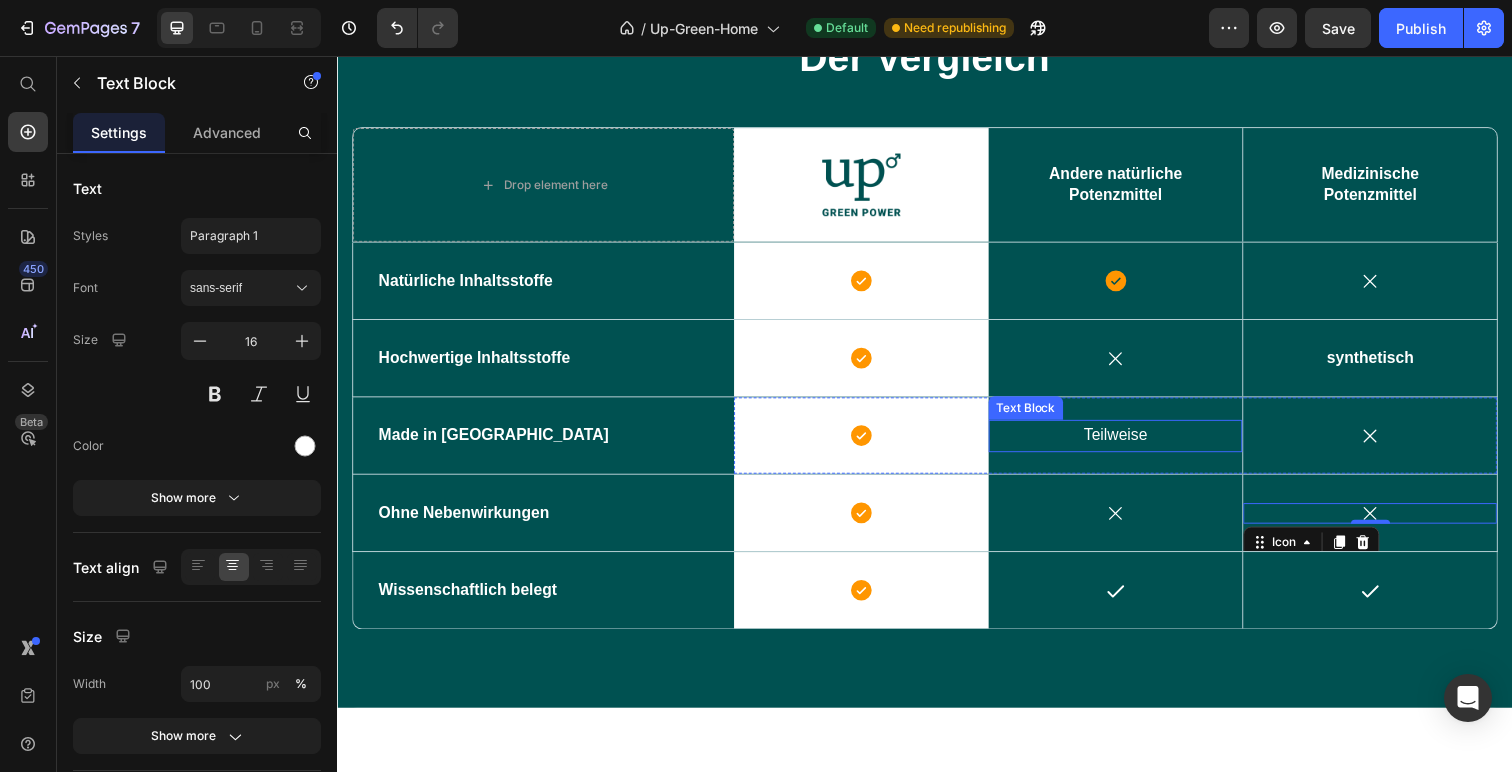 click on "Teilweise" at bounding box center [1132, 444] 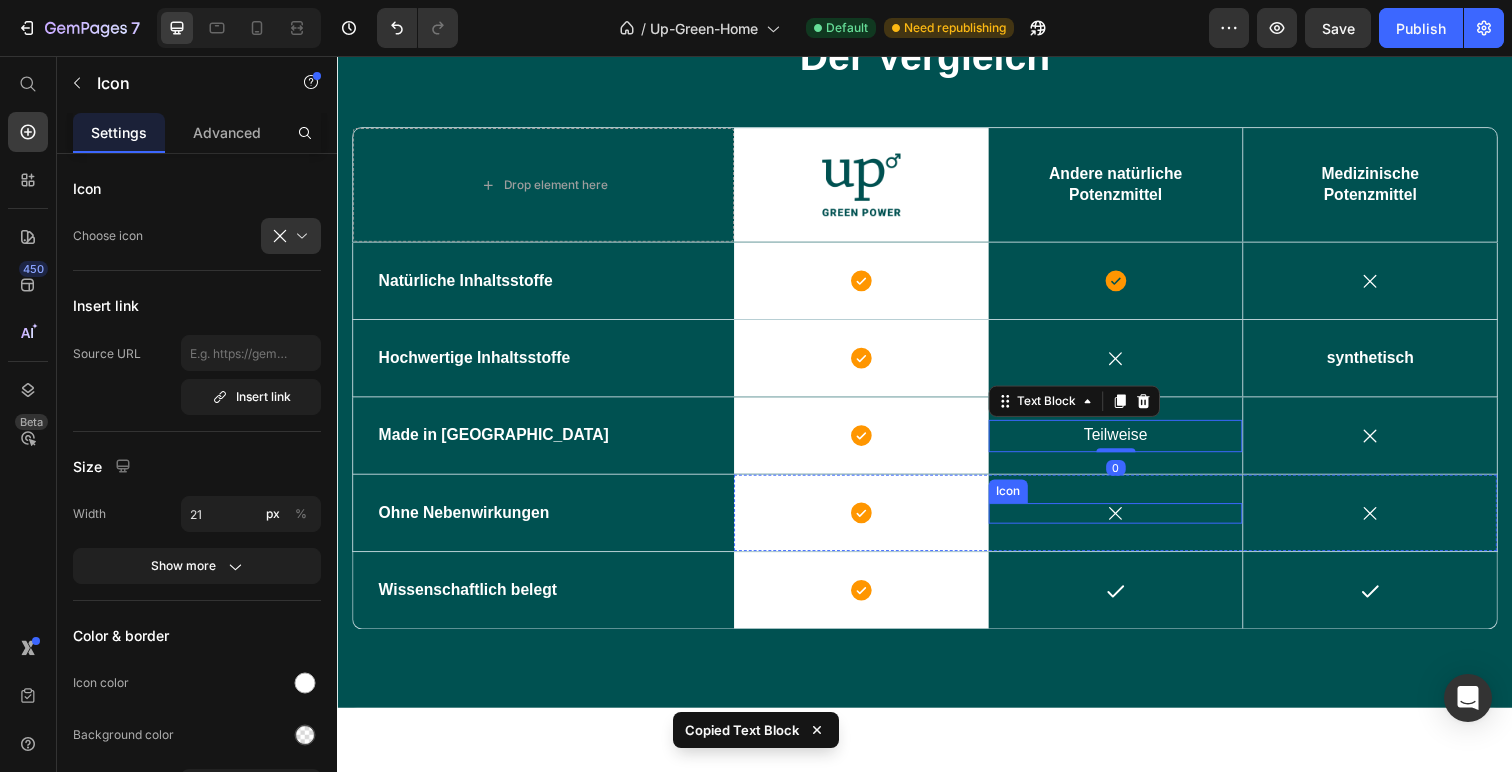 click 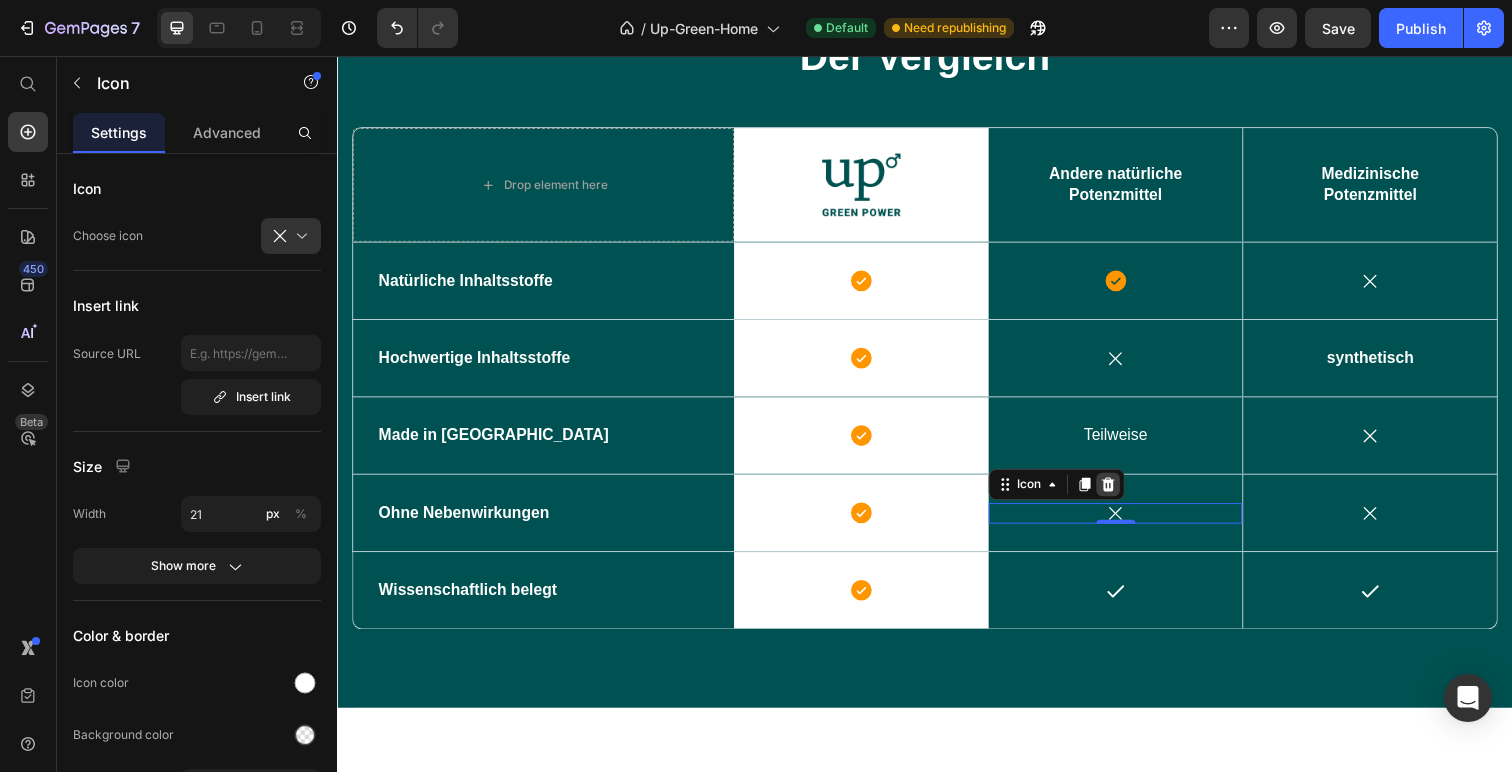 click 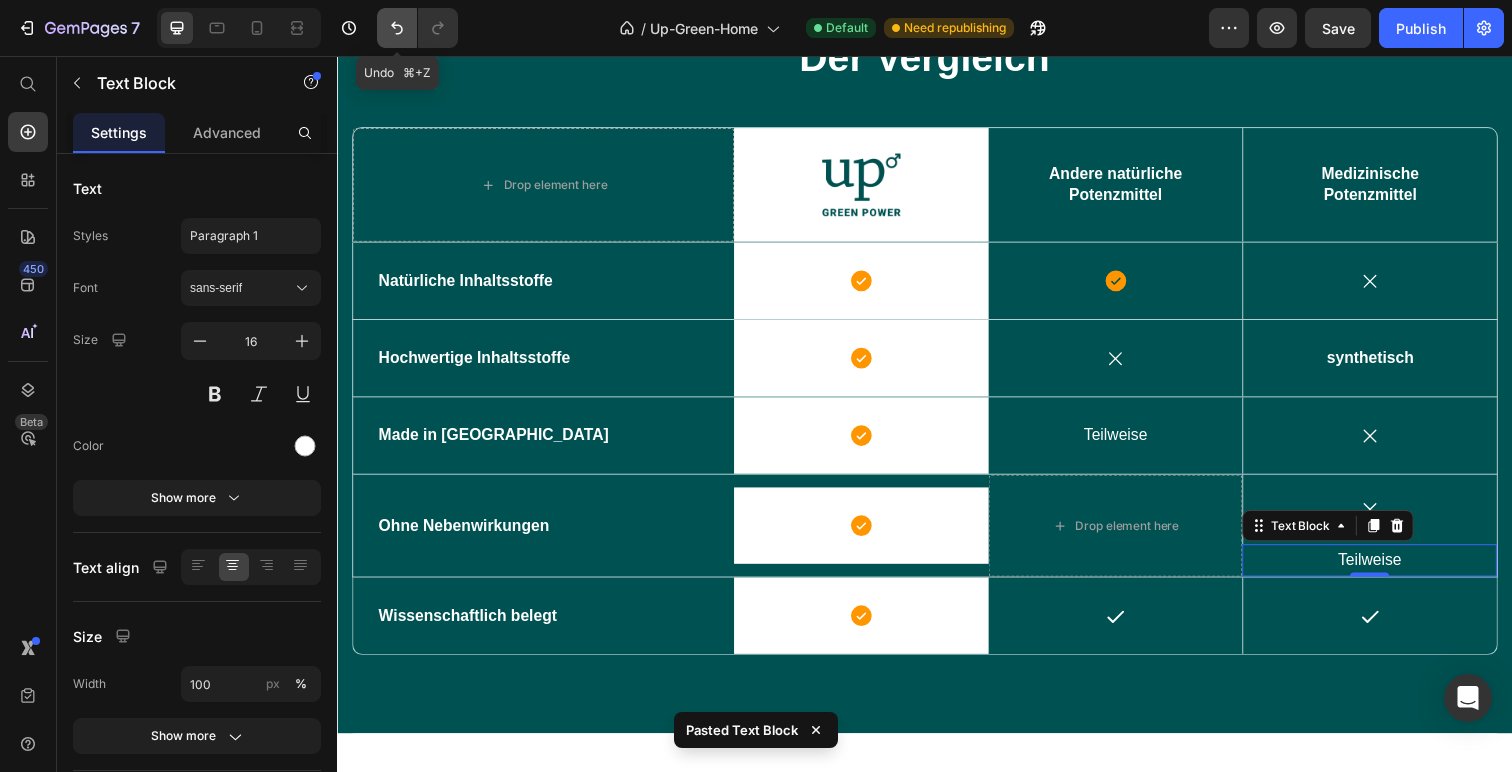 click 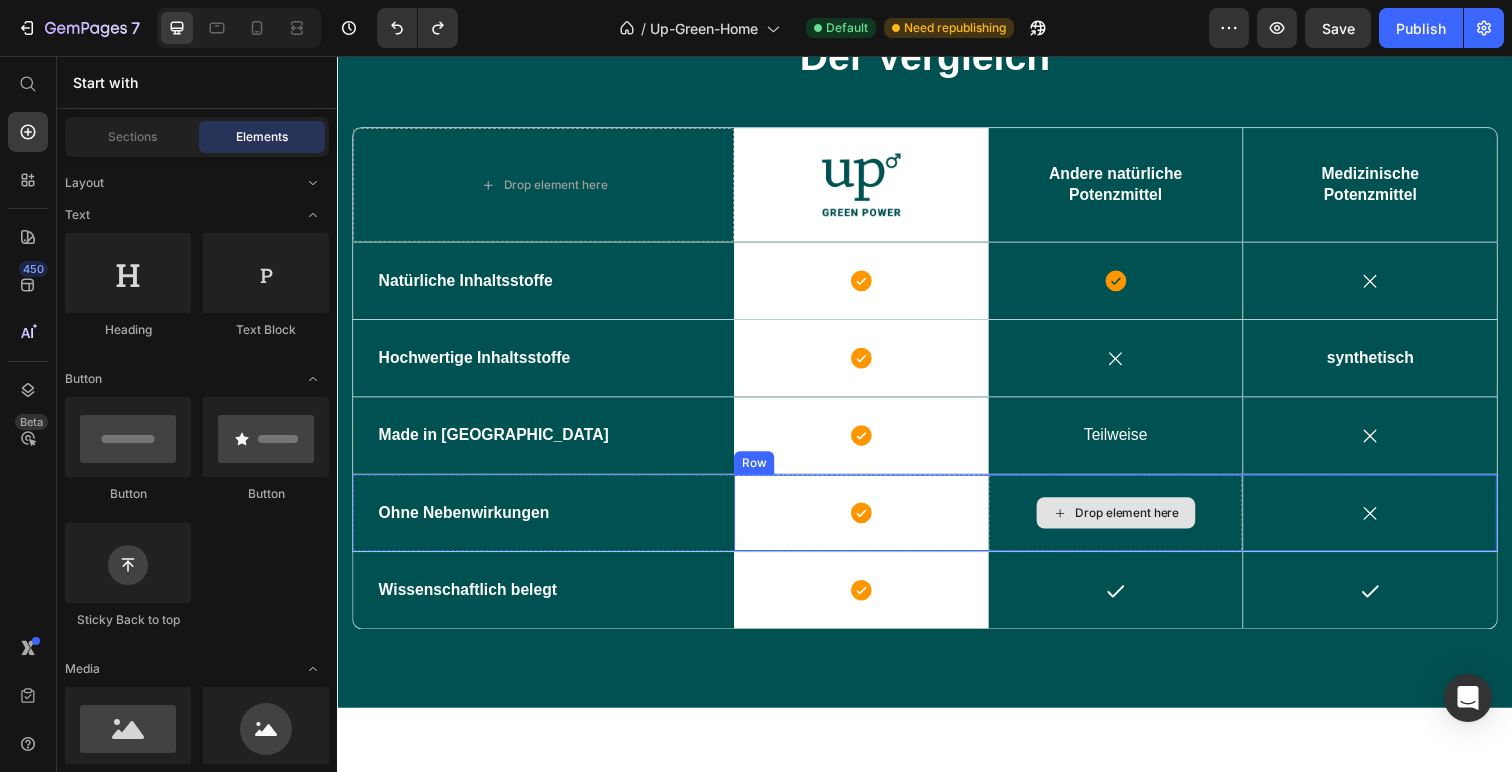 click on "Drop element here" at bounding box center [1144, 523] 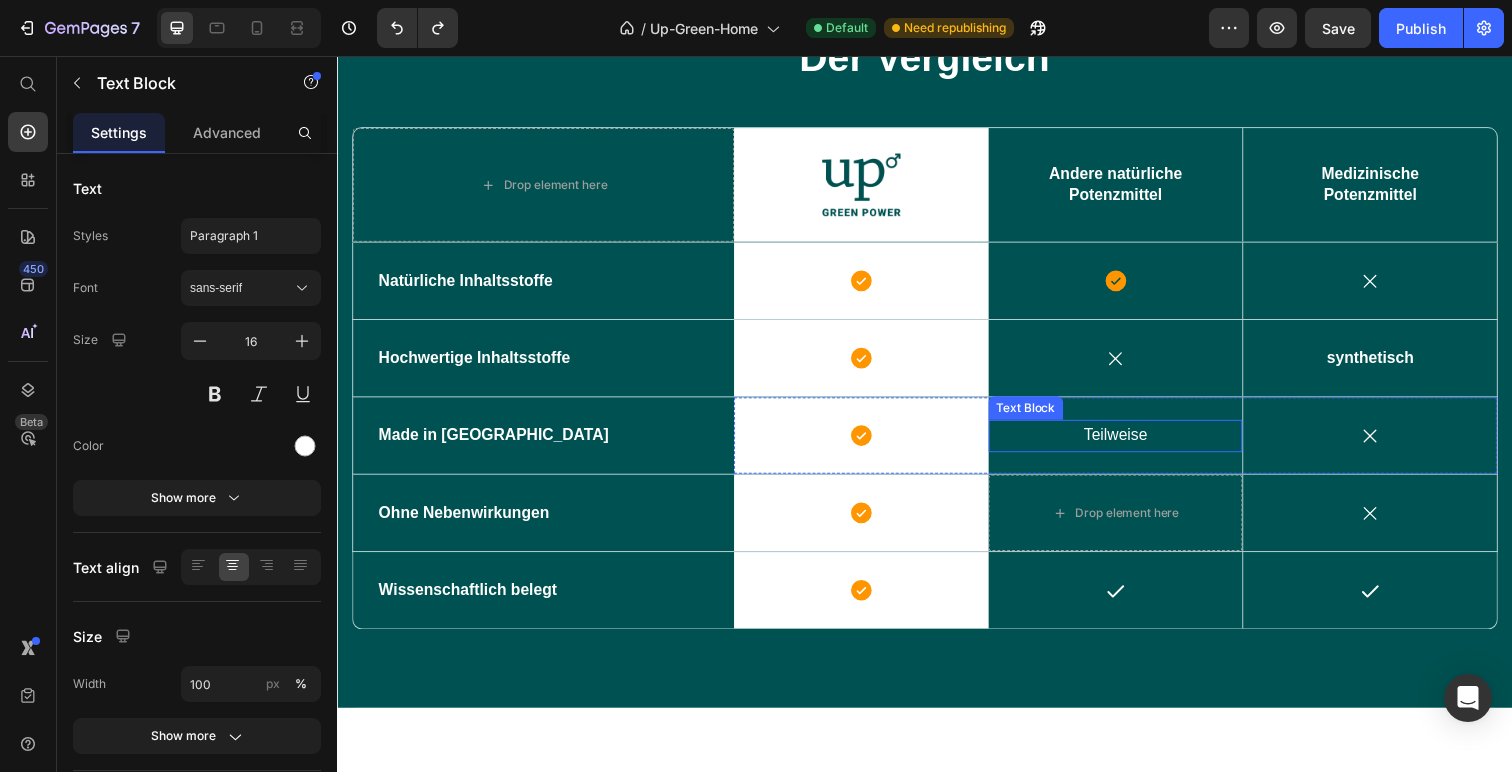 click on "Teilweise" at bounding box center [1132, 444] 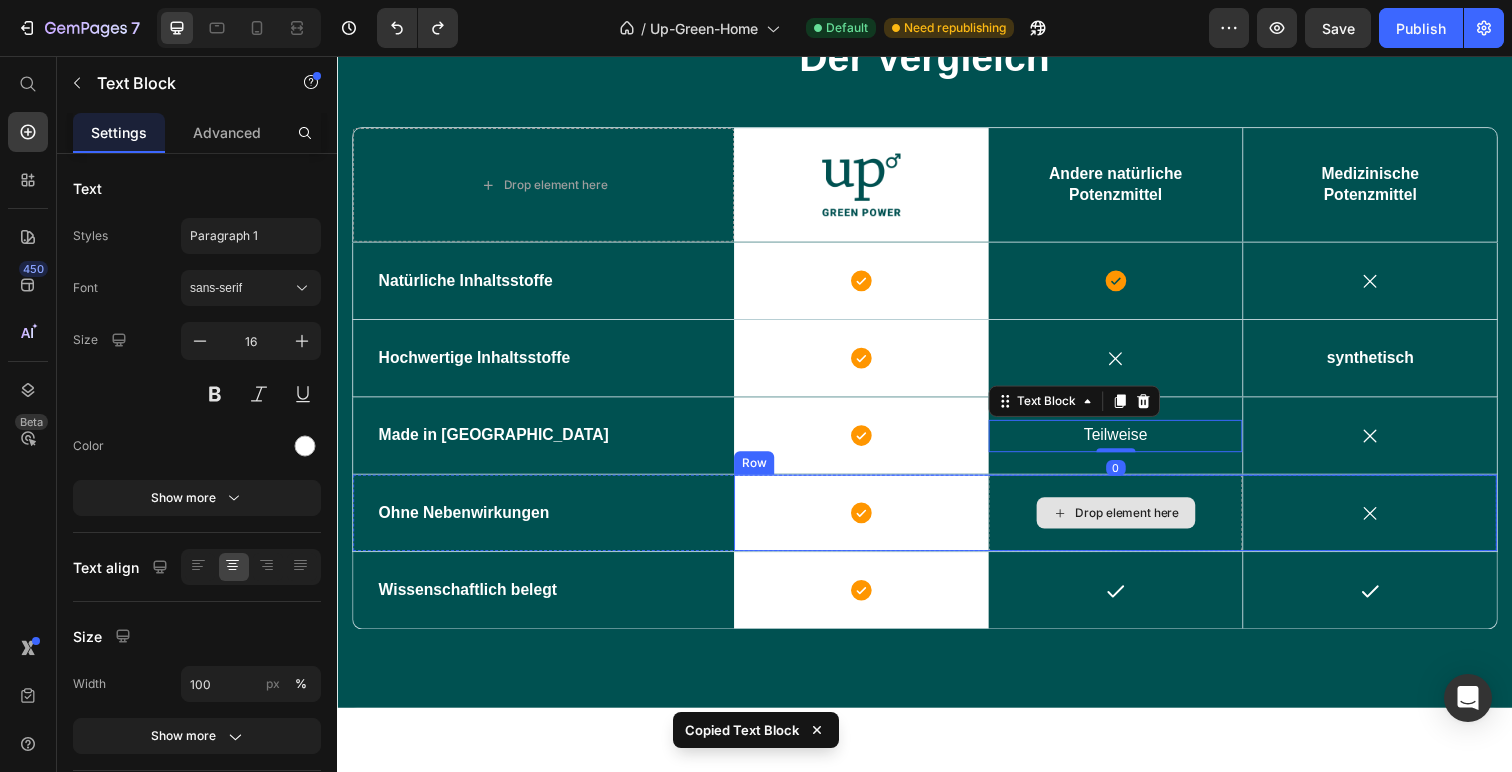 click on "Drop element here" at bounding box center (1144, 523) 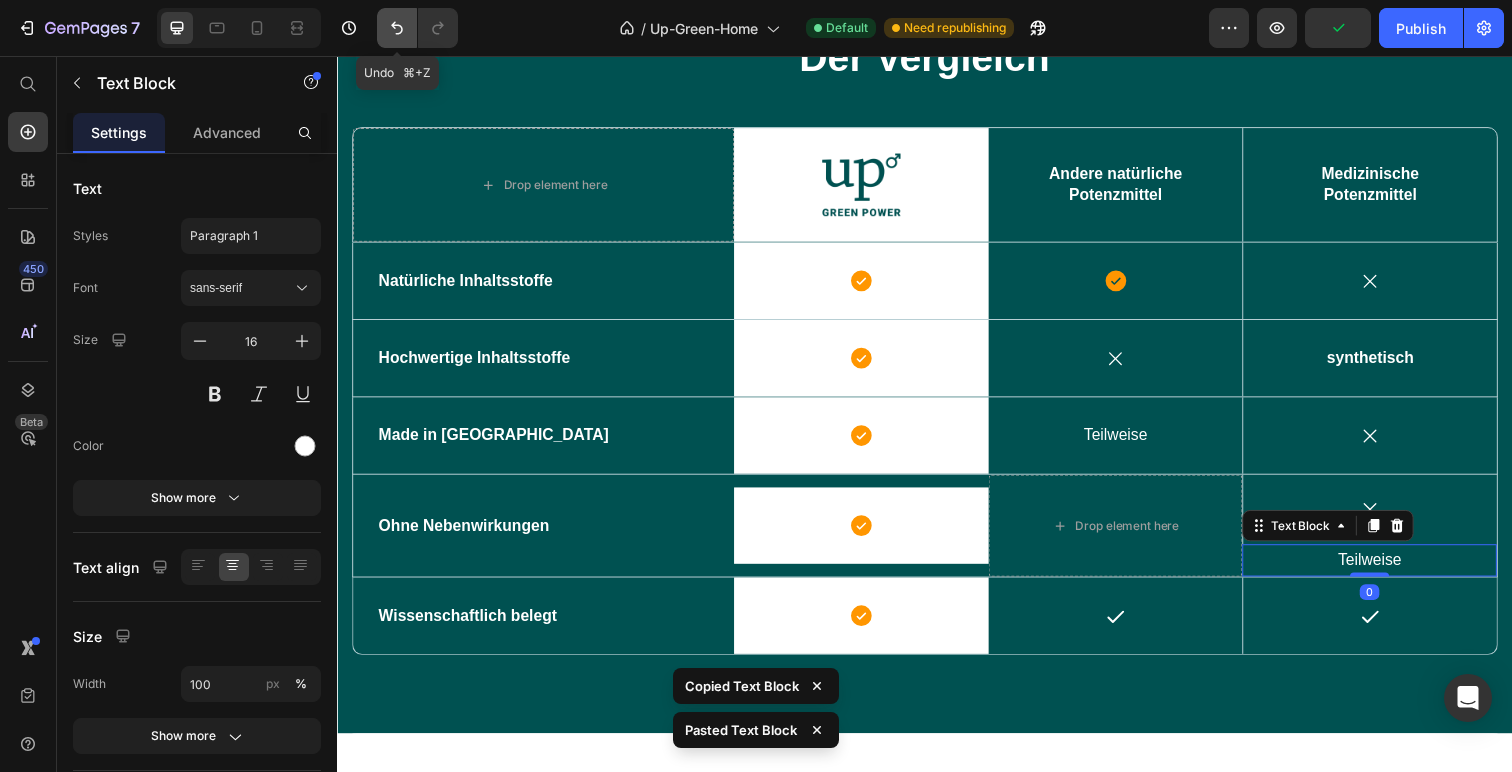 click 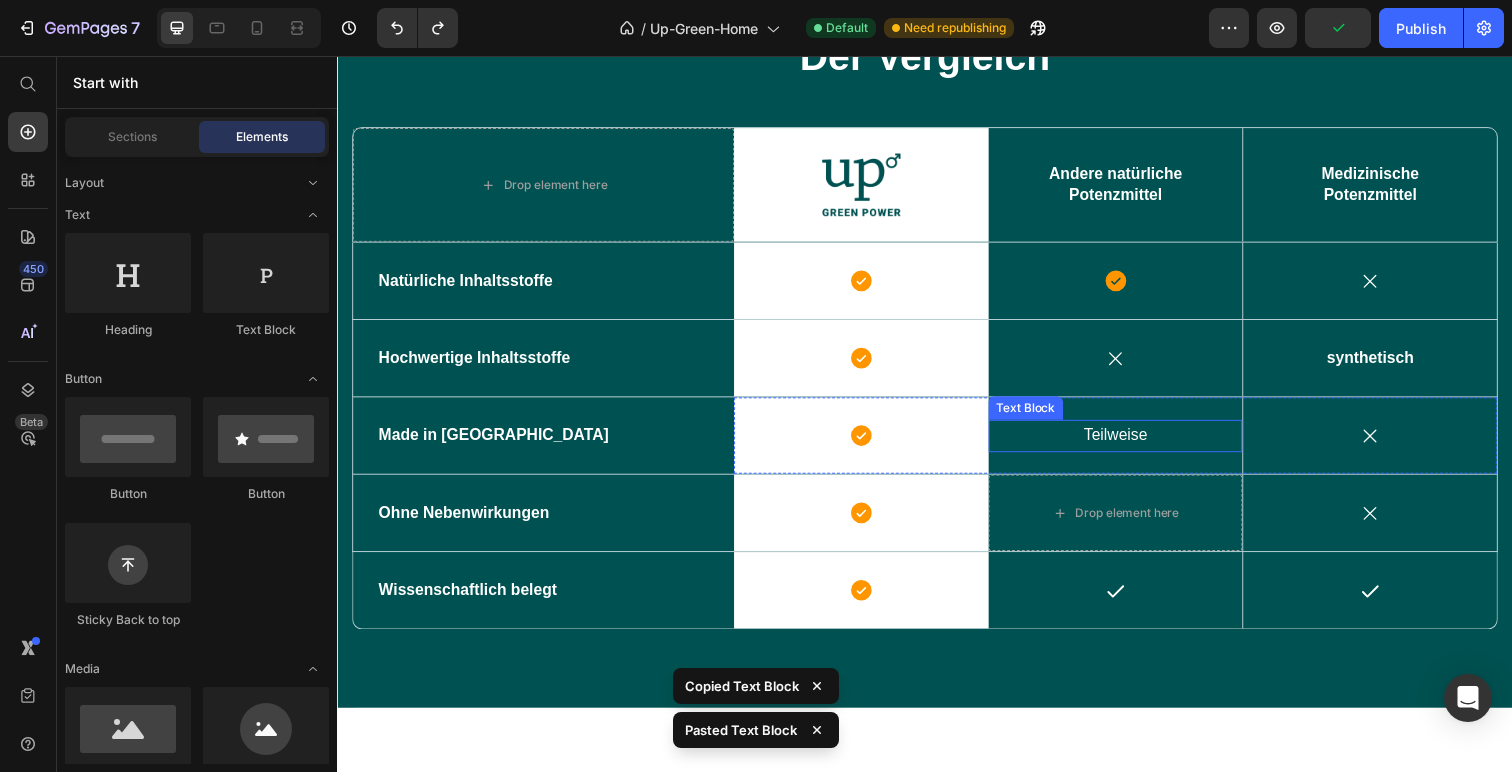 click on "Teilweise" at bounding box center (1132, 444) 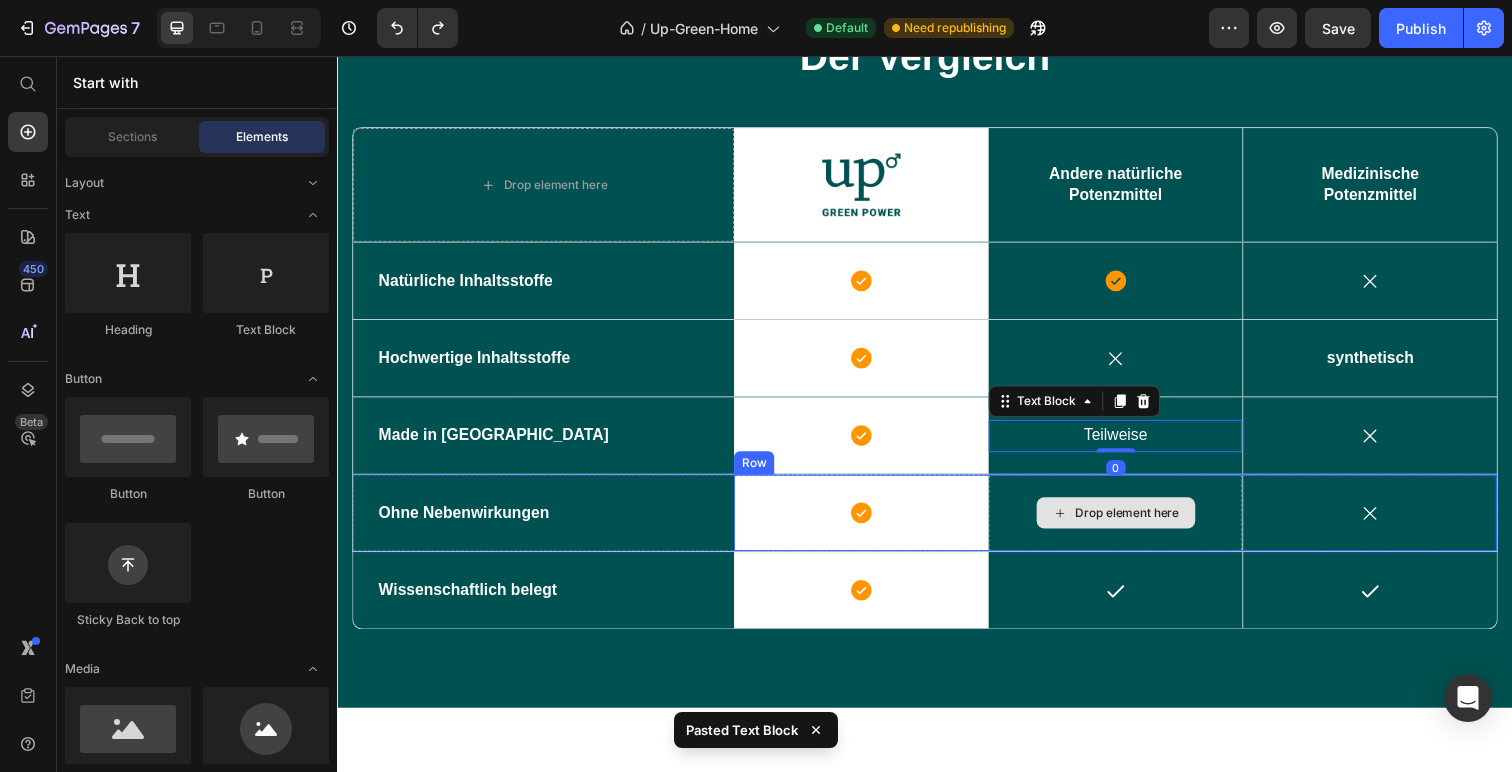 click on "Drop element here" at bounding box center (1132, 523) 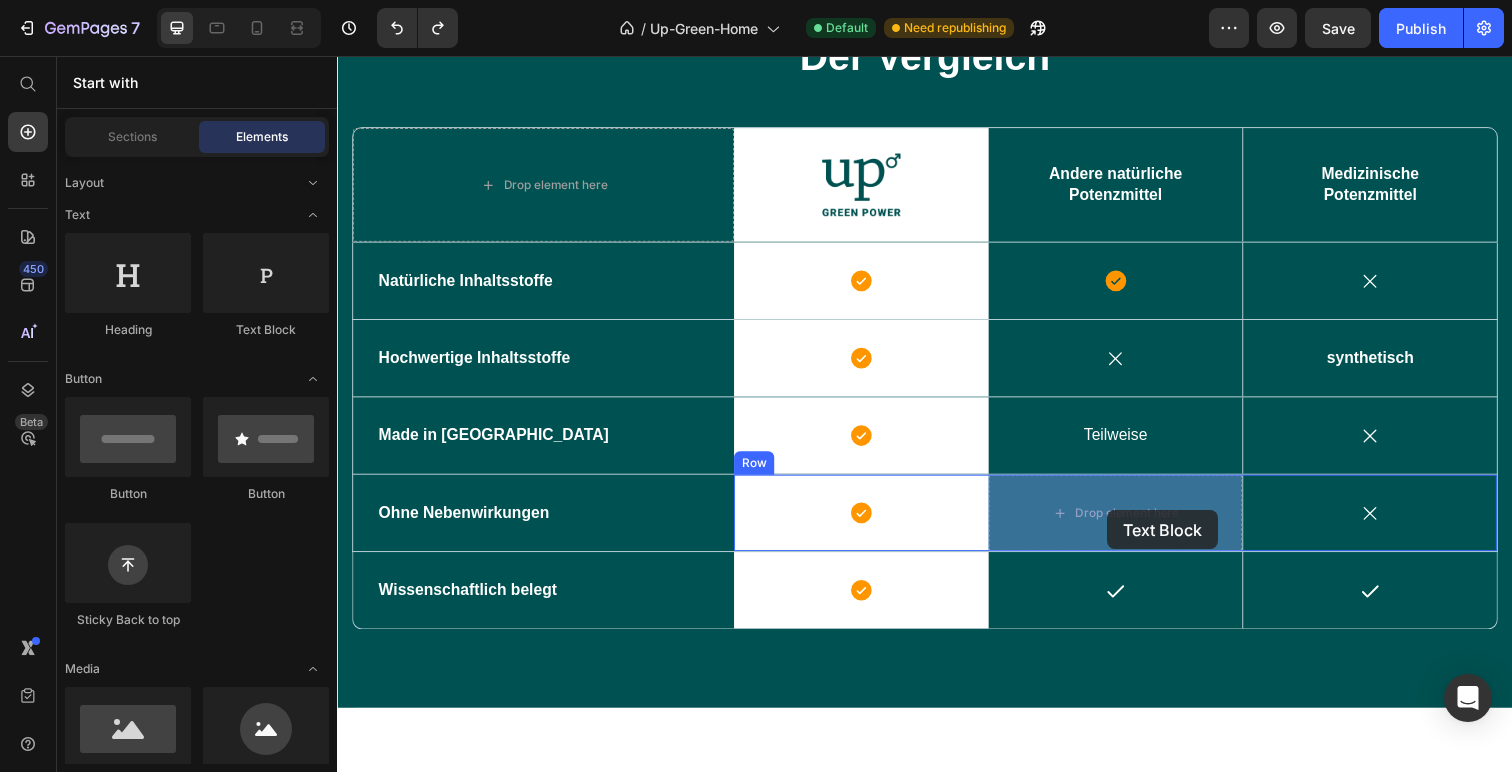 drag, startPoint x: 569, startPoint y: 367, endPoint x: 1123, endPoint y: 520, distance: 574.7391 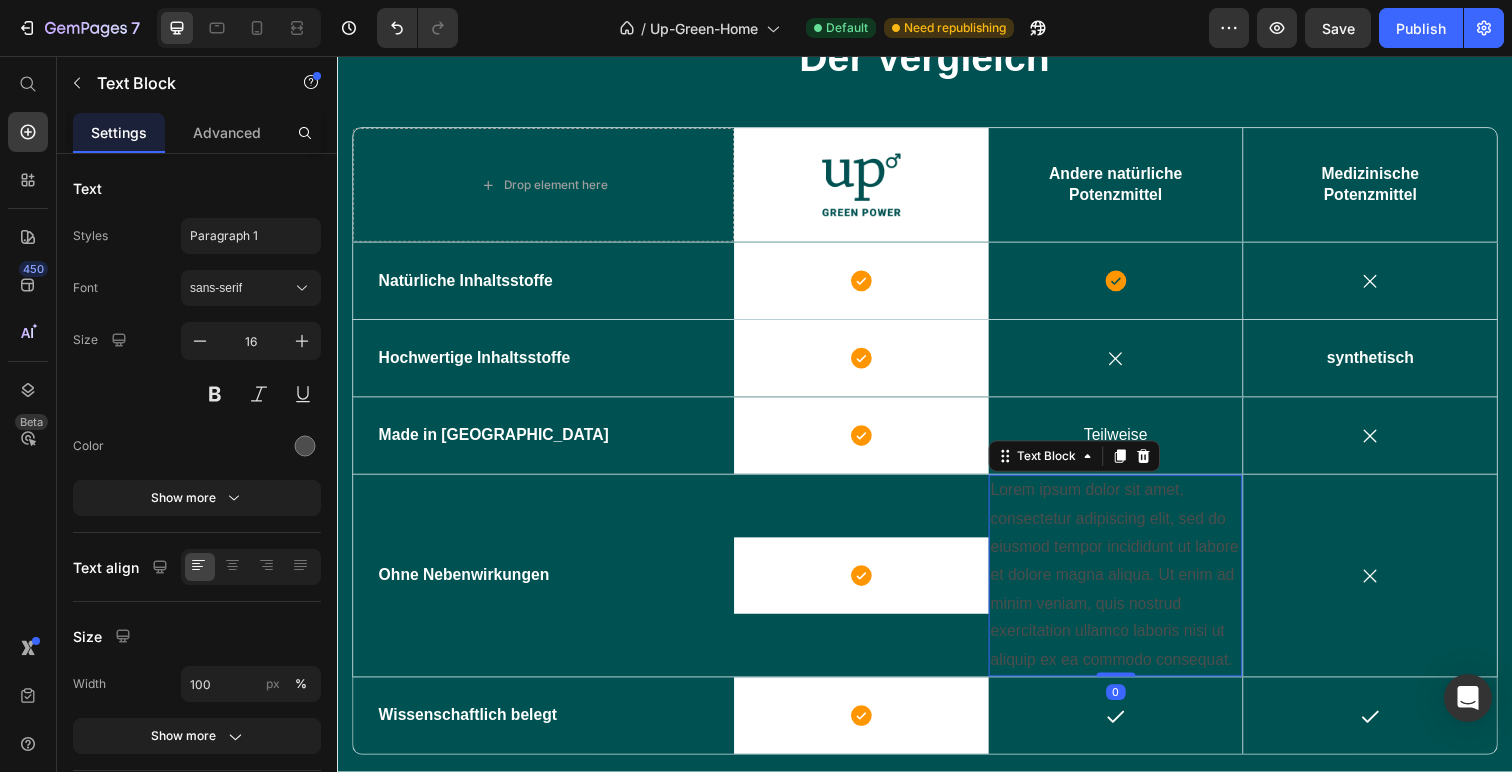 click on "Lorem ipsum dolor sit amet, consectetur adipiscing elit, sed do eiusmod tempor incididunt ut labore et dolore magna aliqua. Ut enim ad minim veniam, quis nostrud exercitation ullamco laboris nisi ut aliquip ex ea commodo consequat." at bounding box center [1132, 587] 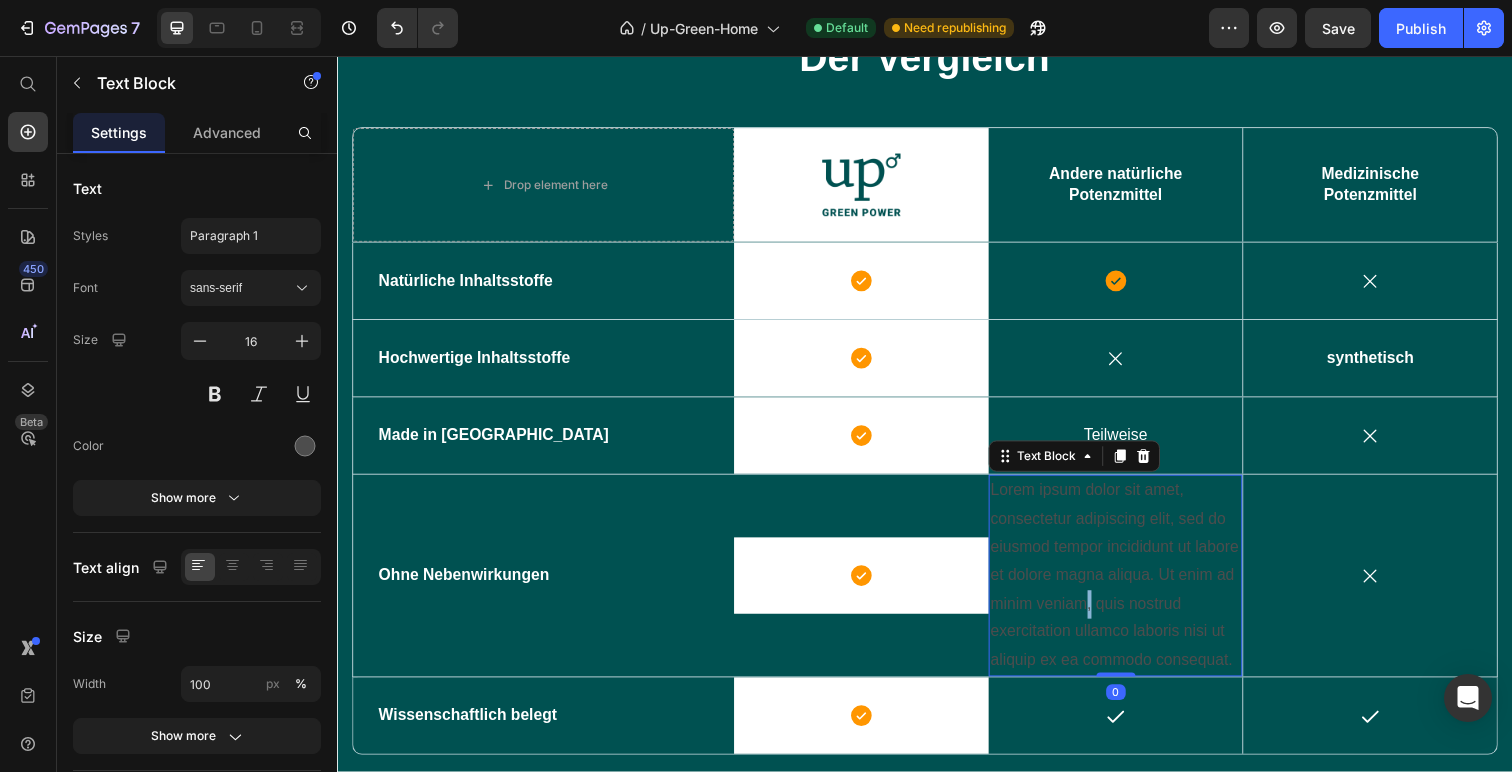 click on "Lorem ipsum dolor sit amet, consectetur adipiscing elit, sed do eiusmod tempor incididunt ut labore et dolore magna aliqua. Ut enim ad minim veniam, quis nostrud exercitation ullamco laboris nisi ut aliquip ex ea commodo consequat." at bounding box center (1132, 587) 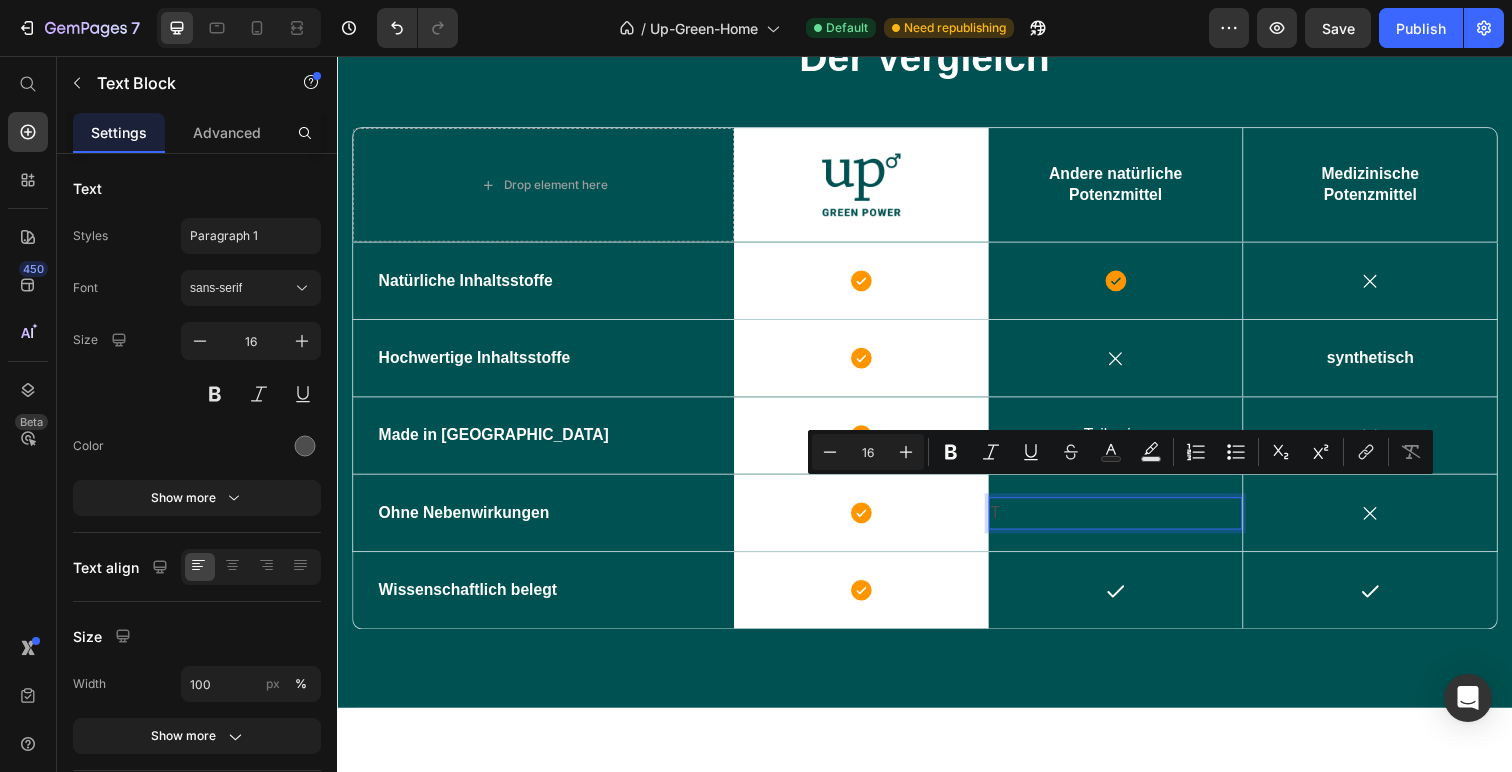 scroll, scrollTop: 4447, scrollLeft: 0, axis: vertical 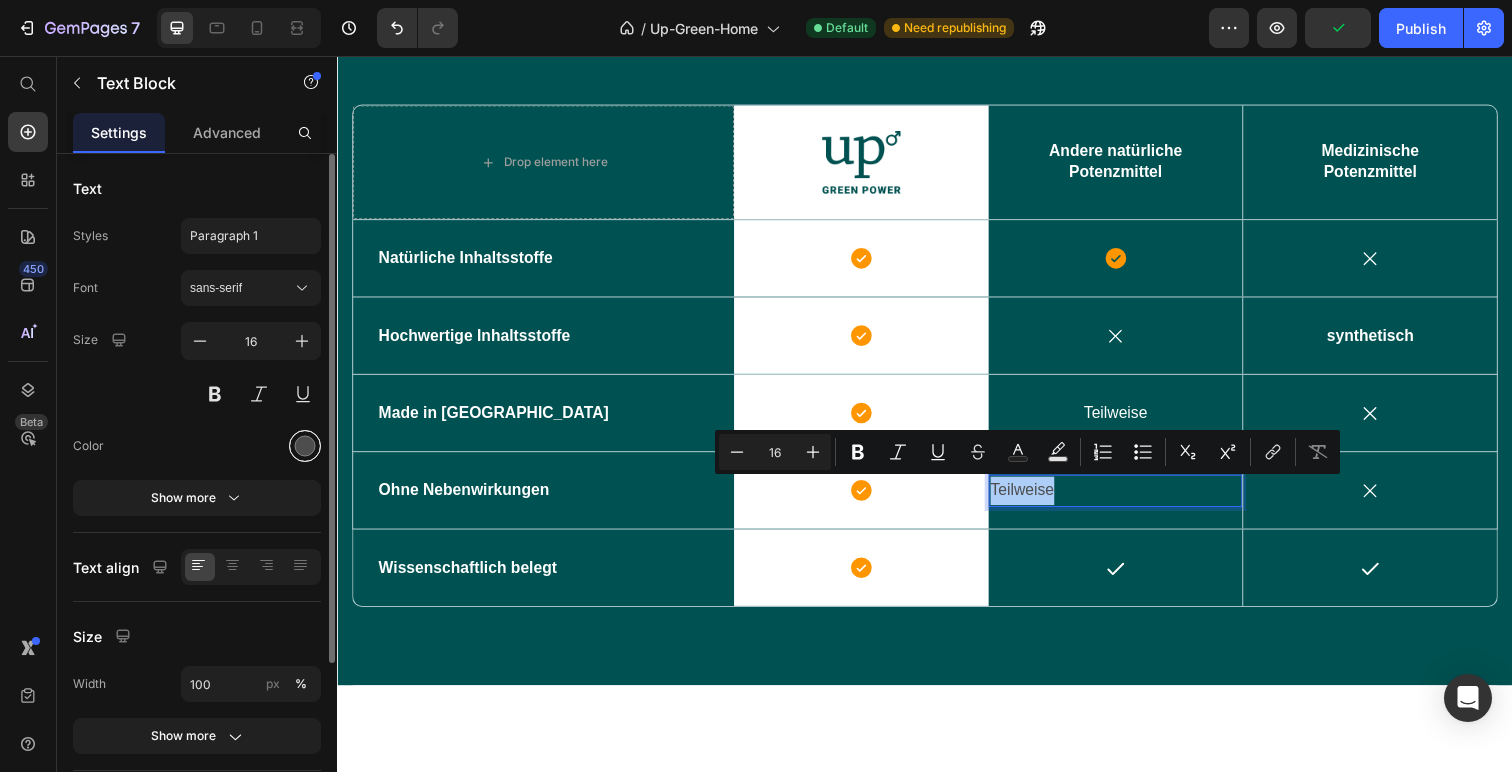 click at bounding box center [305, 446] 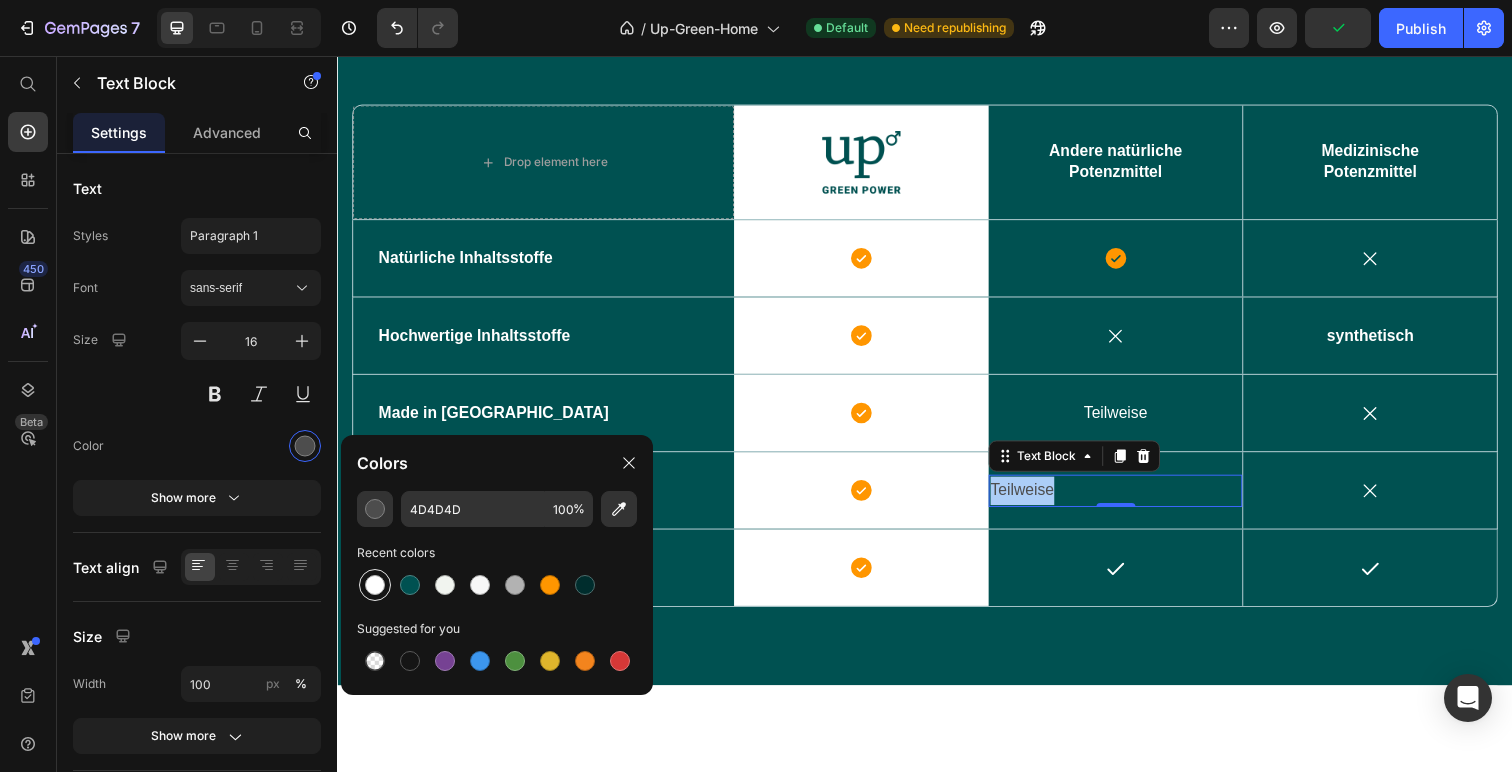 click at bounding box center (375, 585) 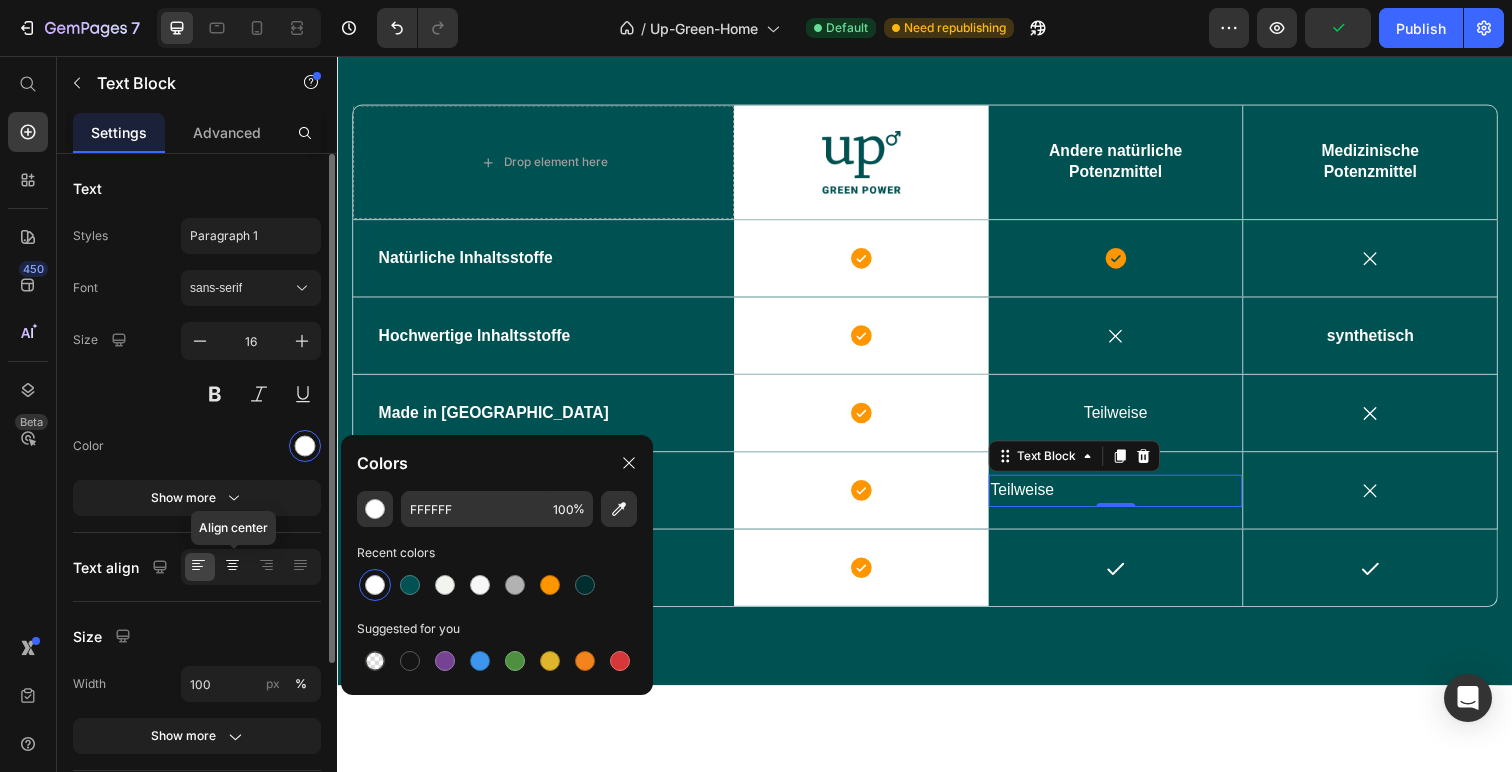 click 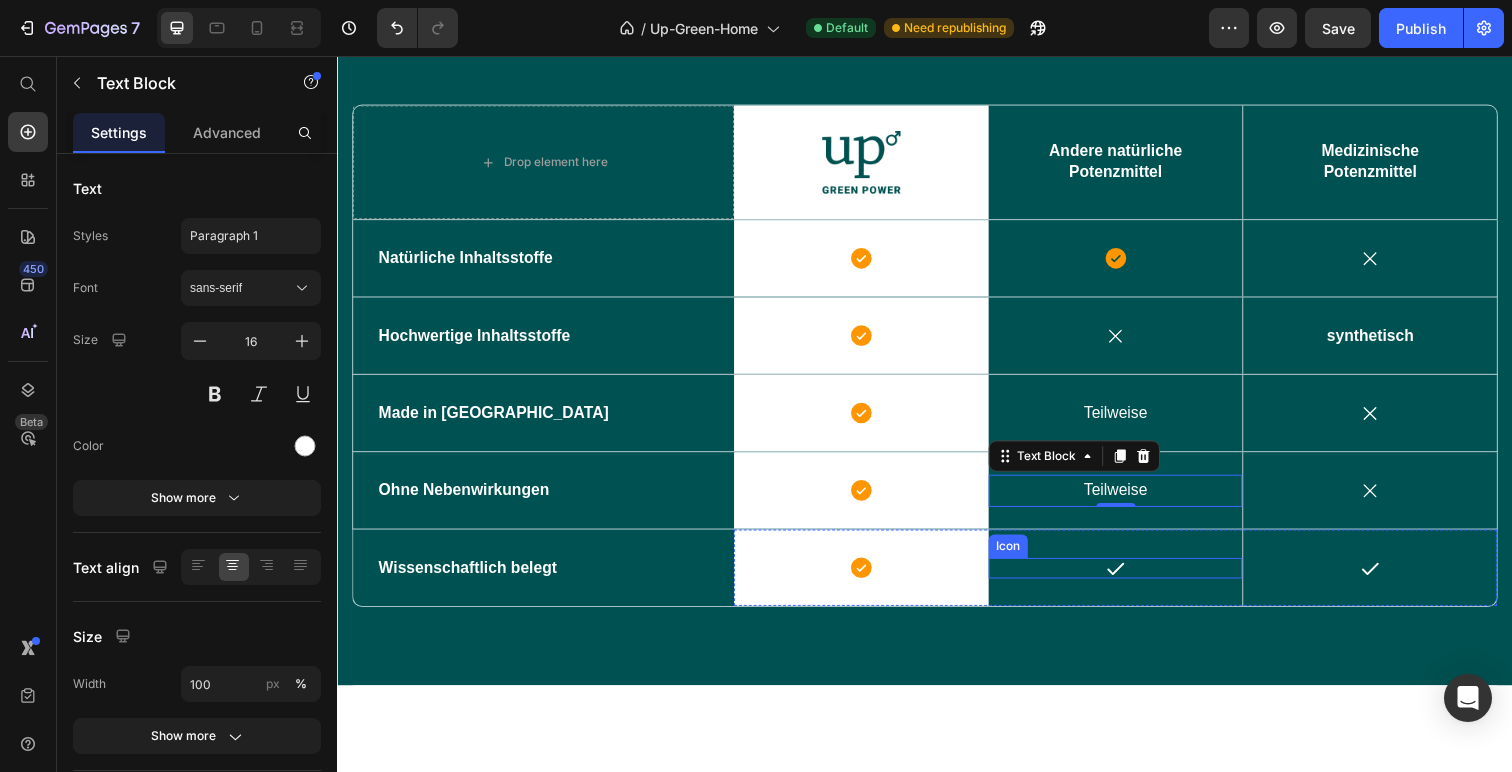 click on "Icon" at bounding box center (1132, 579) 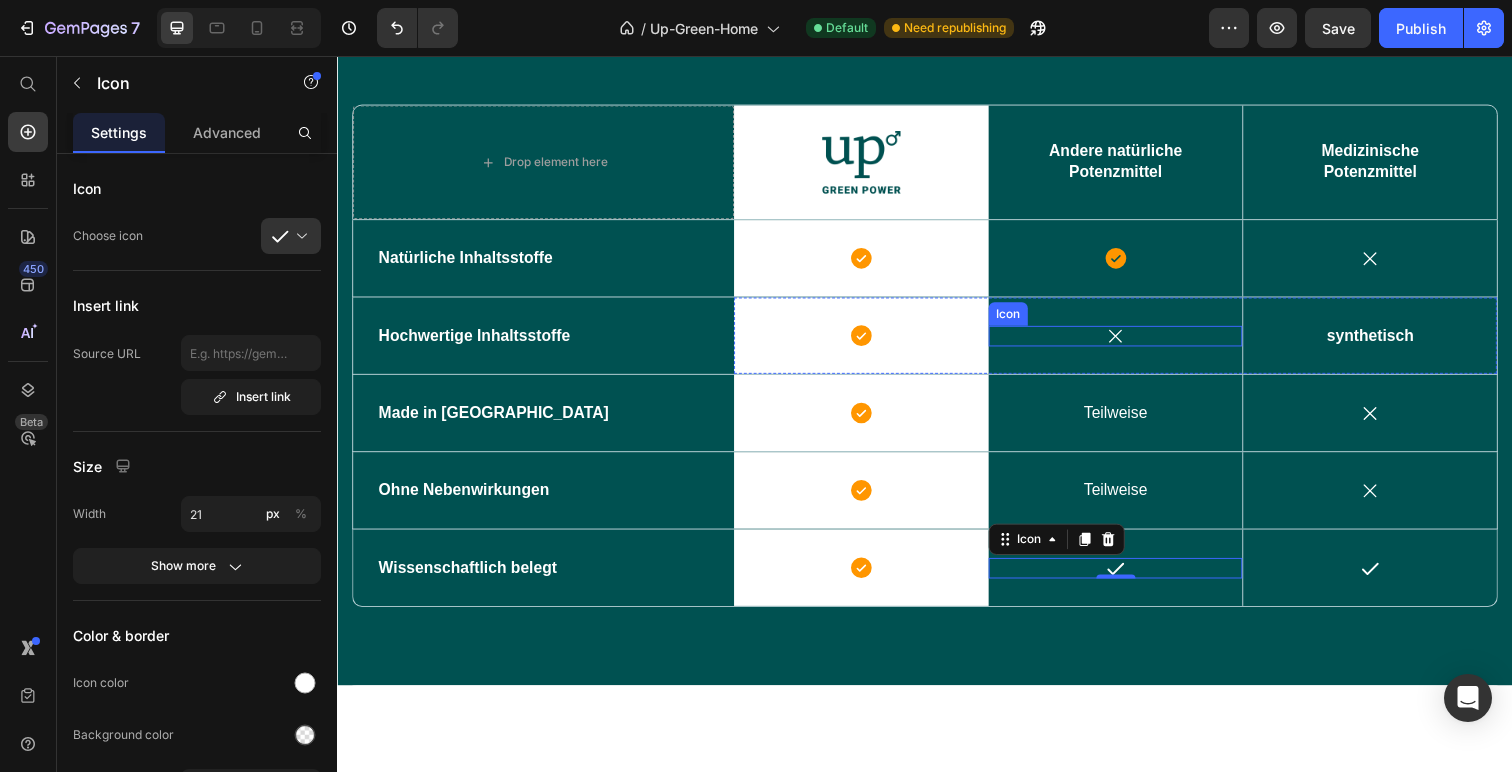 click 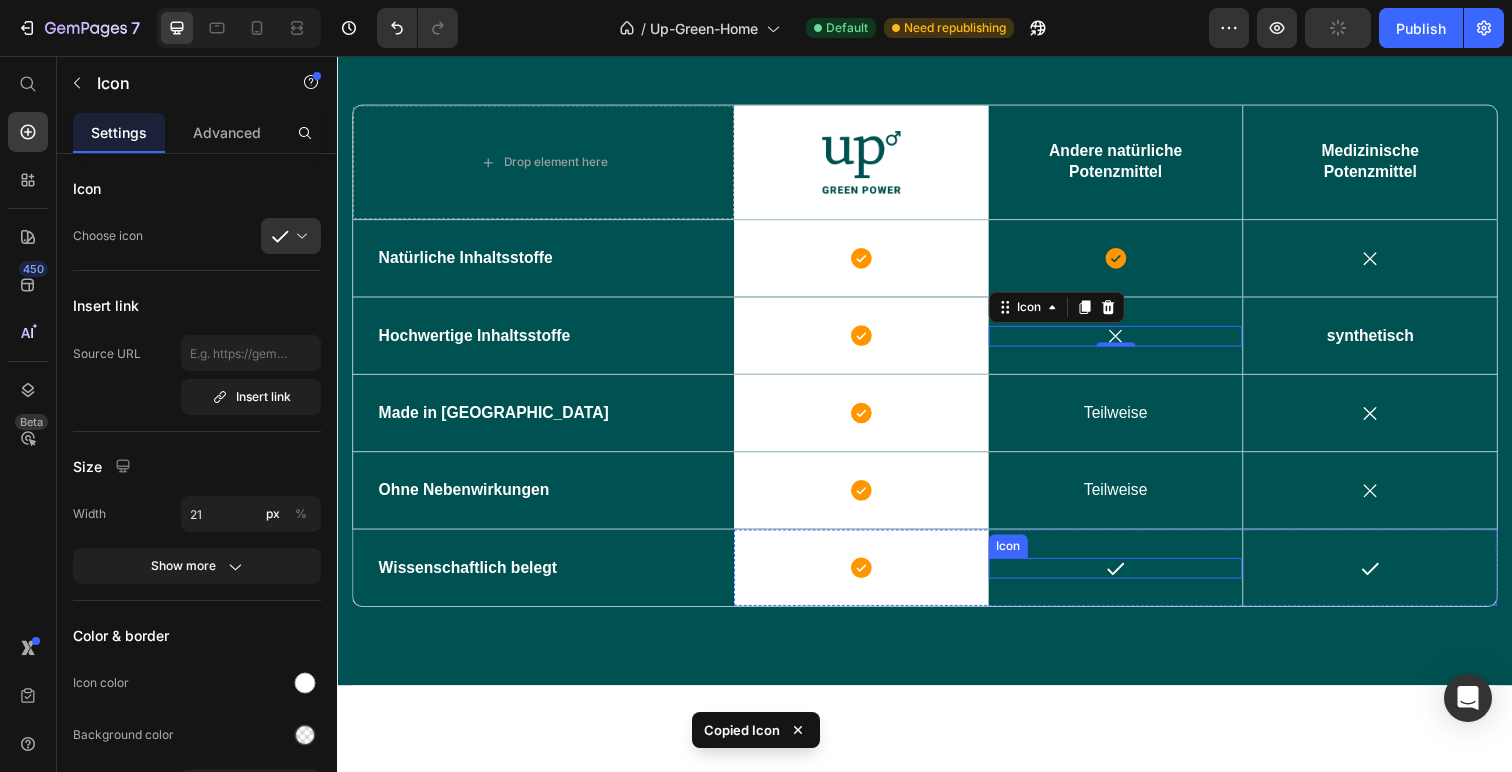 click 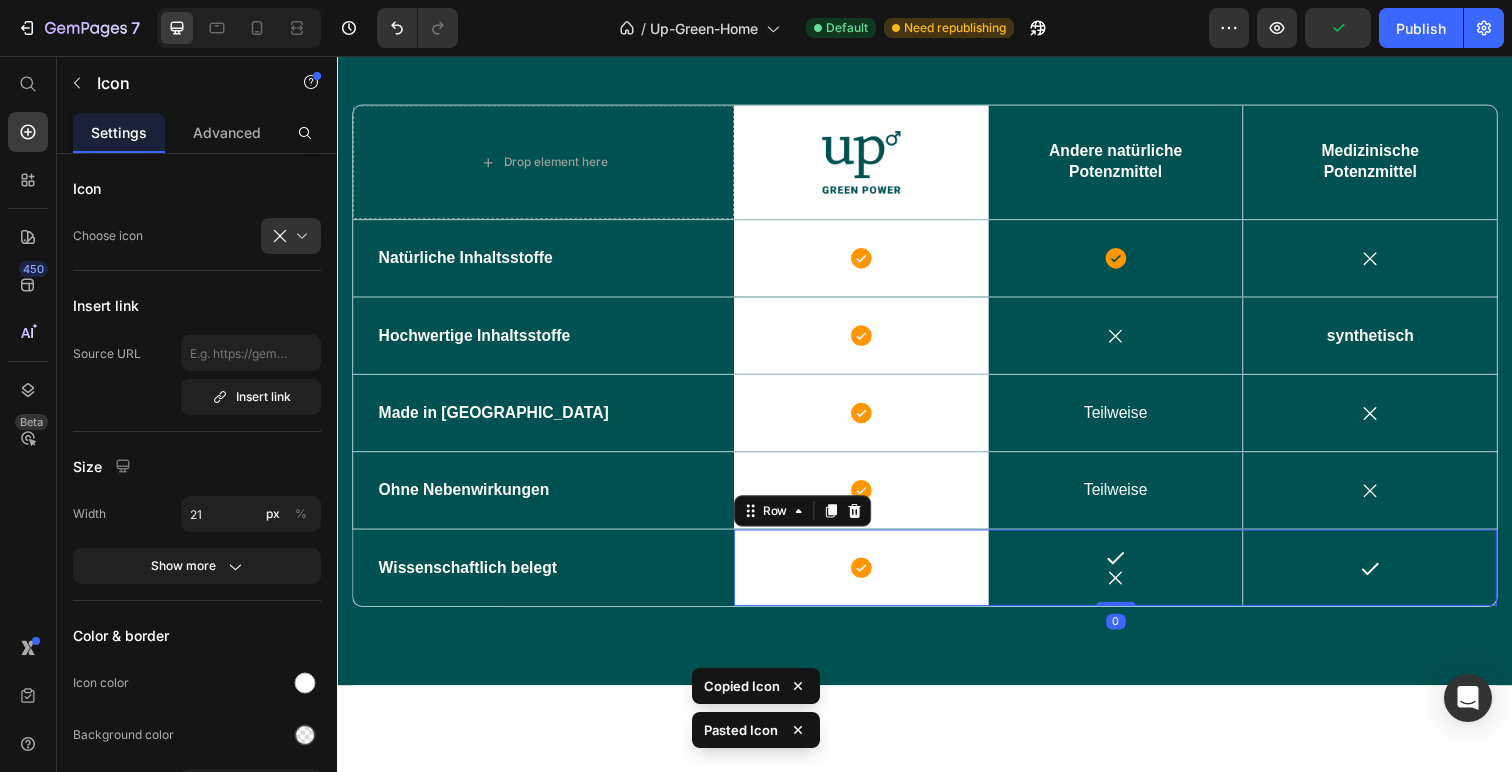 click on "Icon
Icon" at bounding box center (1132, 579) 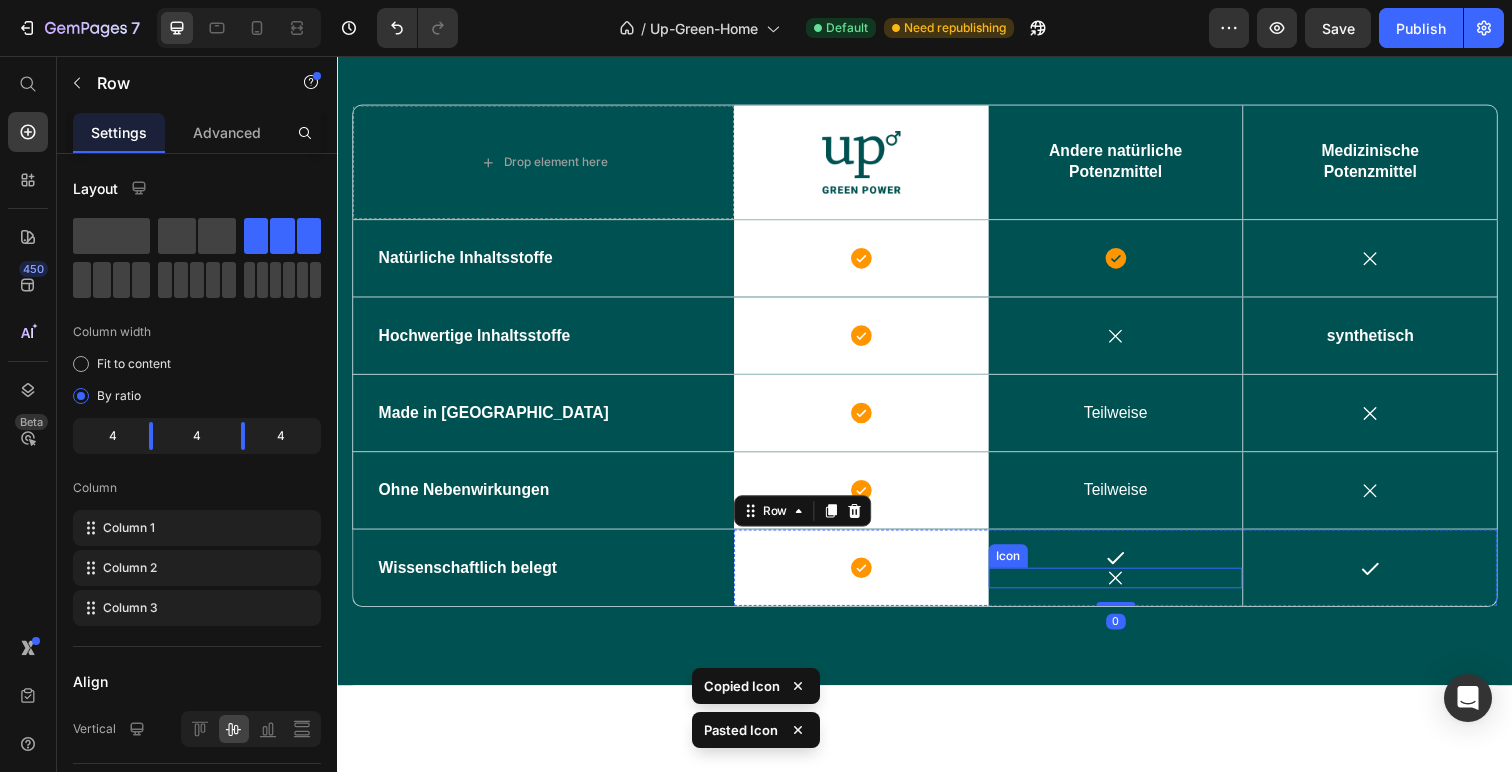 click 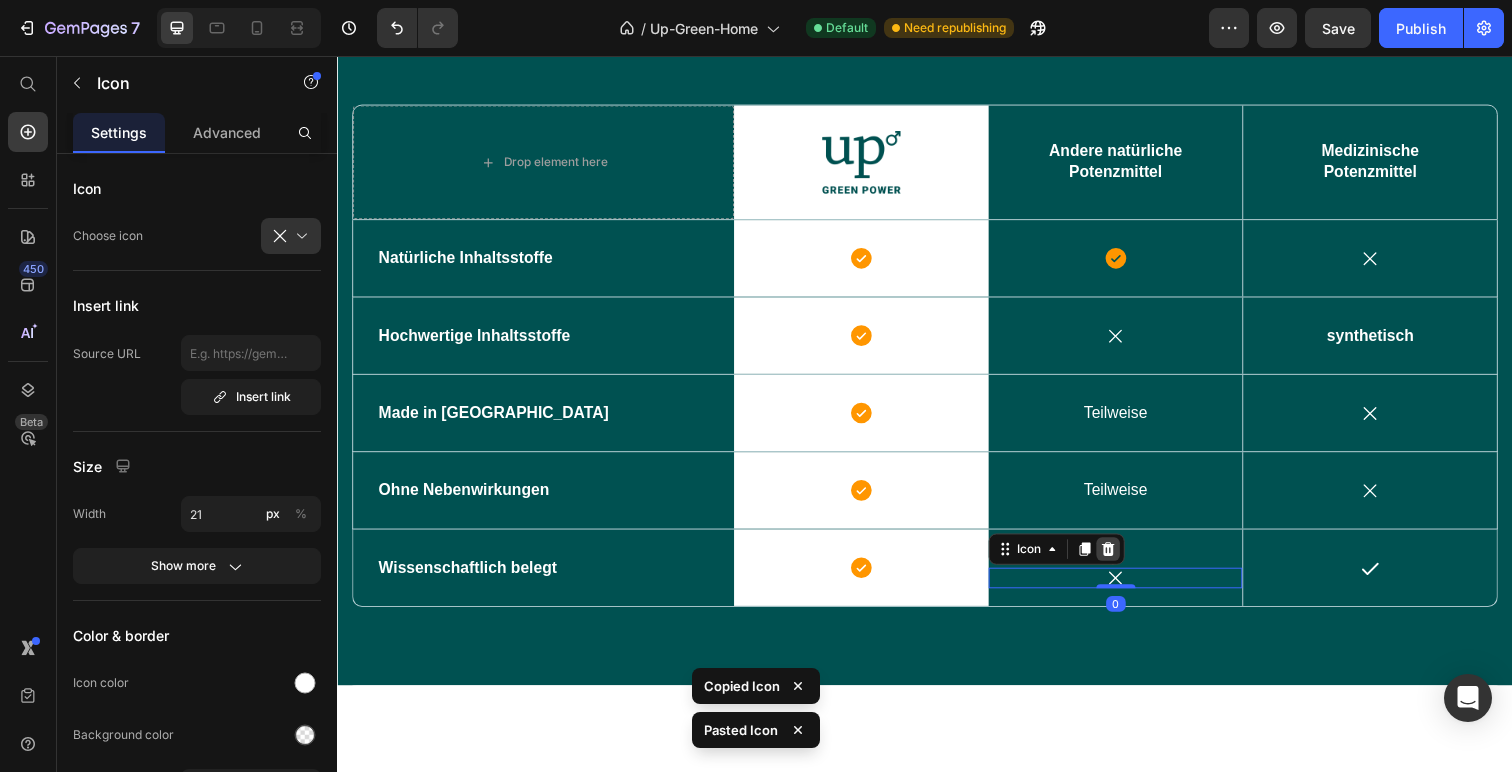 click at bounding box center [1124, 560] 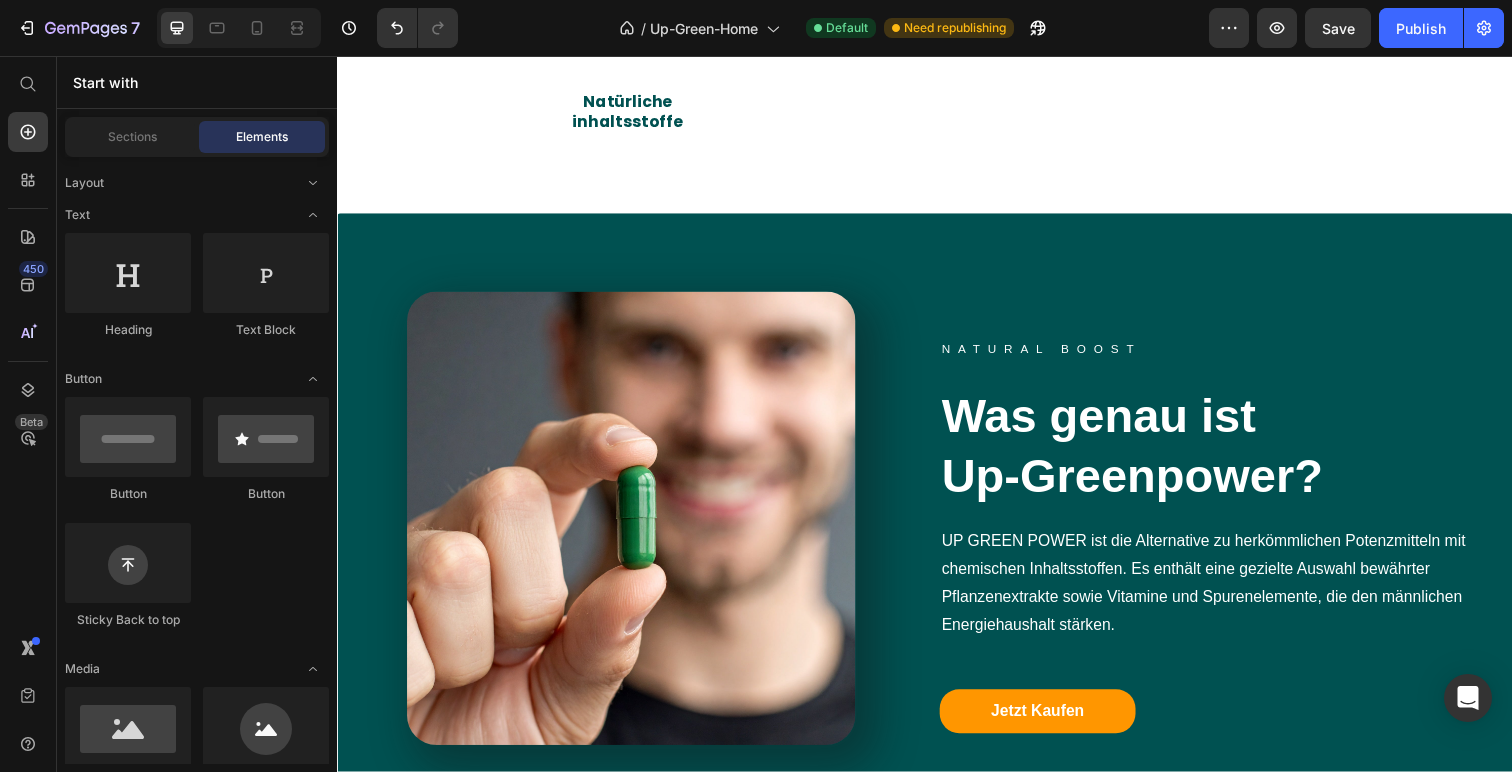 scroll, scrollTop: 871, scrollLeft: 0, axis: vertical 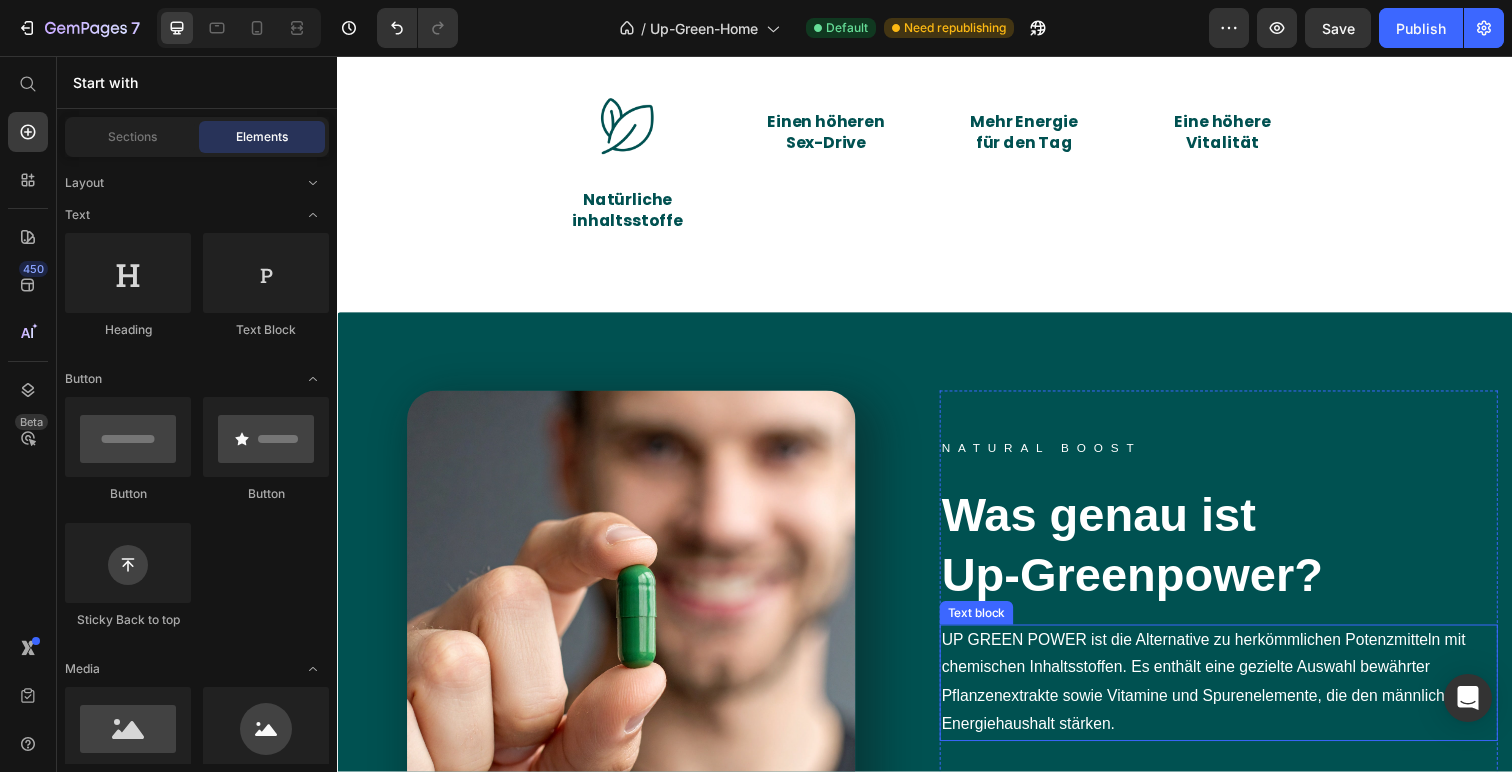 click on "UP GREEN POWER ist die Alternative zu herkömmlichen Potenzmitteln mit chemischen Inhaltsstoffen. Es enthält eine gezielte Auswahl bewährter Pflanzenextrakte sowie Vitamine und Spurenelemente, die den männlichen Energiehaushalt stärken." at bounding box center [1237, 696] 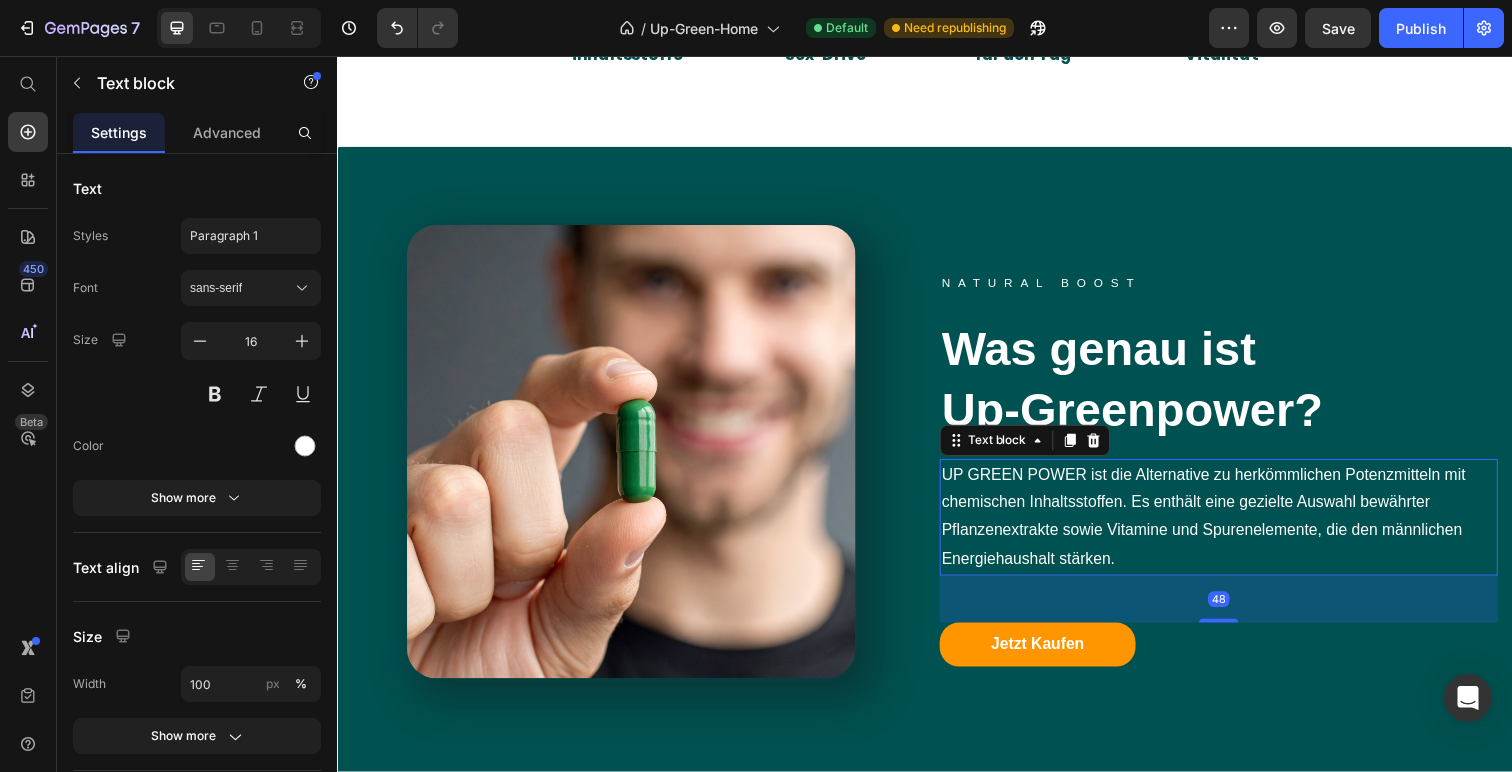 scroll, scrollTop: 1092, scrollLeft: 0, axis: vertical 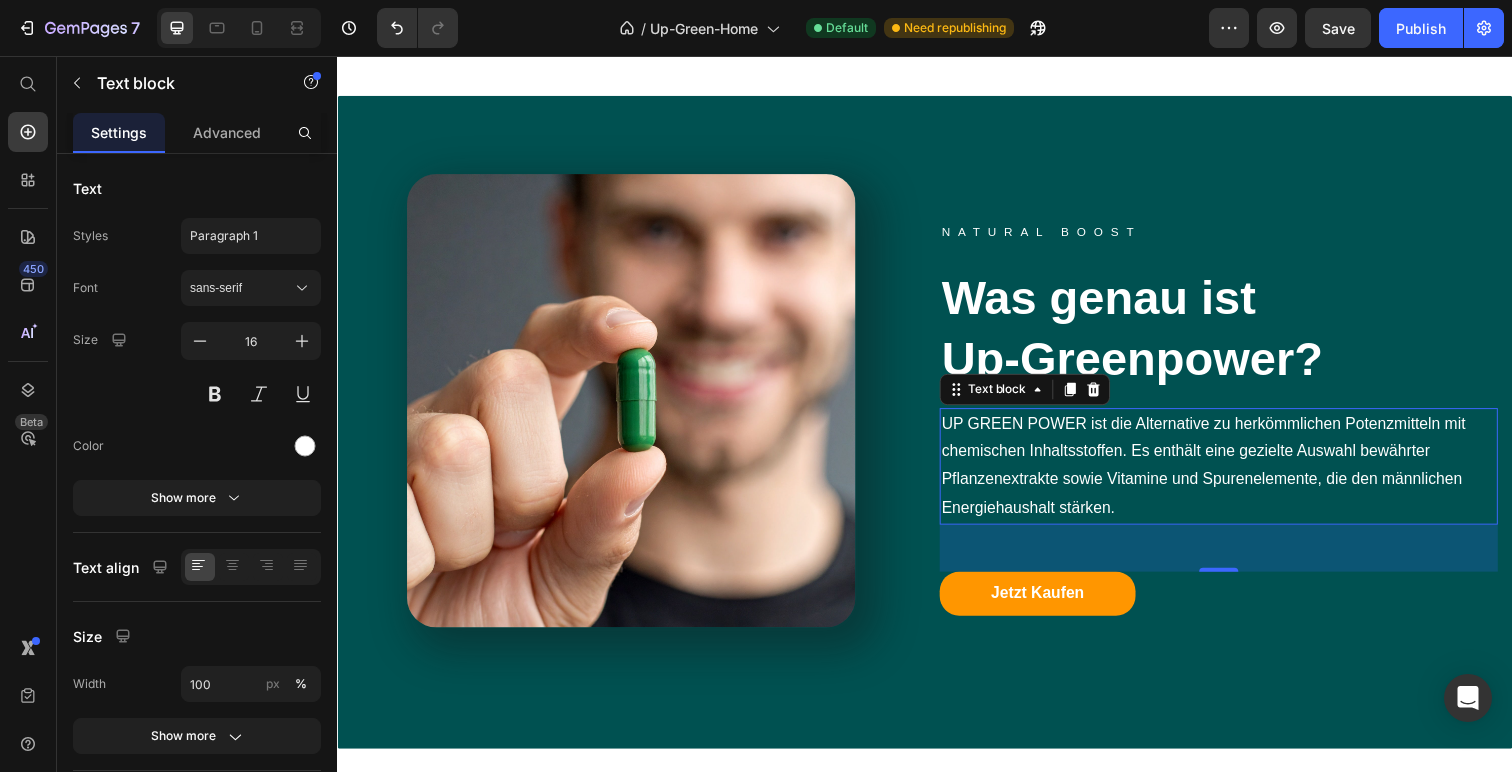 click on "UP GREEN POWER ist die Alternative zu herkömmlichen Potenzmitteln mit chemischen Inhaltsstoffen. Es enthält eine gezielte Auswahl bewährter Pflanzenextrakte sowie Vitamine und Spurenelemente, die den männlichen Energiehaushalt stärken." at bounding box center (1237, 475) 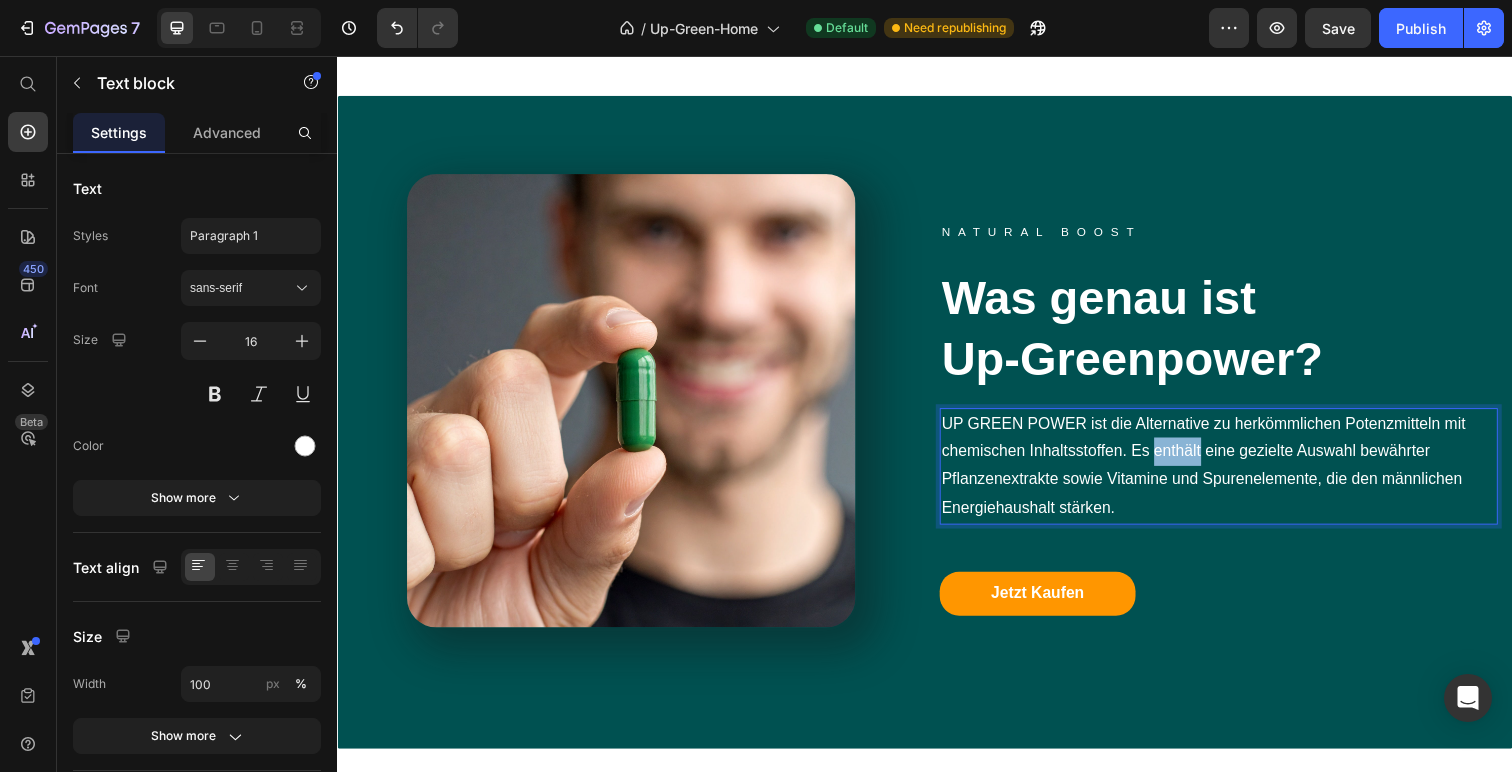 click on "UP GREEN POWER ist die Alternative zu herkömmlichen Potenzmitteln mit chemischen Inhaltsstoffen. Es enthält eine gezielte Auswahl bewährter Pflanzenextrakte sowie Vitamine und Spurenelemente, die den männlichen Energiehaushalt stärken." at bounding box center [1237, 475] 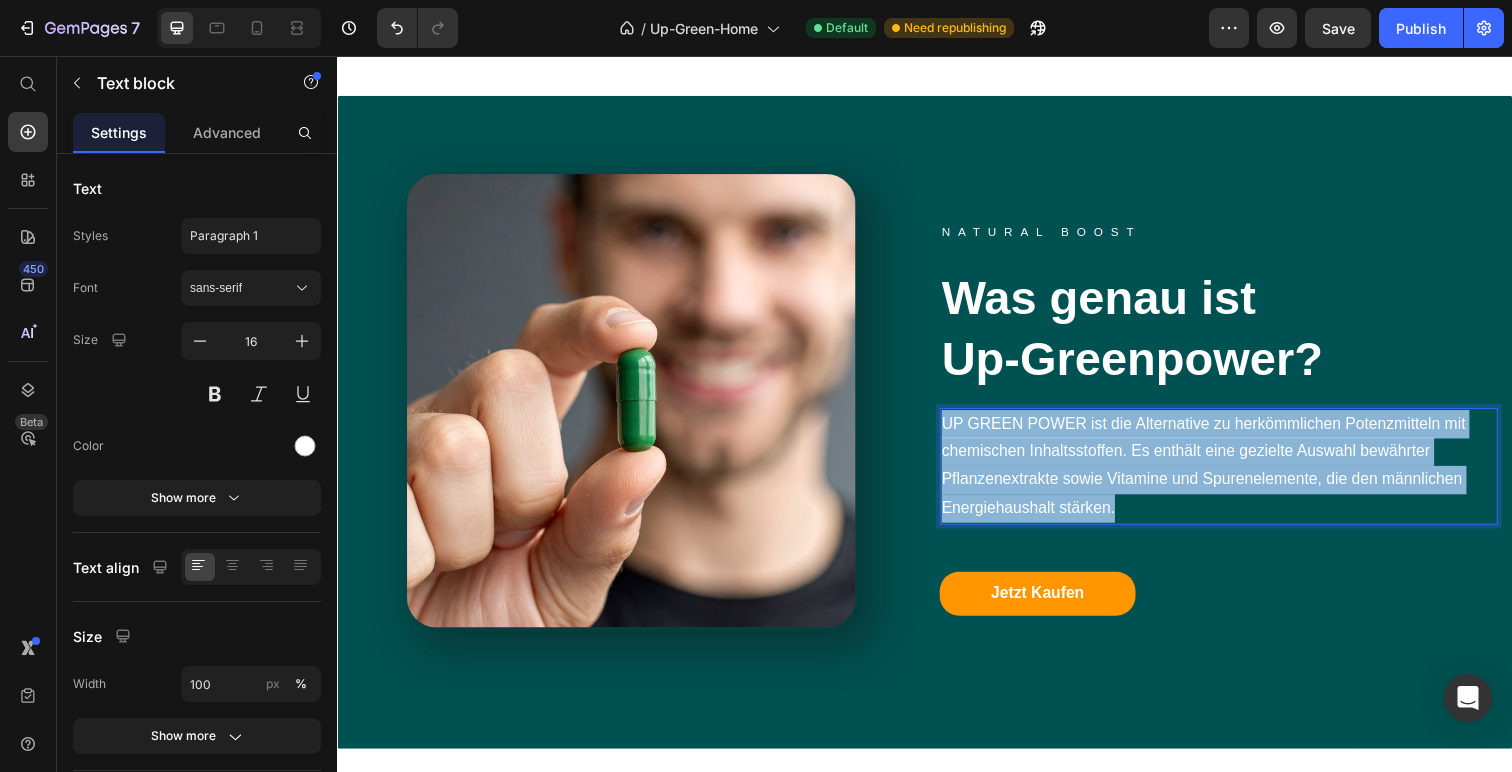 click on "UP GREEN POWER ist die Alternative zu herkömmlichen Potenzmitteln mit chemischen Inhaltsstoffen. Es enthält eine gezielte Auswahl bewährter Pflanzenextrakte sowie Vitamine und Spurenelemente, die den männlichen Energiehaushalt stärken." at bounding box center (1237, 475) 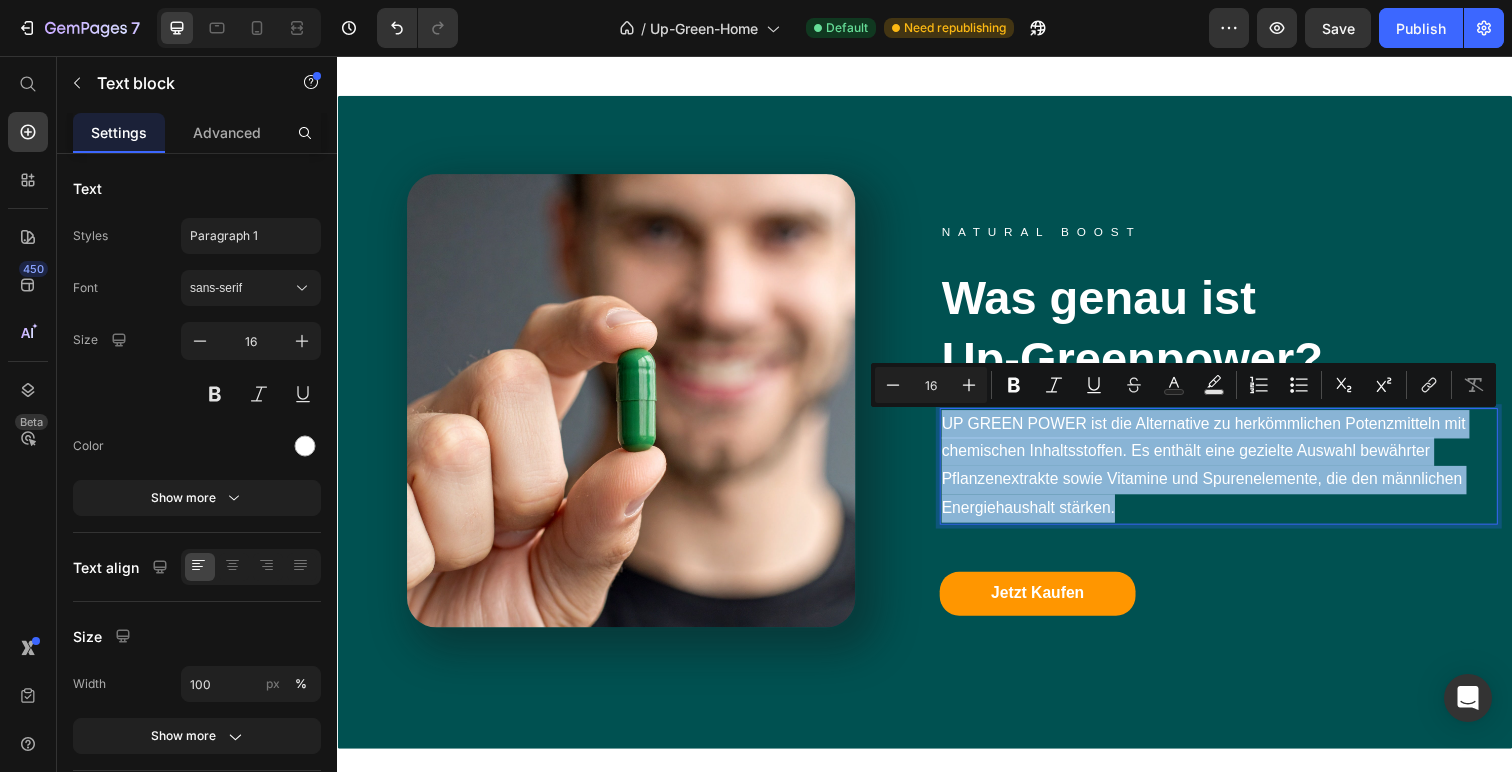 copy on "UP GREEN POWER ist die Alternative zu herkömmlichen Potenzmitteln mit chemischen Inhaltsstoffen. Es enthält eine gezielte Auswahl bewährter Pflanzenextrakte sowie Vitamine und Spurenelemente, die den männlichen Energiehaushalt stärken." 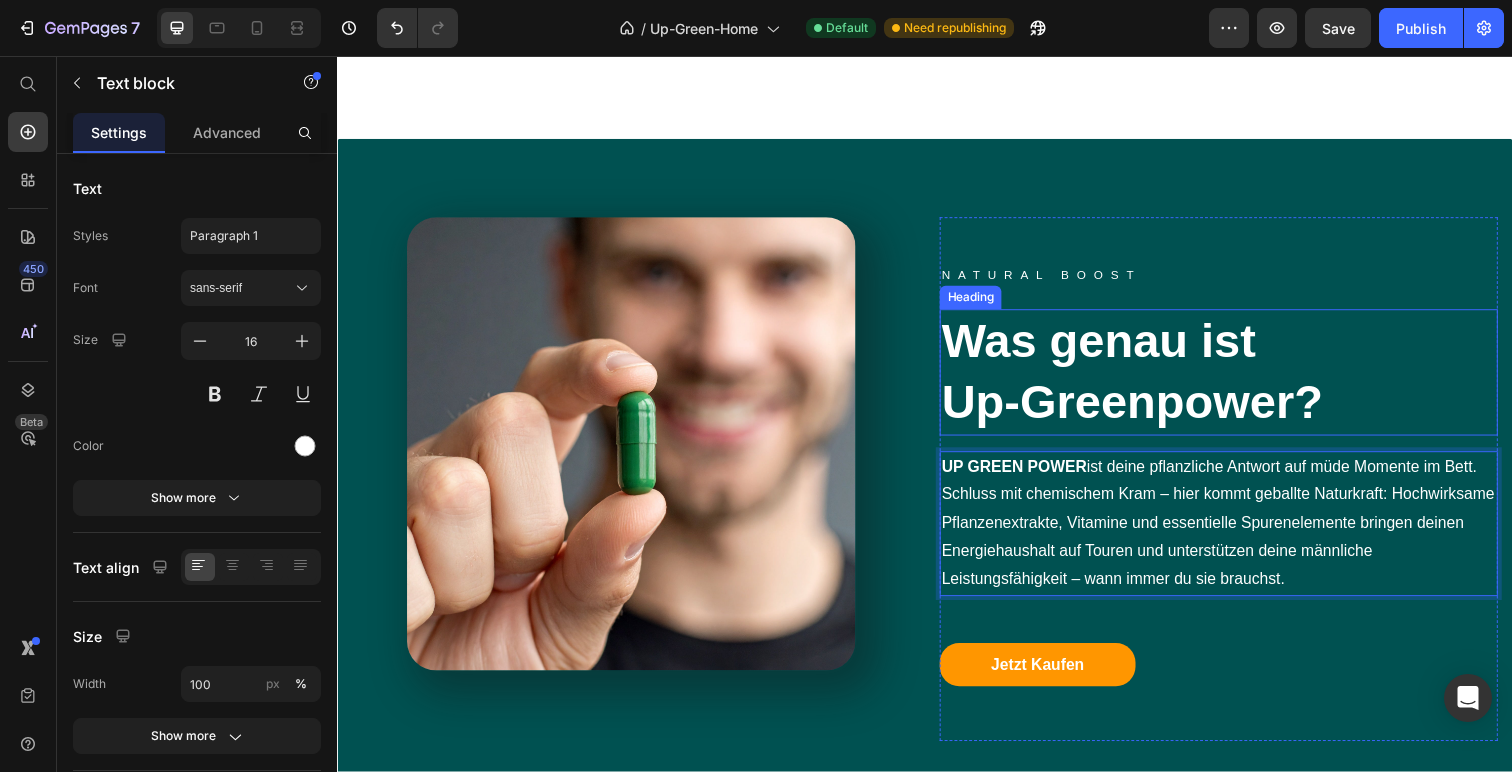 click on "NATURAL BOOST Text block Was genau ist  Up-Greenpower? Heading UP GREEN POWER  ist deine pflanzliche Antwort auf müde Momente im Bett. Schluss mit chemischem Kram – hier kommt geballte Naturkraft: Hochwirksame Pflanzenextrakte, Vitamine und essentielle Spurenelemente bringen deinen Energiehaushalt auf Touren und unterstützen deine männliche Leistungsfähigkeit – wann immer du sie brauchst. Text block   48 Jetzt Kaufen   Button" at bounding box center (1237, 489) 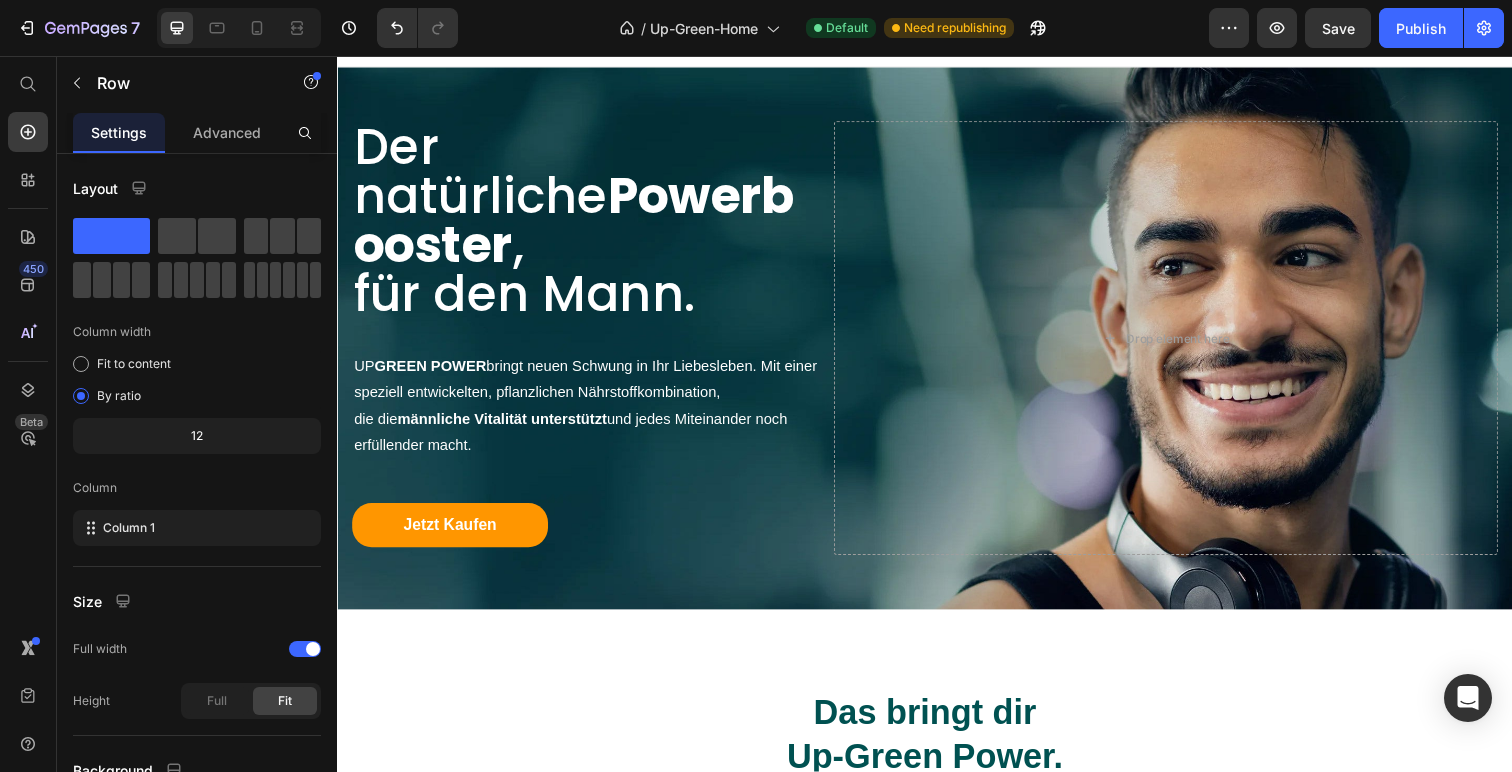 scroll, scrollTop: 0, scrollLeft: 0, axis: both 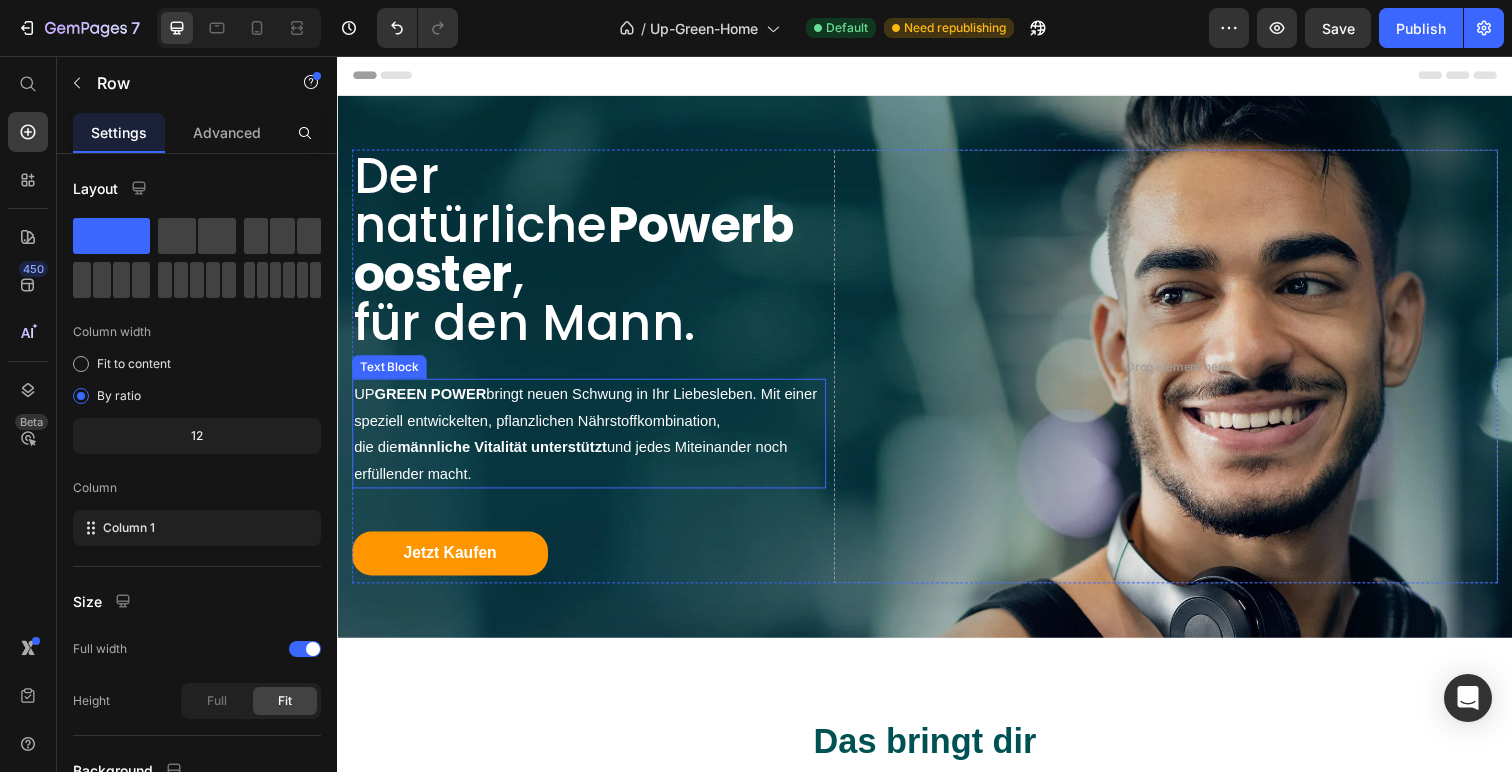 click on "UP  GREEN POWER  bringt neuen Schwung in Ihr Liebesleben. Mit einer speziell entwickelten, pflanzlichen Nährstoffkombination," at bounding box center [594, 415] 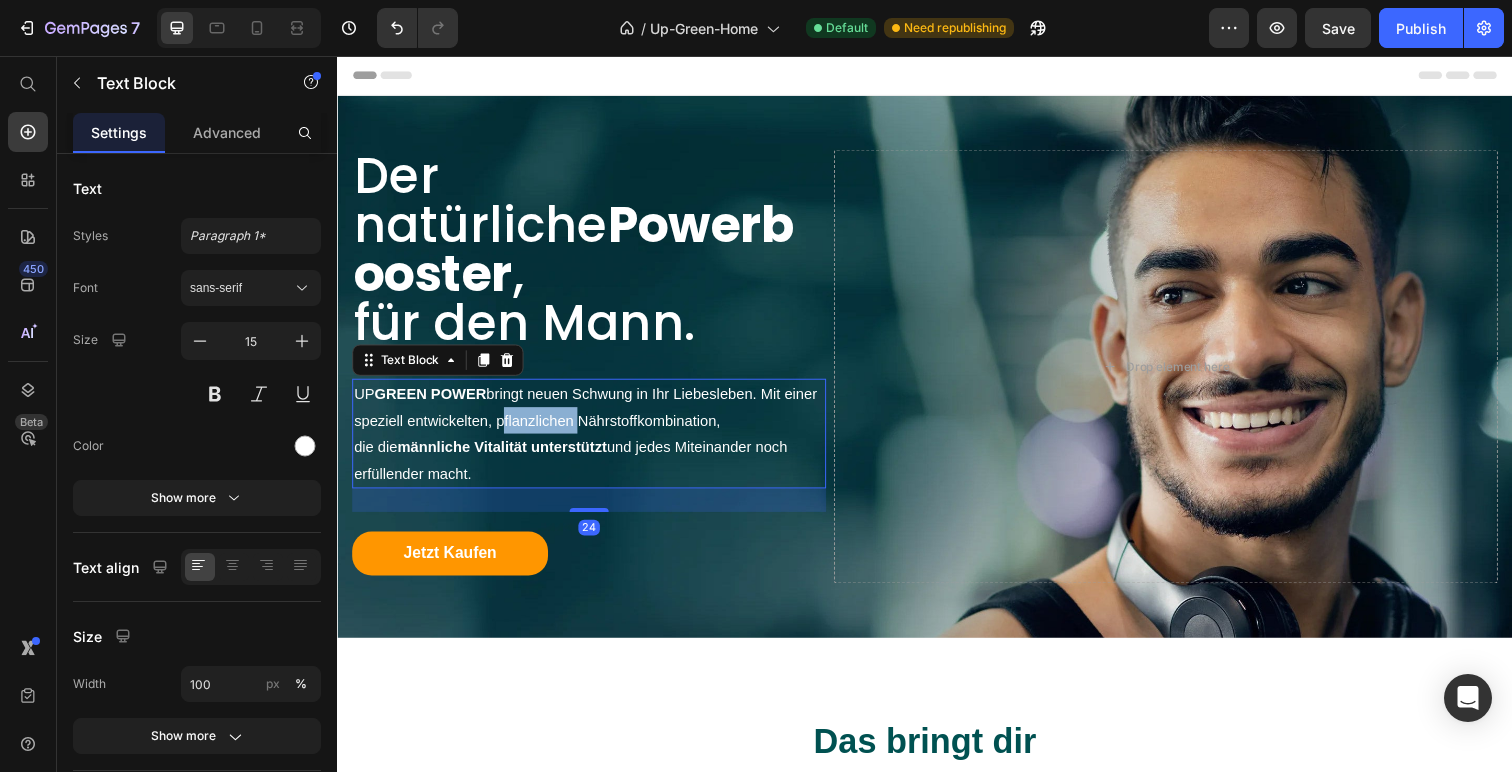 click on "UP  GREEN POWER  bringt neuen Schwung in Ihr Liebesleben. Mit einer speziell entwickelten, pflanzlichen Nährstoffkombination," at bounding box center (594, 415) 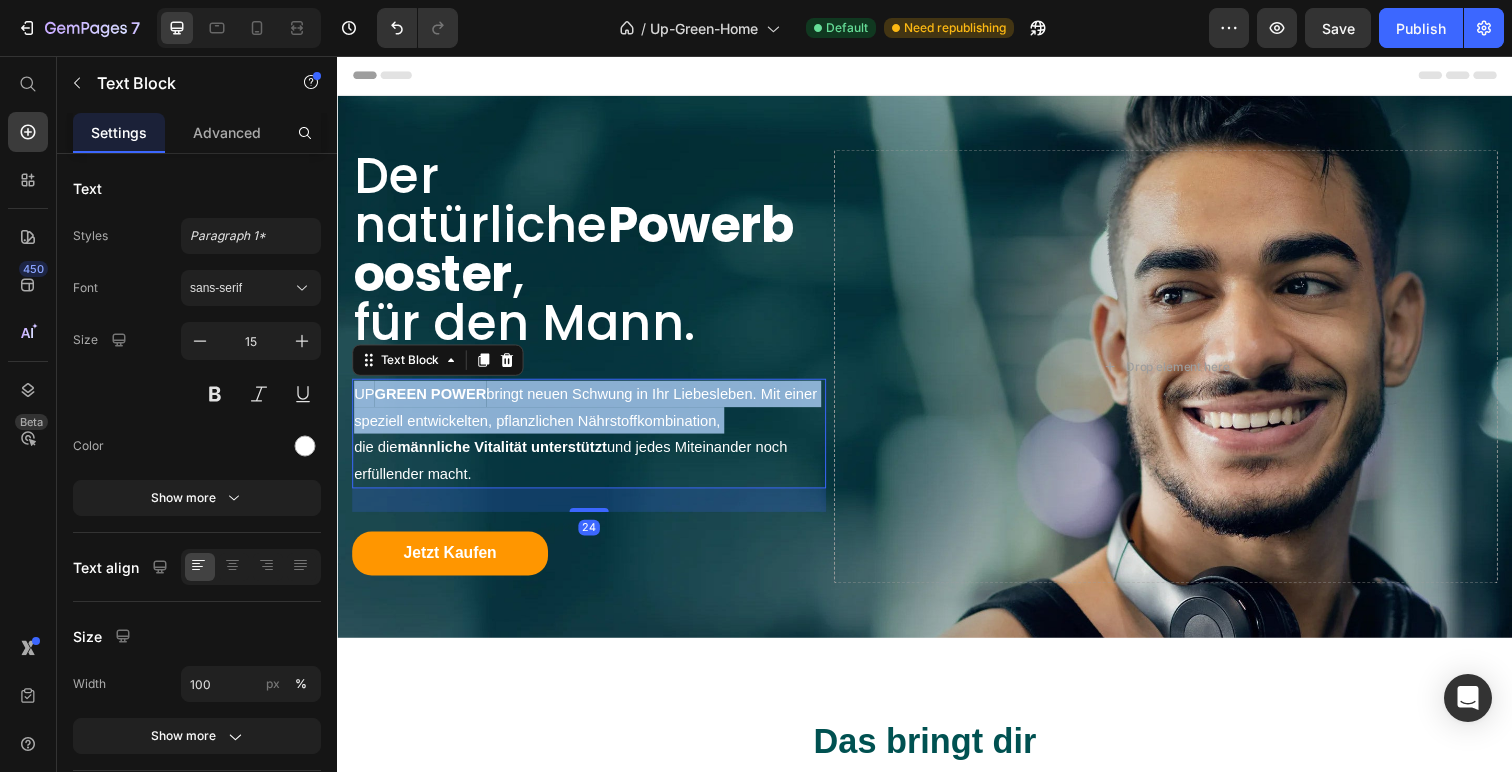 click on "UP  GREEN POWER  bringt neuen Schwung in Ihr Liebesleben. Mit einer speziell entwickelten, pflanzlichen Nährstoffkombination," at bounding box center [594, 415] 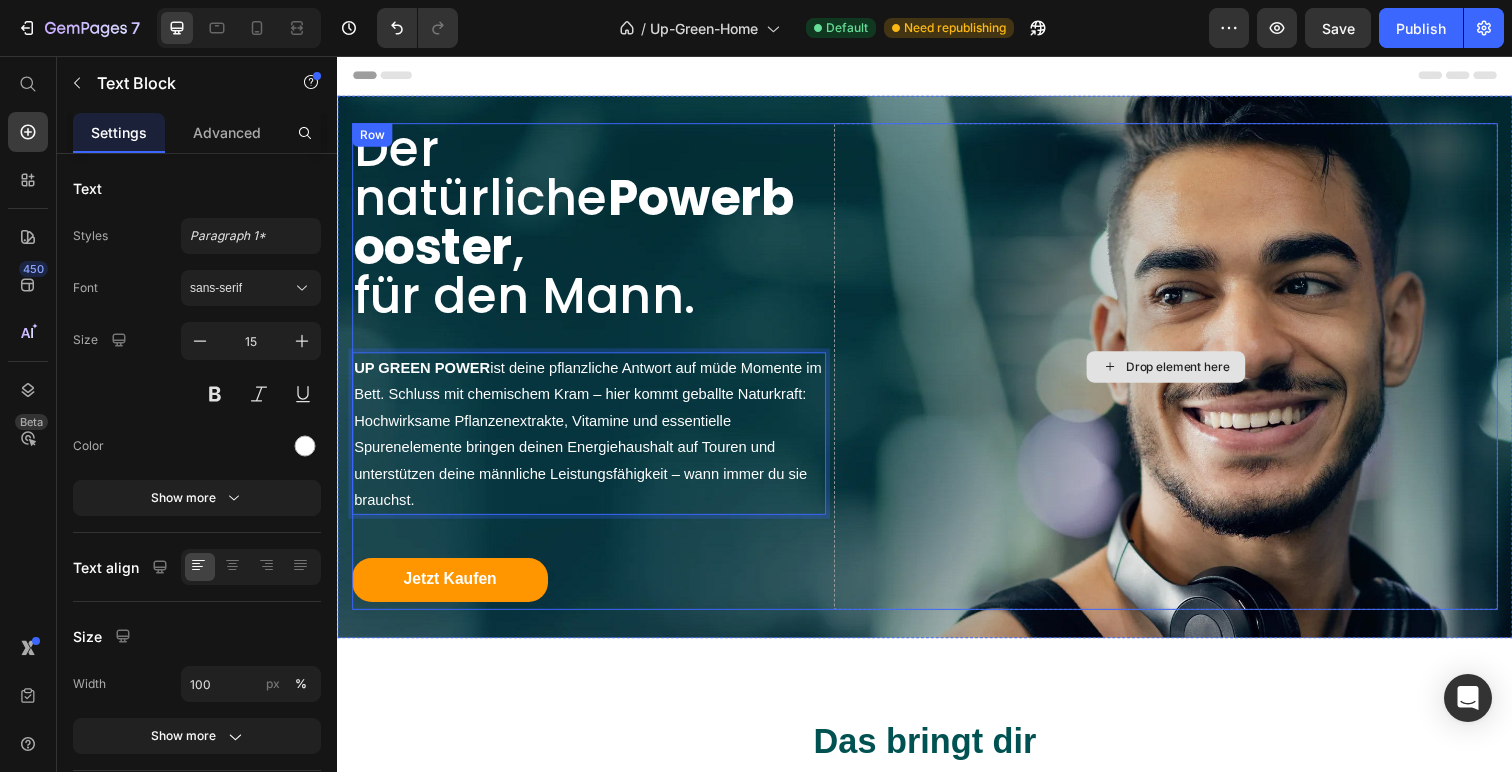 click on "Drop element here" at bounding box center [1183, 373] 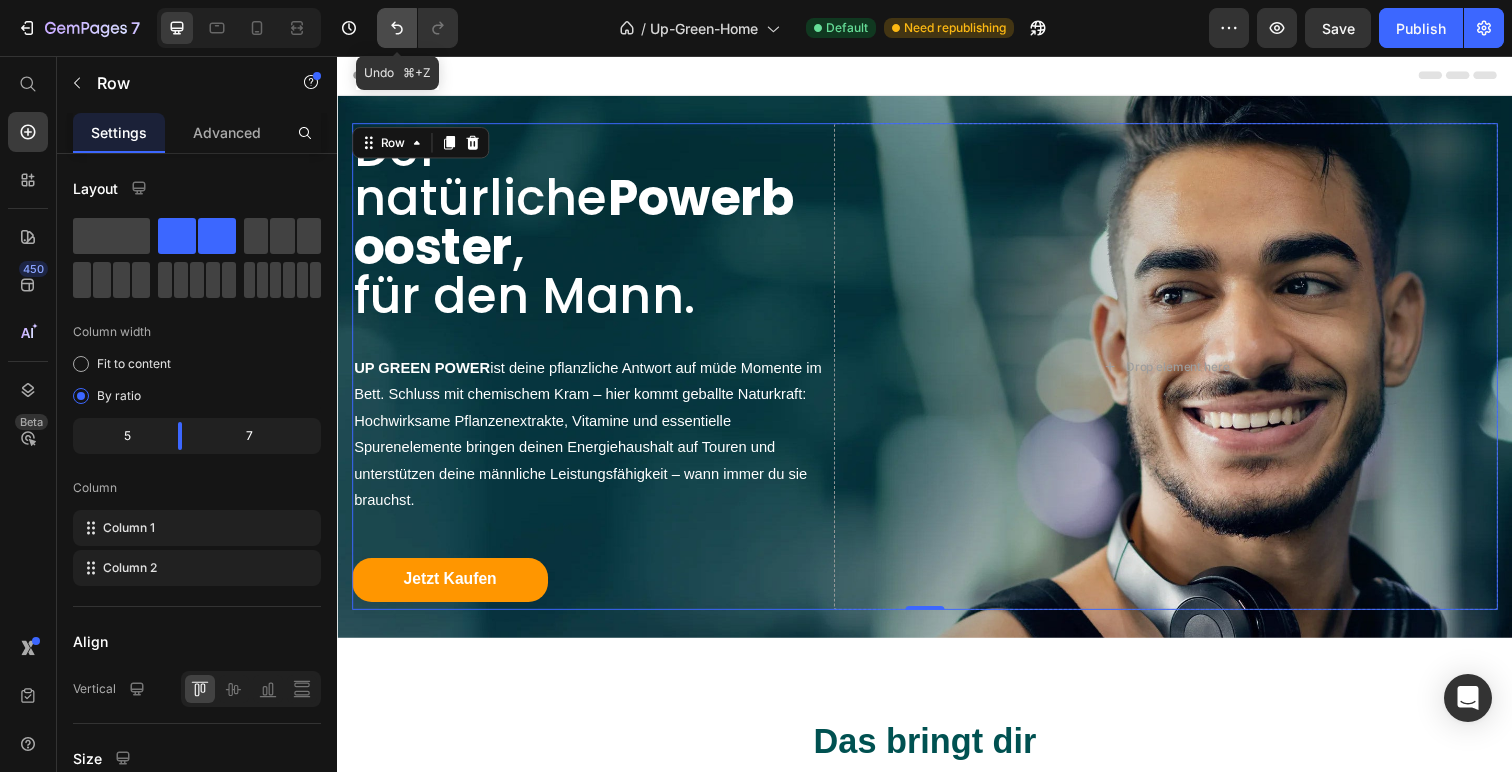 click 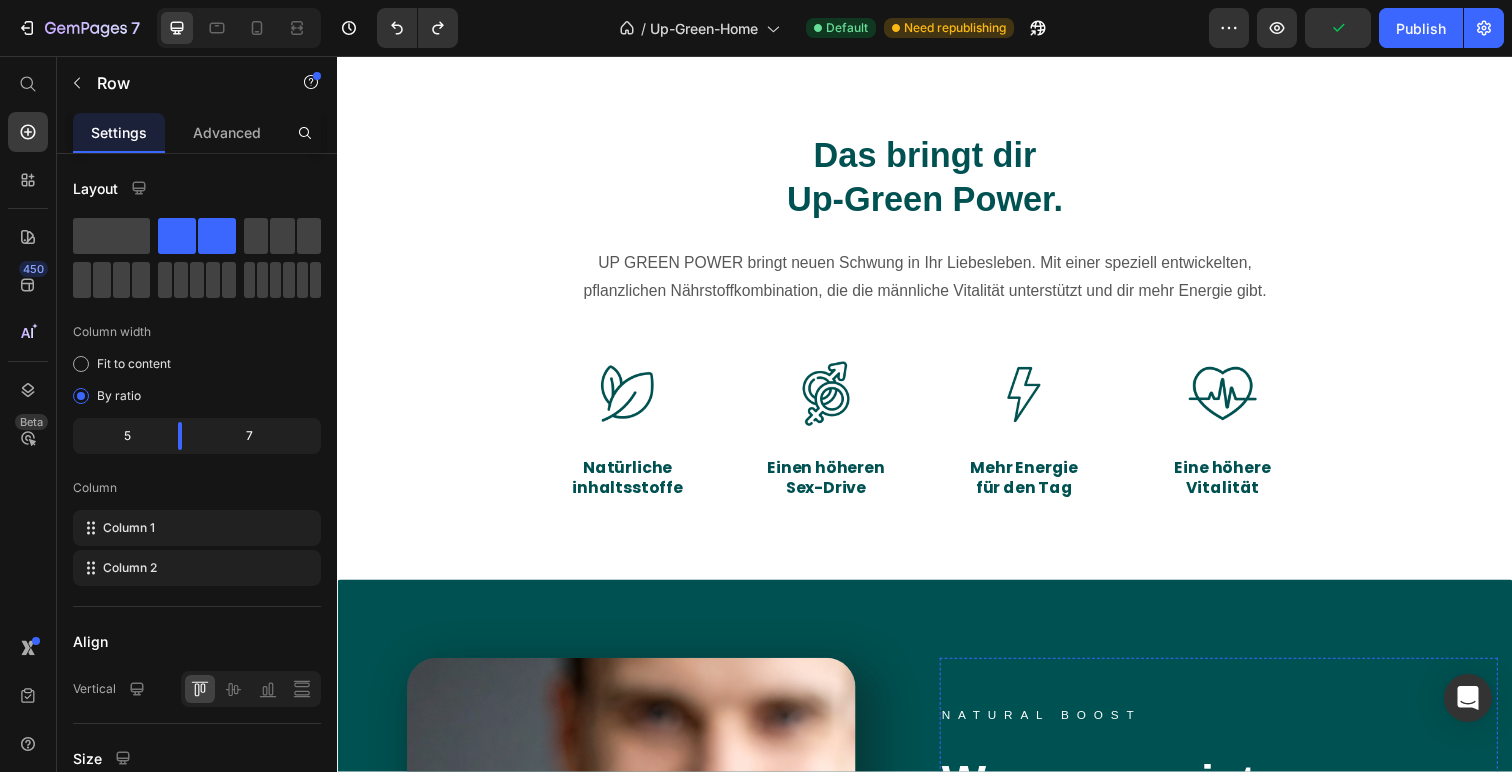 scroll, scrollTop: 364, scrollLeft: 0, axis: vertical 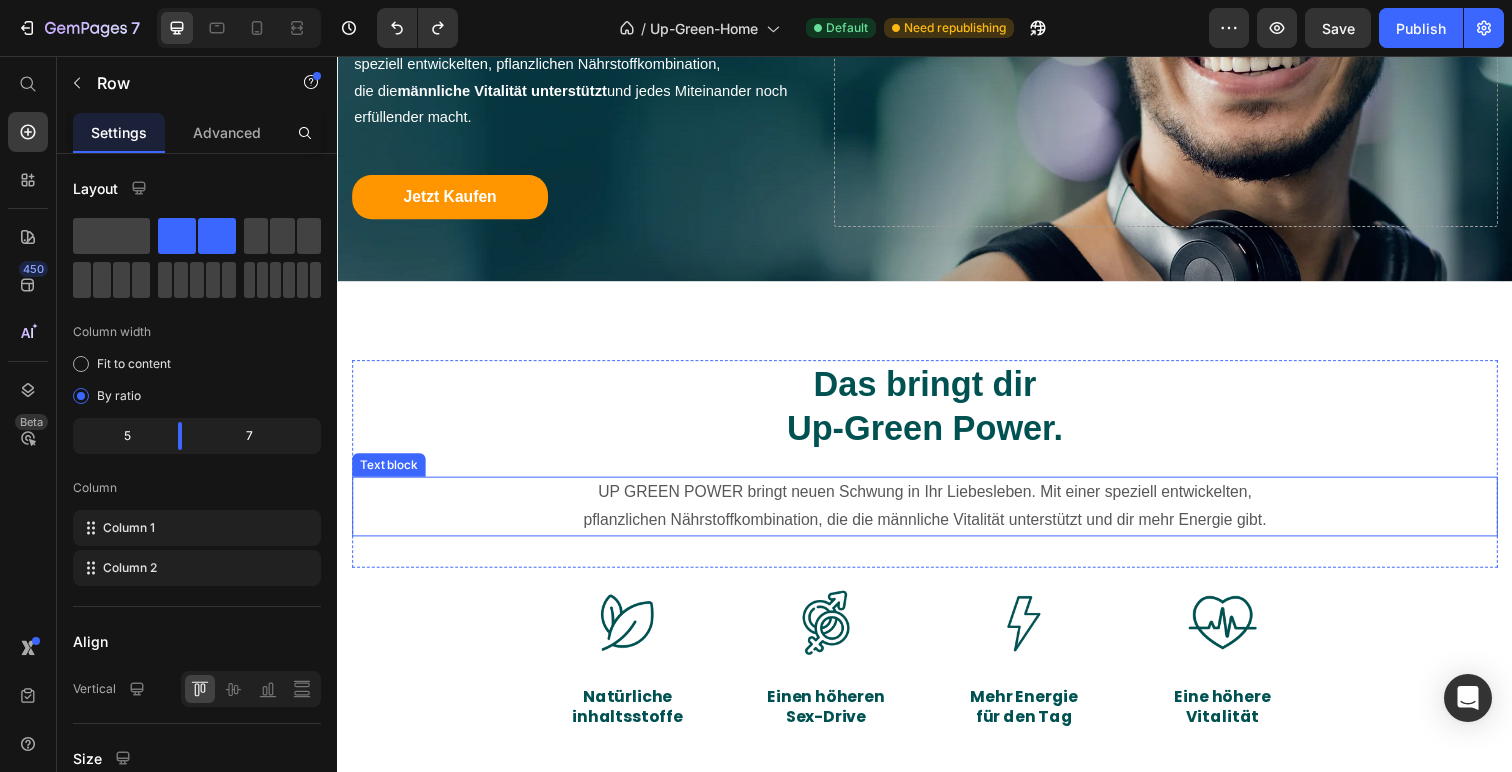 click on "UP GREEN POWER bringt neuen Schwung in Ihr Liebesleben. Mit einer speziell entwickelten,  pflanzlichen Nährstoffkombination, die die männliche Vitalität unterstützt und dir mehr Energie gibt." at bounding box center [937, 517] 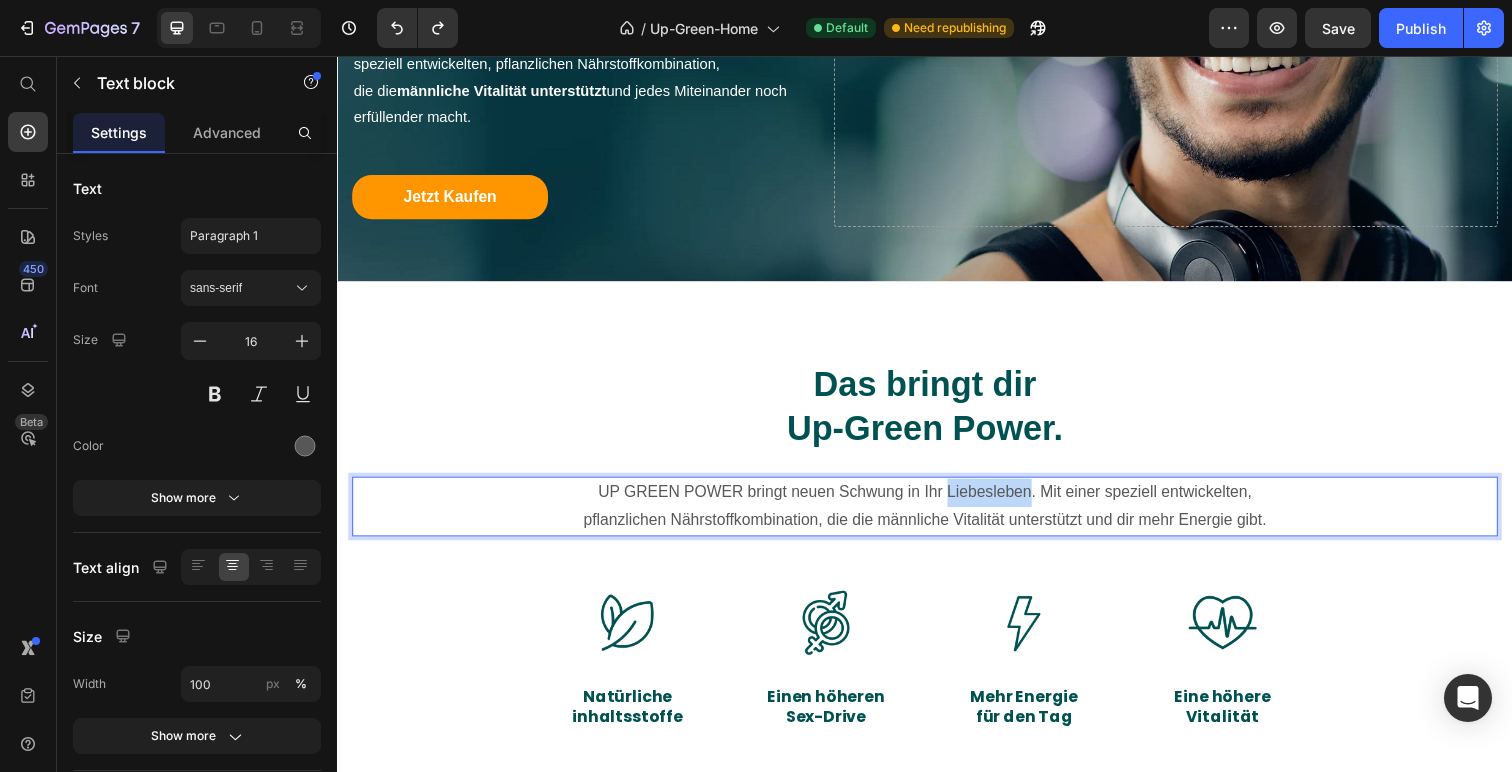 click on "UP GREEN POWER bringt neuen Schwung in Ihr Liebesleben. Mit einer speziell entwickelten,  pflanzlichen Nährstoffkombination, die die männliche Vitalität unterstützt und dir mehr Energie gibt." at bounding box center [937, 517] 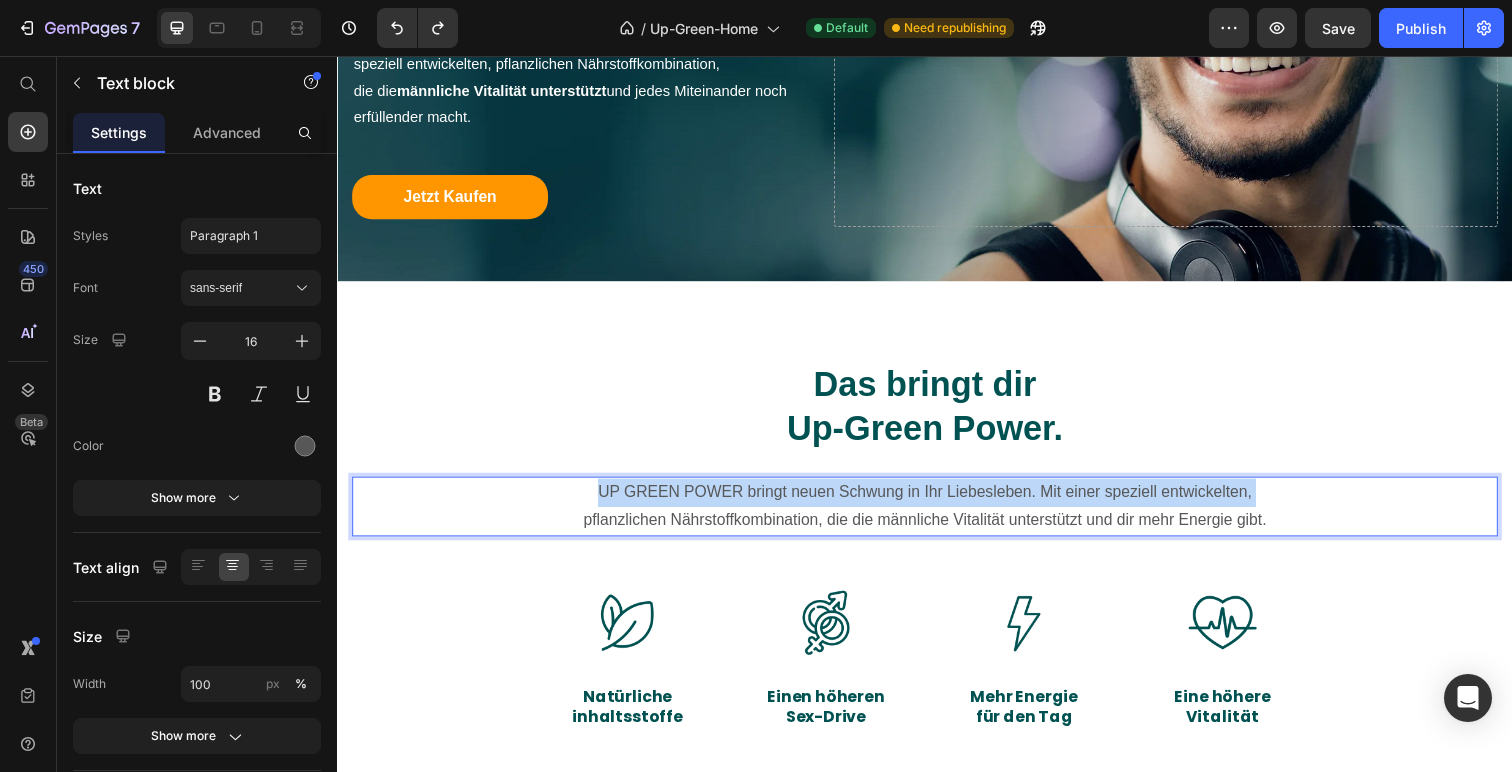 click on "UP GREEN POWER bringt neuen Schwung in Ihr Liebesleben. Mit einer speziell entwickelten,  pflanzlichen Nährstoffkombination, die die männliche Vitalität unterstützt und dir mehr Energie gibt." at bounding box center (937, 517) 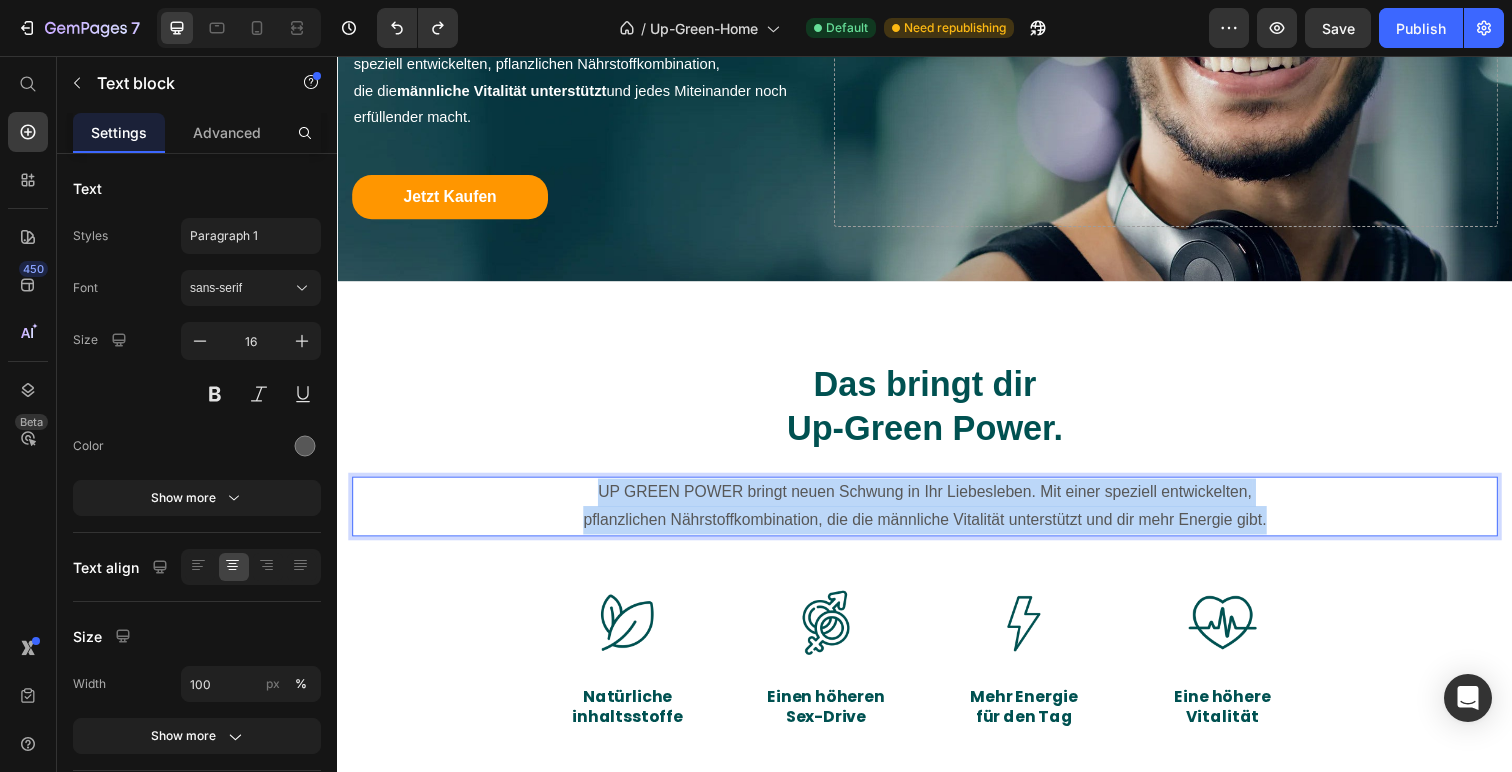 copy on "UP GREEN POWER bringt neuen Schwung in Ihr Liebesleben. Mit einer speziell entwickelten,  pflanzlichen Nährstoffkombination, die die männliche Vitalität unterstützt und dir mehr Energie gibt." 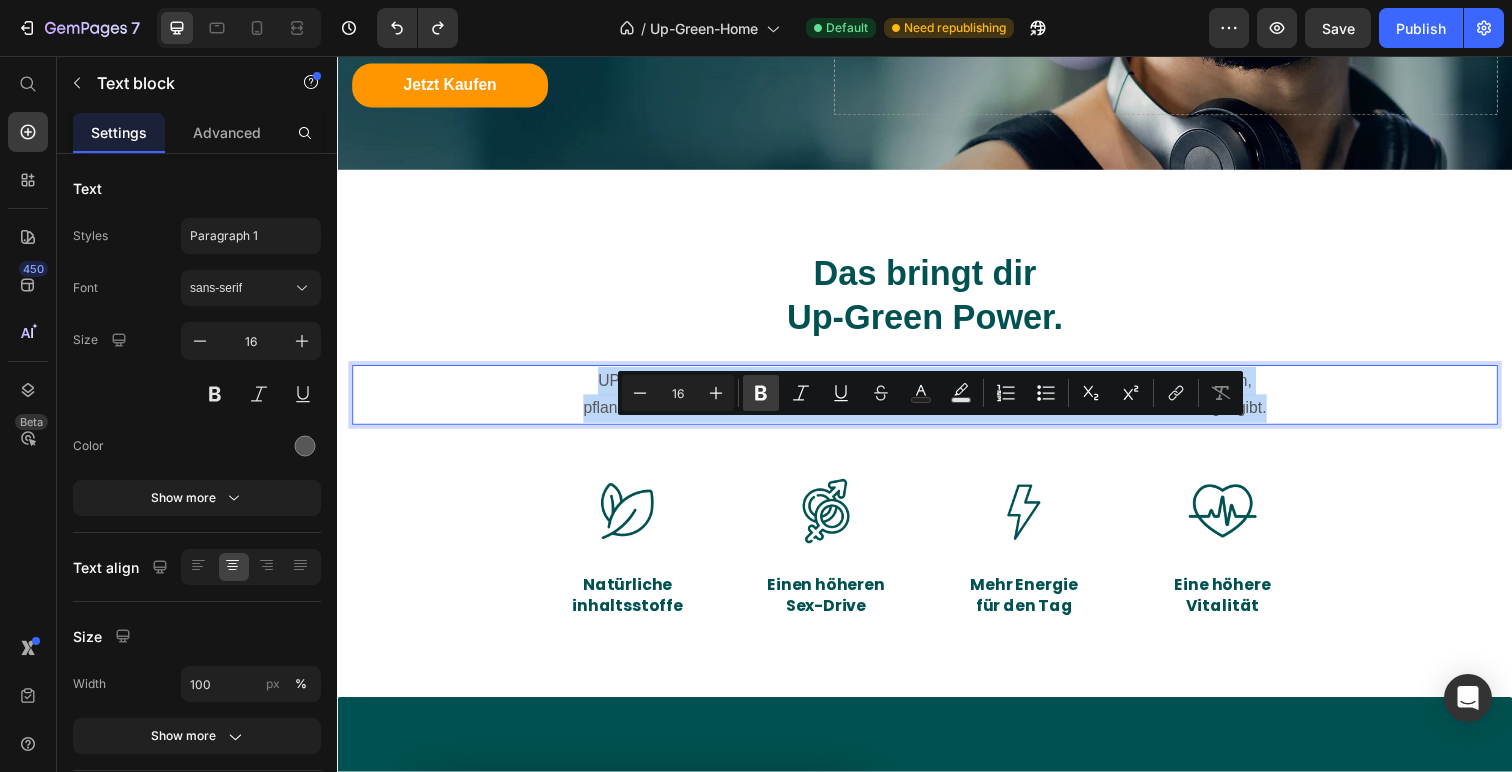 scroll, scrollTop: 534, scrollLeft: 0, axis: vertical 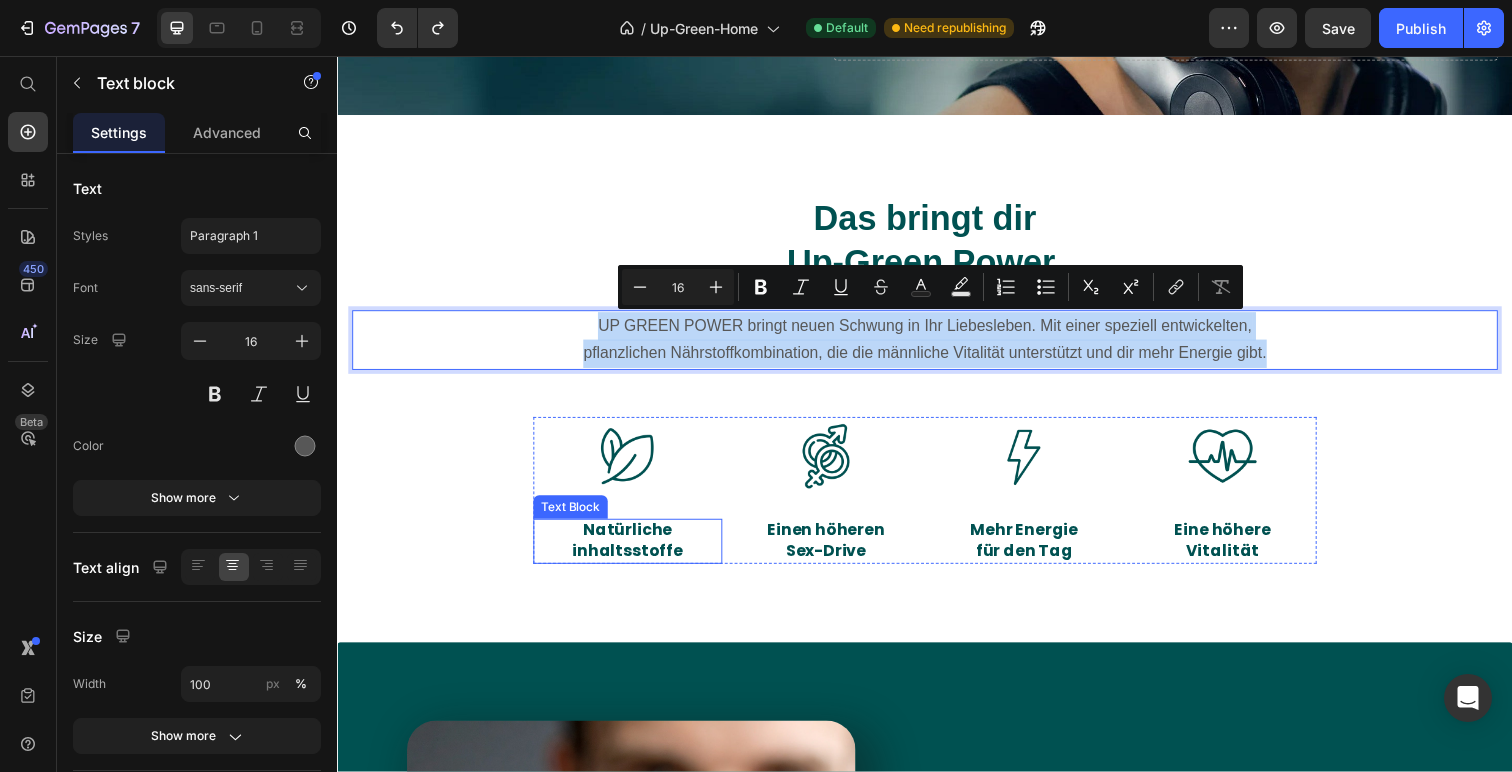 click on "Natürliche" at bounding box center (633, 541) 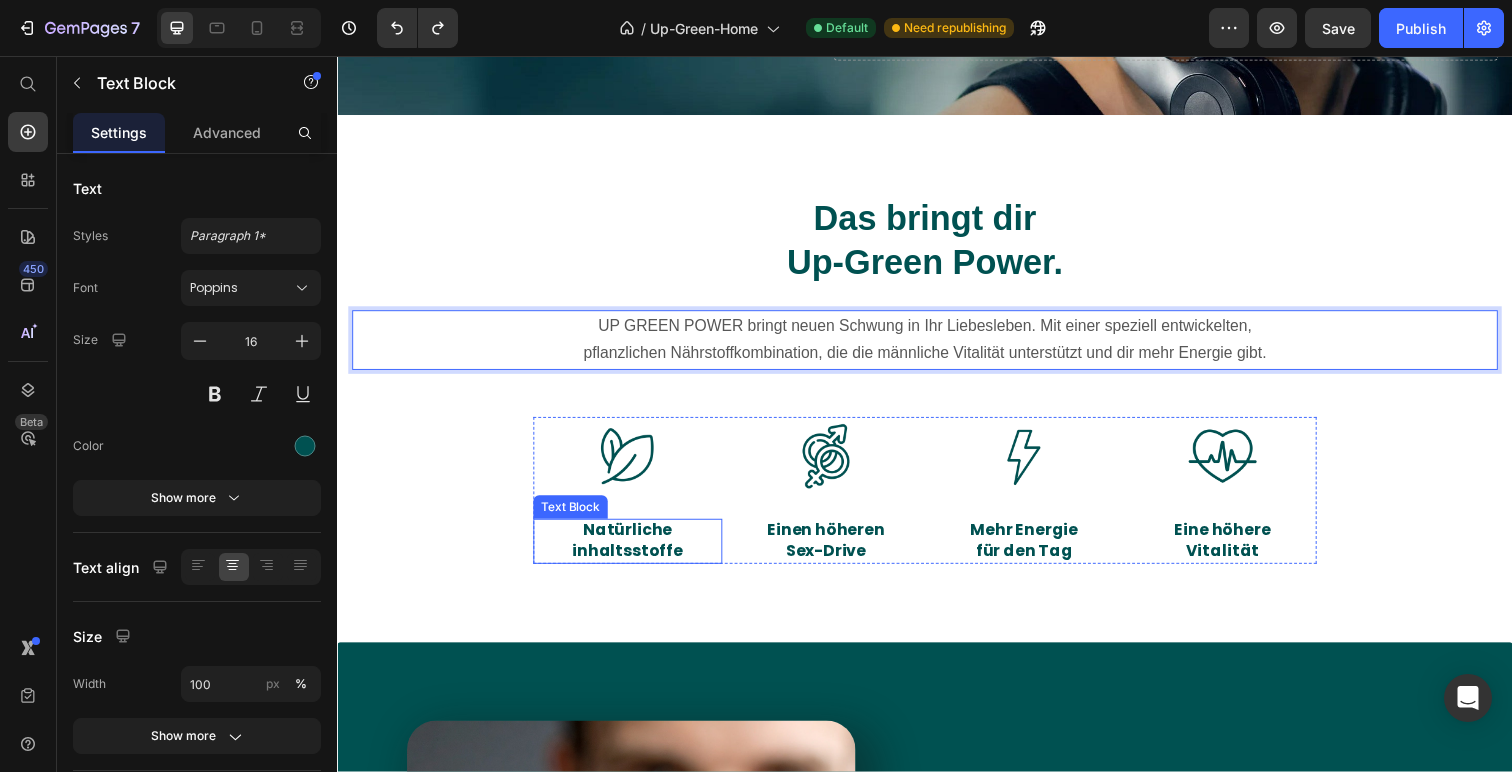click on "Natürliche" at bounding box center (633, 541) 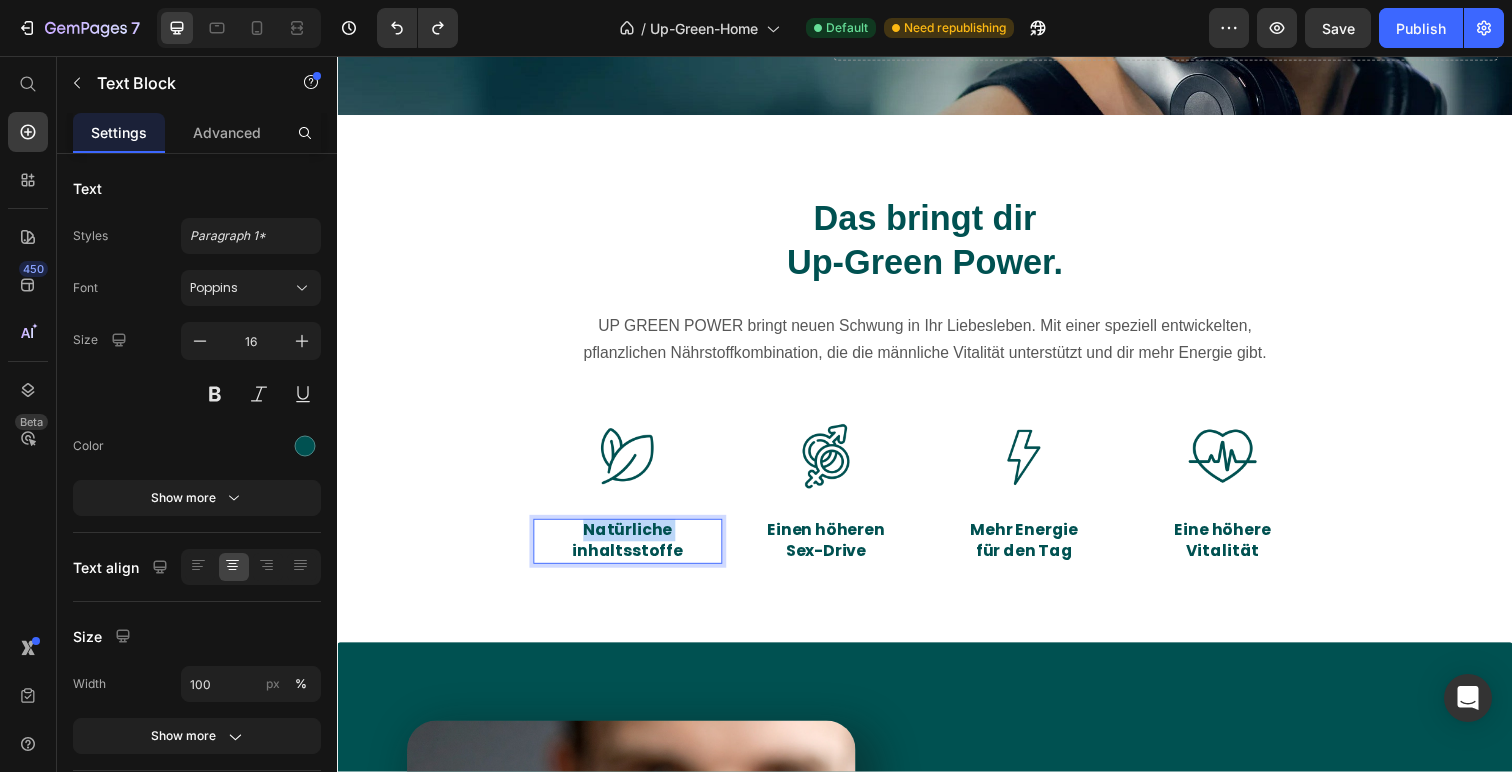 click on "Natürliche" at bounding box center (633, 541) 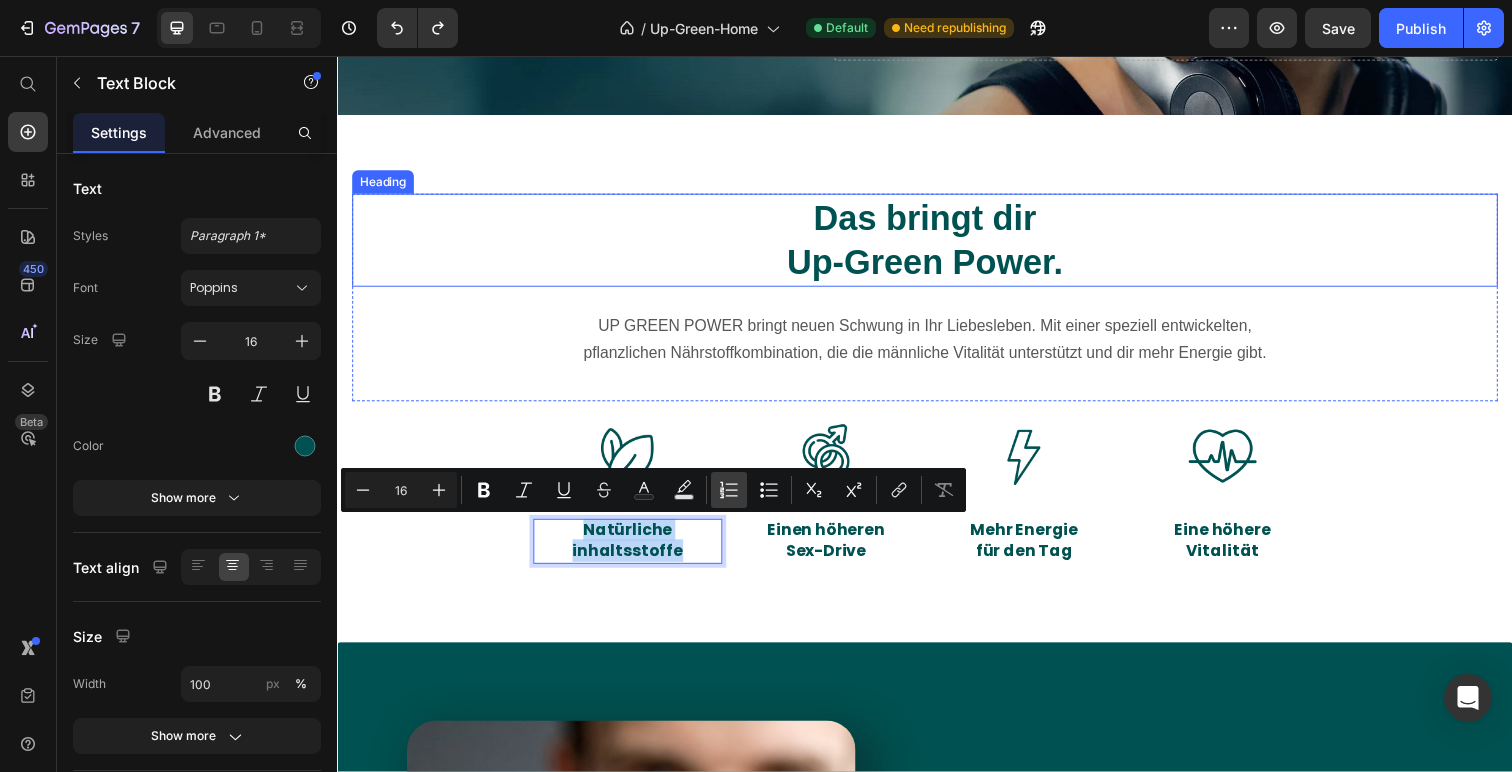 copy on "Natürliche inhaltsstoffe" 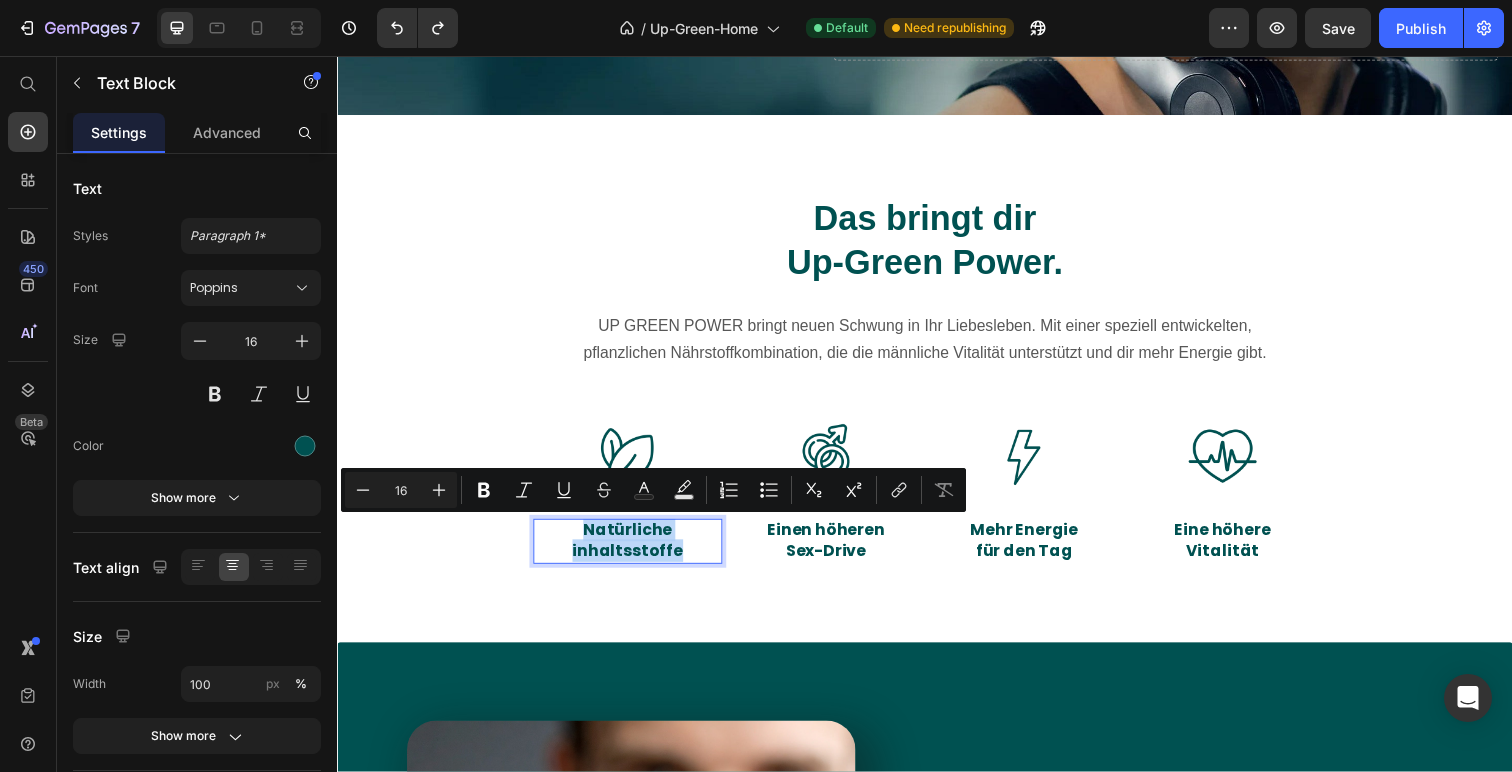 click on "inhaltsstoffe" at bounding box center (633, 562) 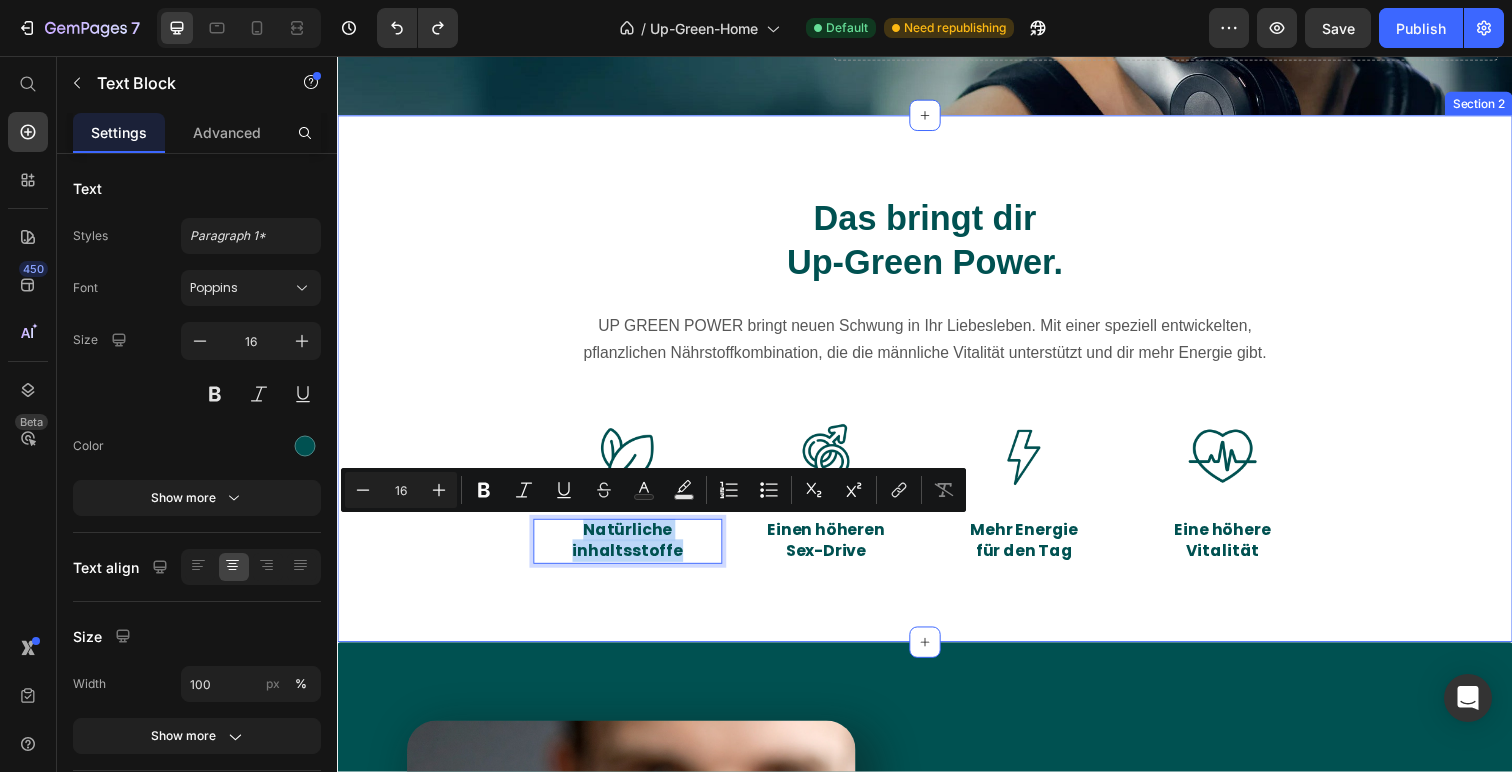 click on "Das bringt dir  Up-Green Power. Heading UP GREEN POWER bringt neuen Schwung in Ihr Liebesleben. Mit einer speziell entwickelten,  pflanzlichen Nährstoffkombination, die die männliche Vitalität unterstützt und dir mehr Energie gibt. Text block Row Image Natürliche inhaltsstoffe Text Block   0 Image Einen höheren Sex-Drive Text Block Image Mehr Energie für den Tag Text Block Image Eine höhere Vitalität Text Block Row Section 2" at bounding box center (937, 386) 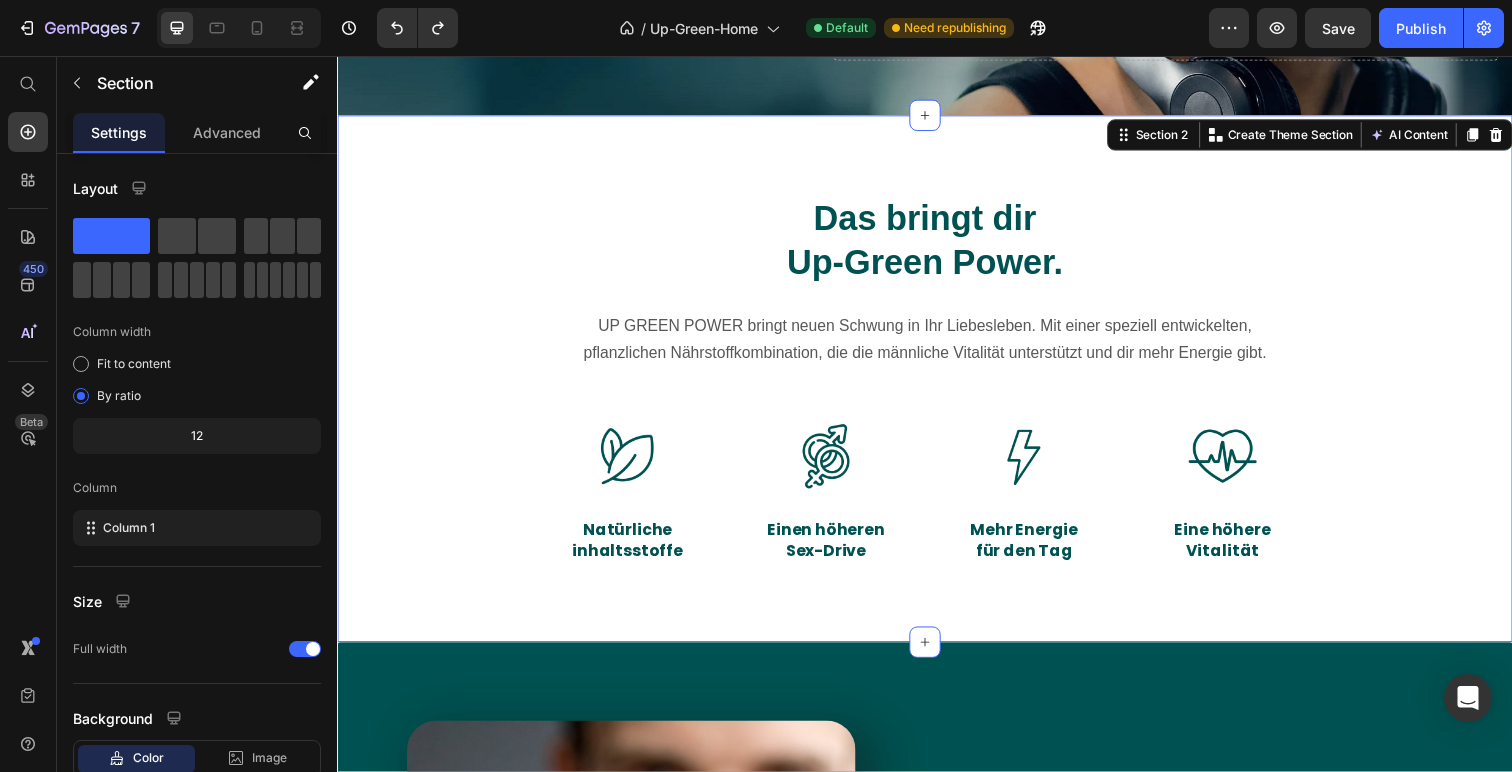 click on "inhaltsstoffe" at bounding box center [633, 562] 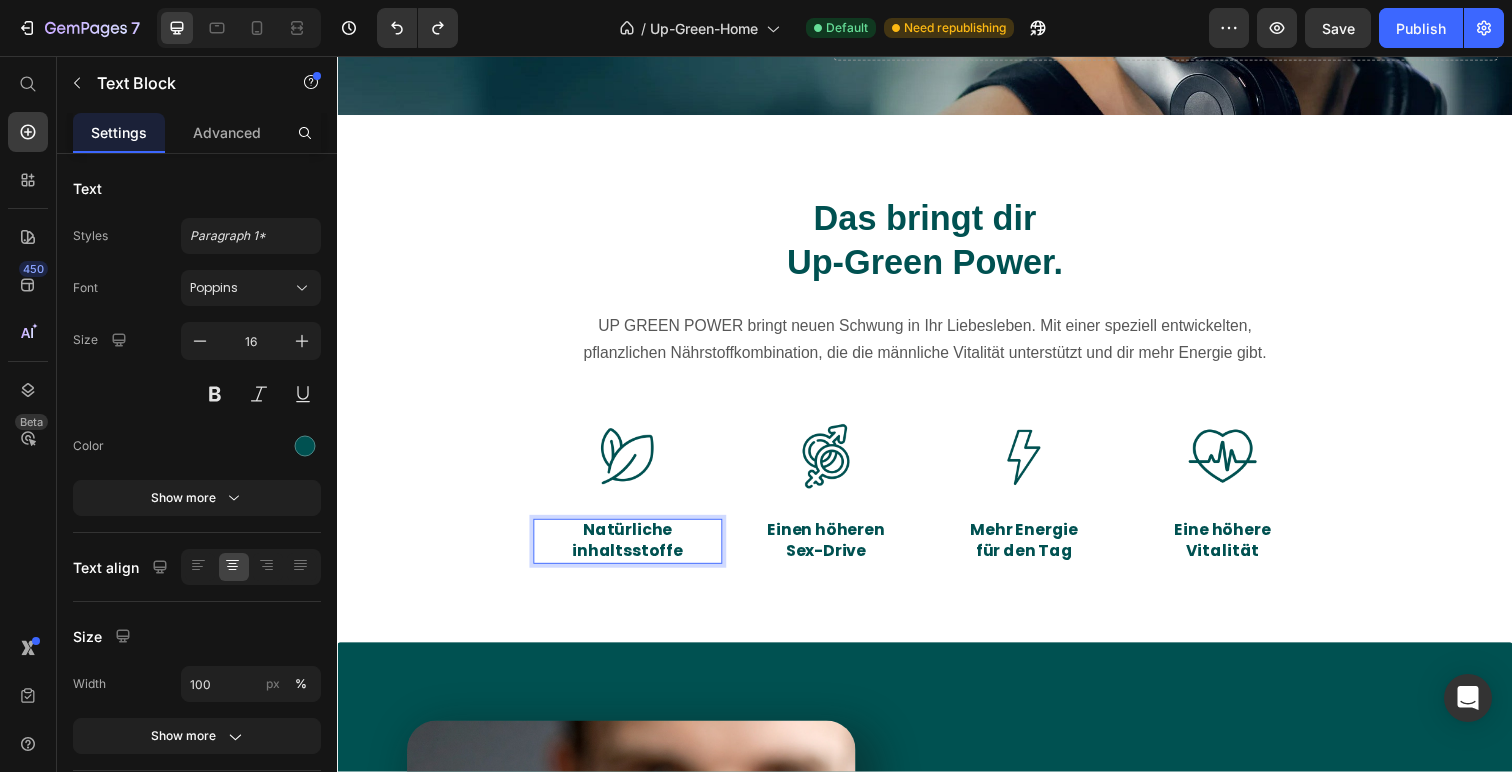 click on "inhaltsstoffe" at bounding box center (633, 562) 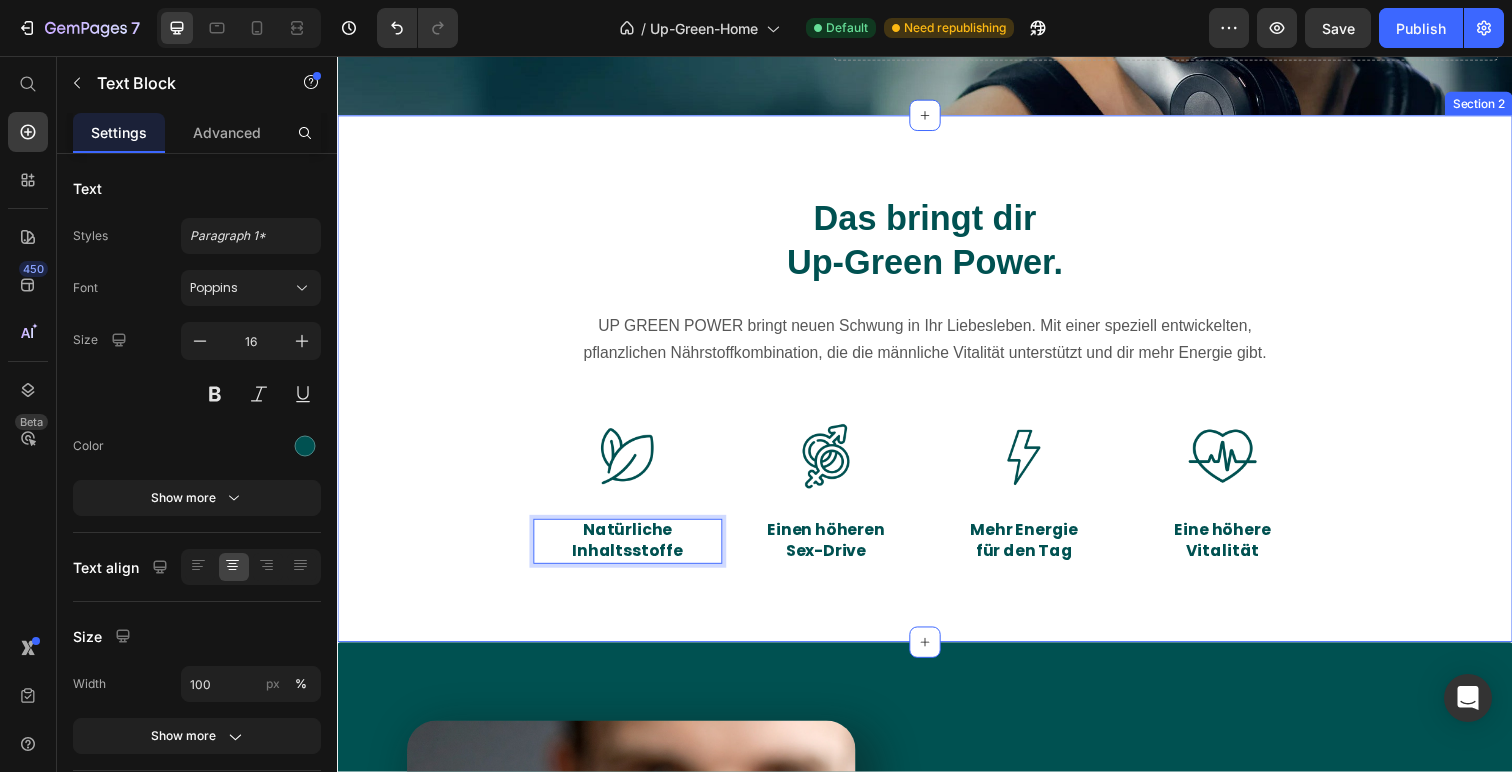 click on "Das bringt dir  Up-Green Power. Heading UP GREEN POWER bringt neuen Schwung in Ihr Liebesleben. Mit einer speziell entwickelten,  pflanzlichen Nährstoffkombination, die die männliche Vitalität unterstützt und dir mehr Energie gibt. Text block Row Image Natürliche Inhaltsstoffe Text Block   0 Image Einen höheren Sex-Drive Text Block Image Mehr Energie für den Tag Text Block Image Eine höhere Vitalität Text Block Row Section 2" at bounding box center (937, 386) 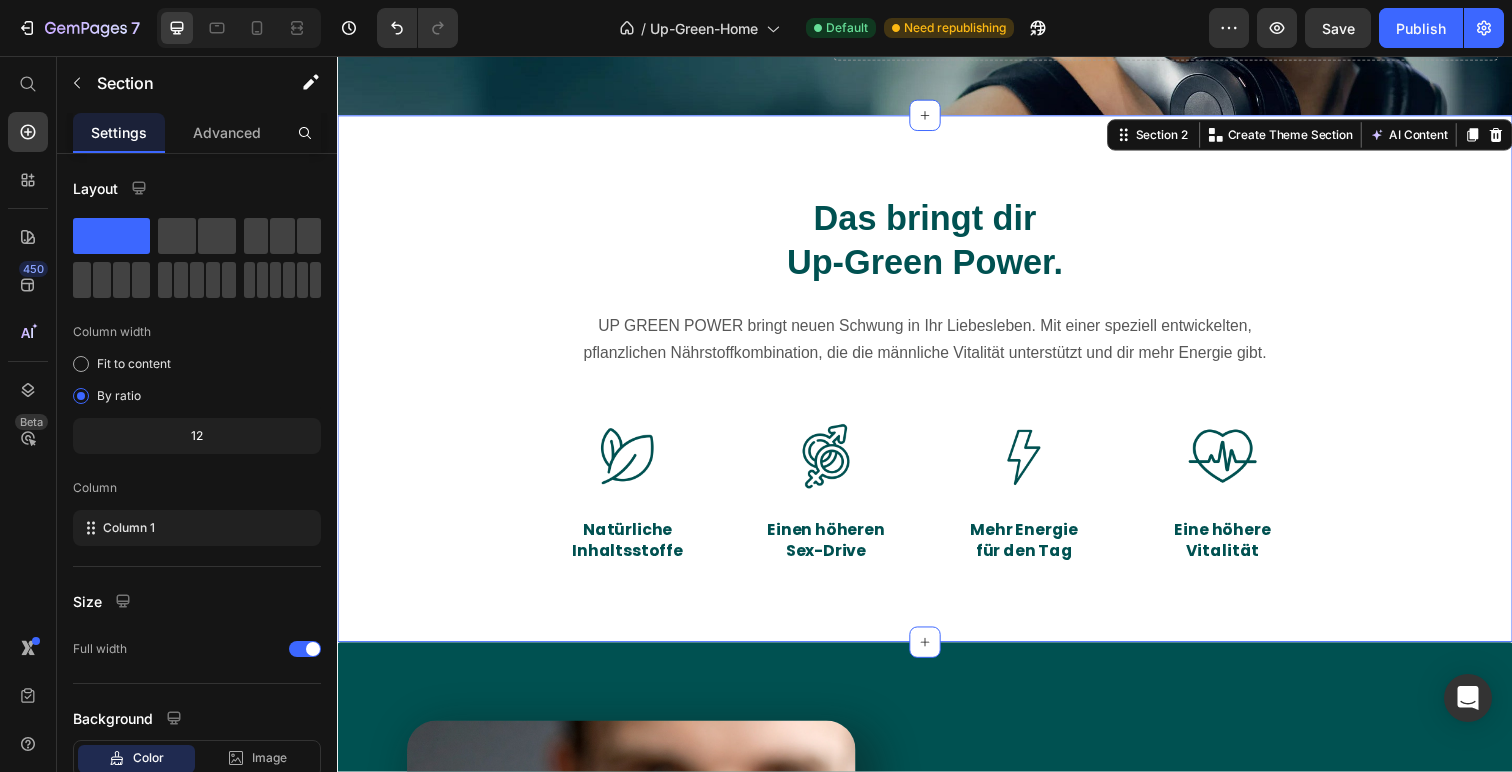 click on "Natürliche" at bounding box center (633, 541) 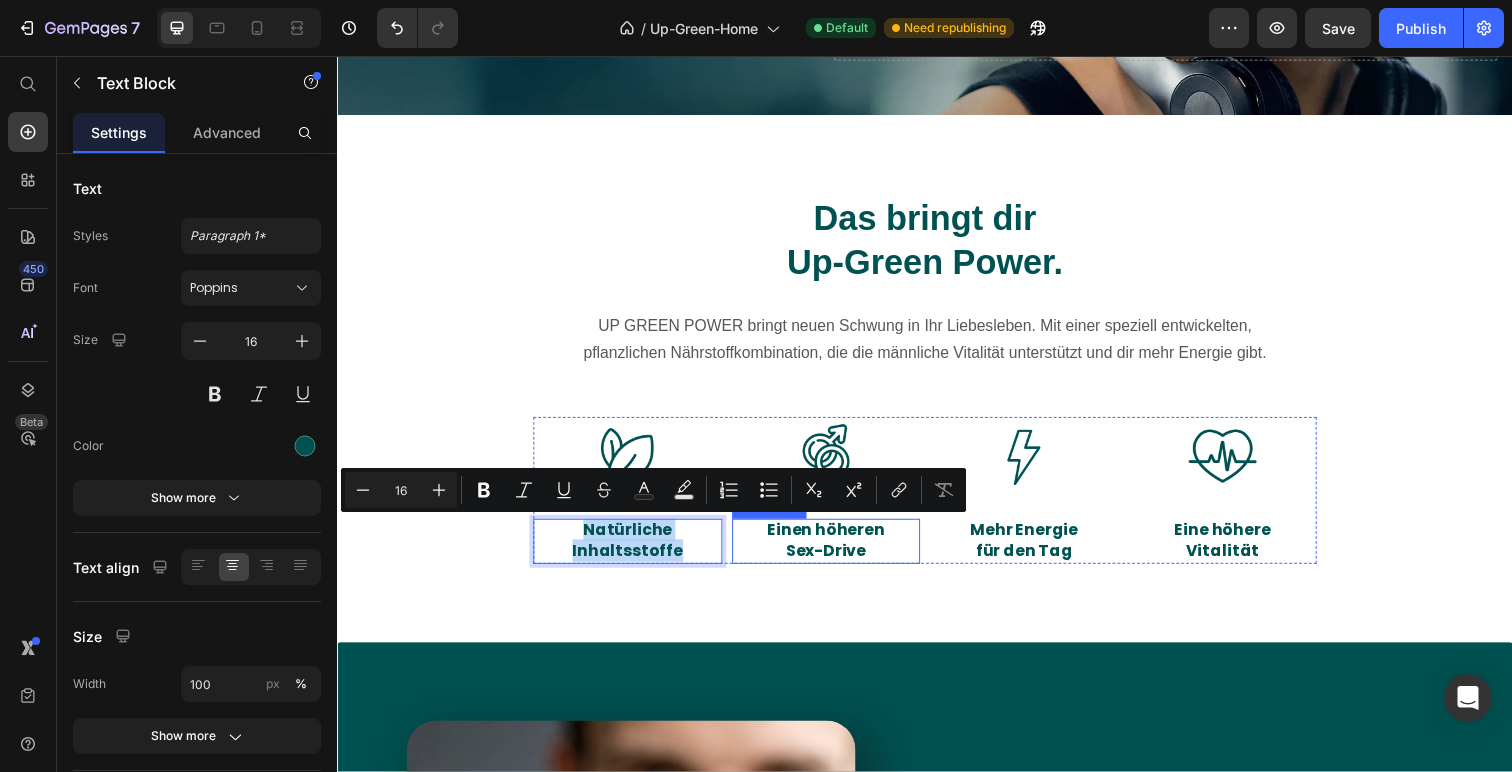 click on "Einen höheren Sex-Drive" at bounding box center [836, 552] 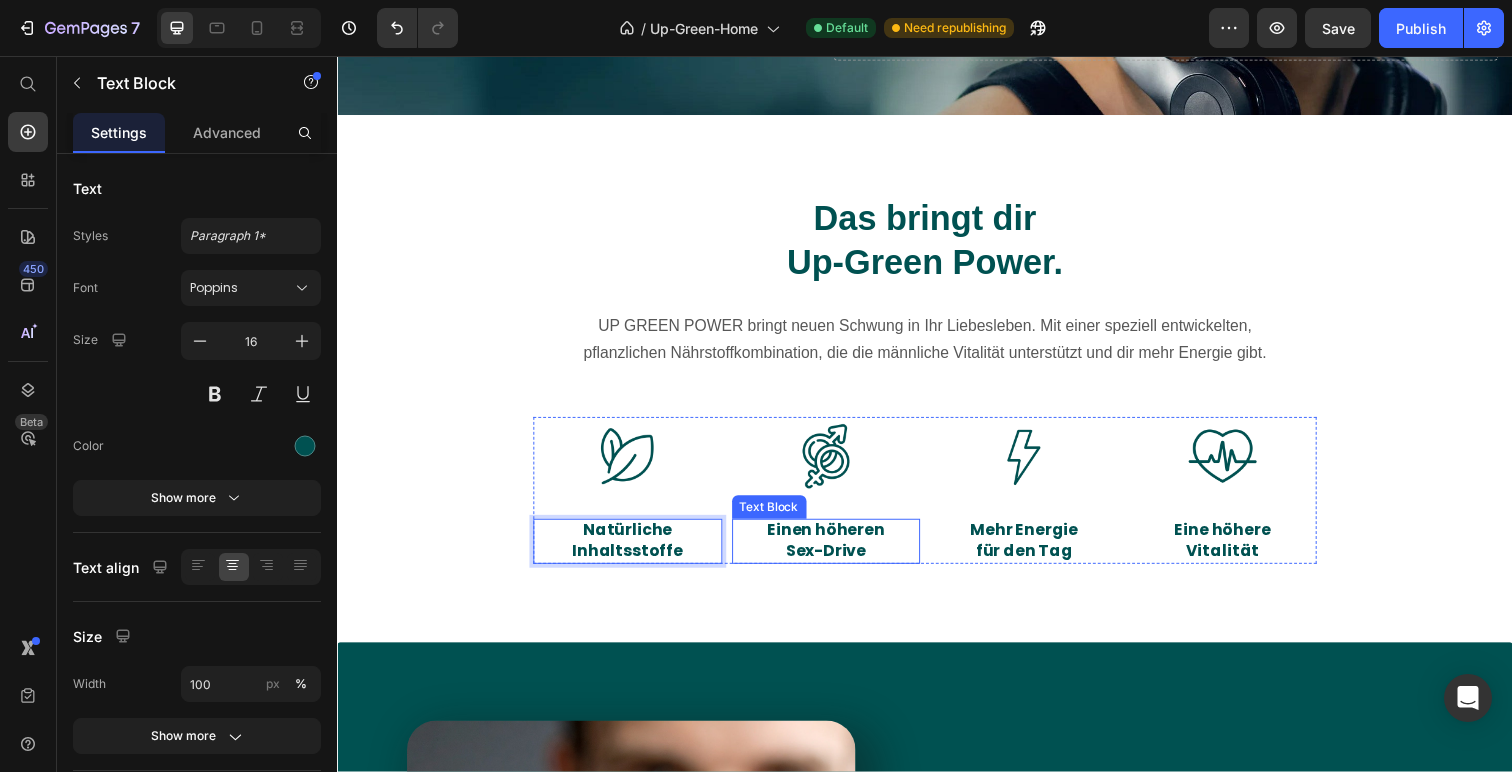 click on "Einen höheren Sex-Drive" at bounding box center (836, 552) 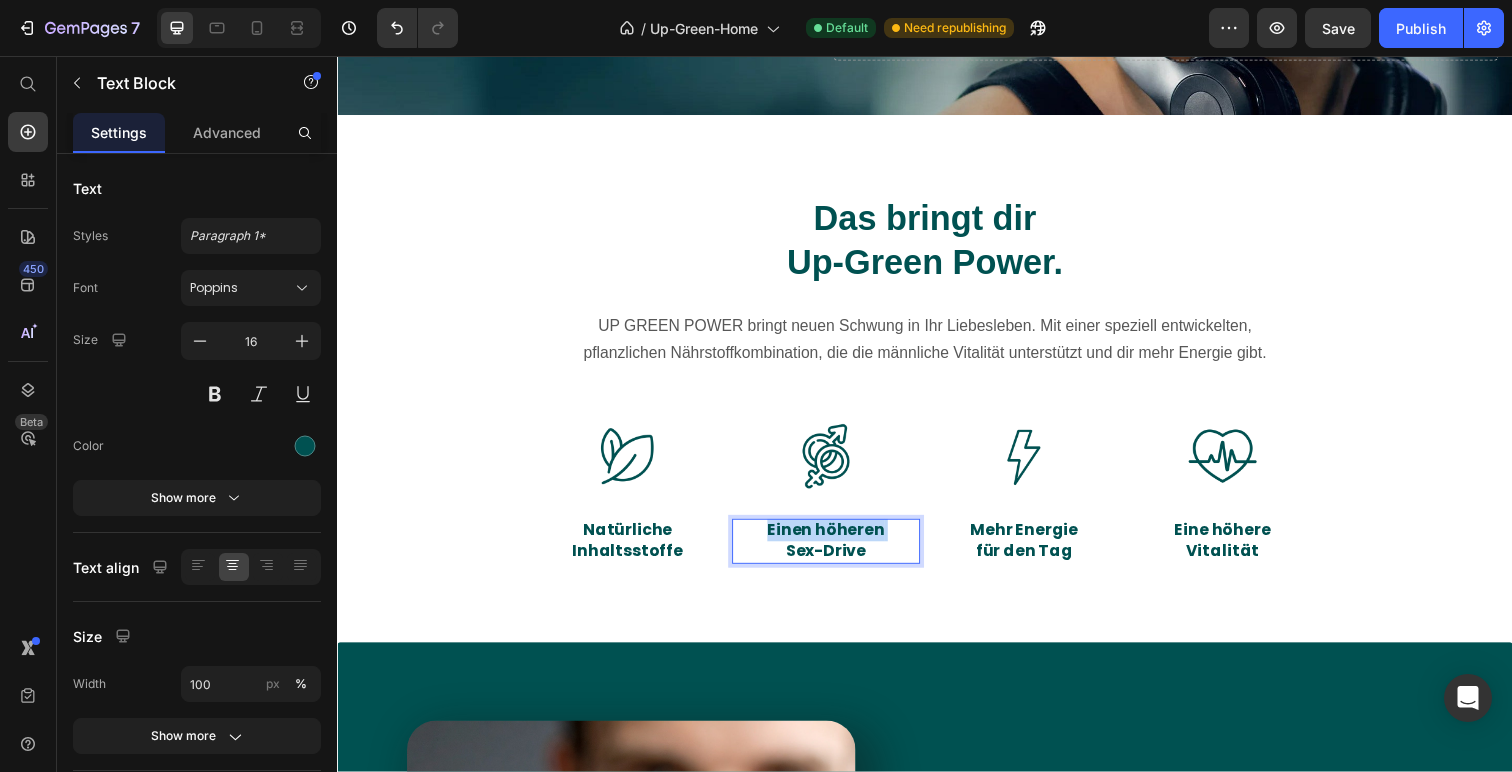 click on "Einen höheren Sex-Drive" at bounding box center (836, 552) 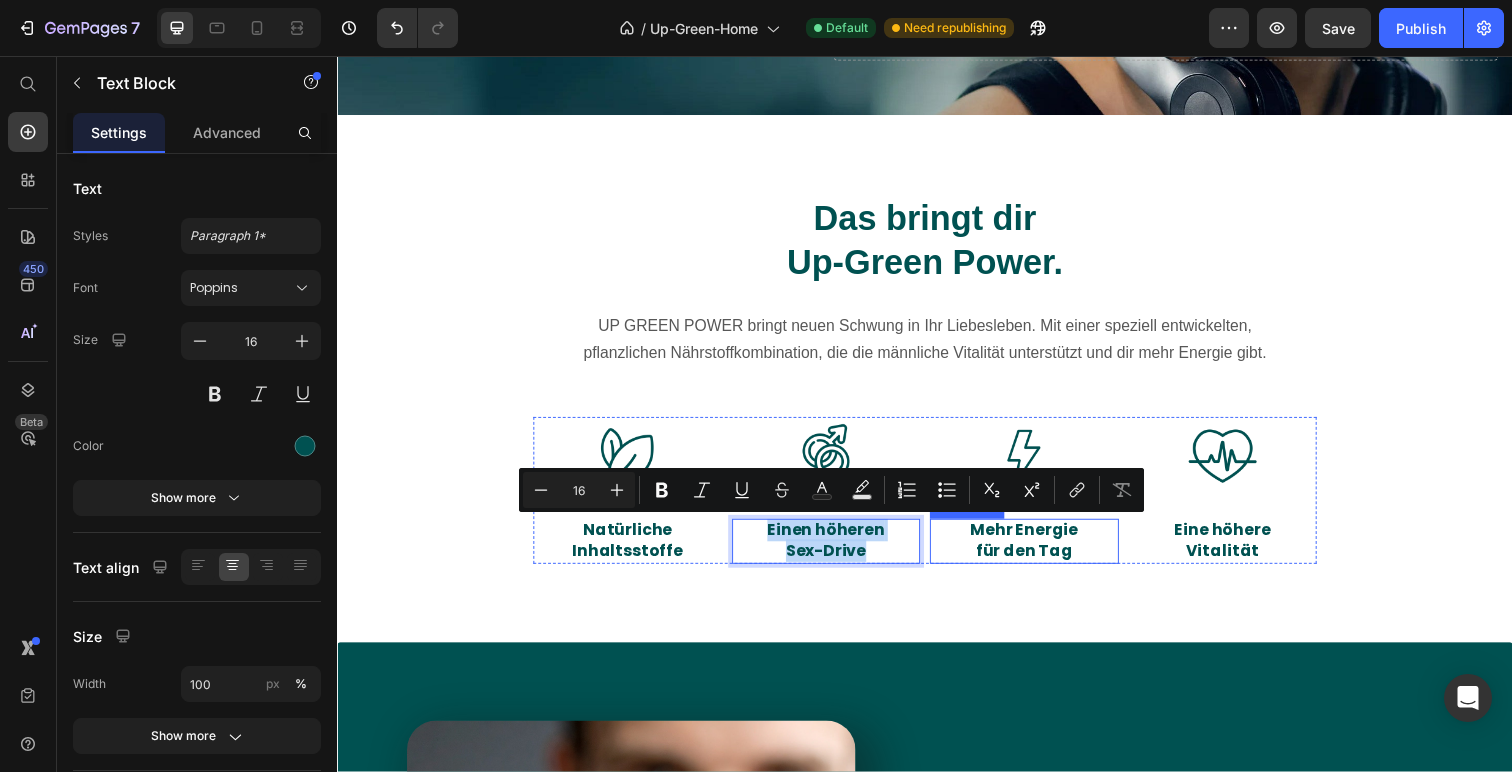 click on "Mehr Energie für den Tag" at bounding box center (1038, 552) 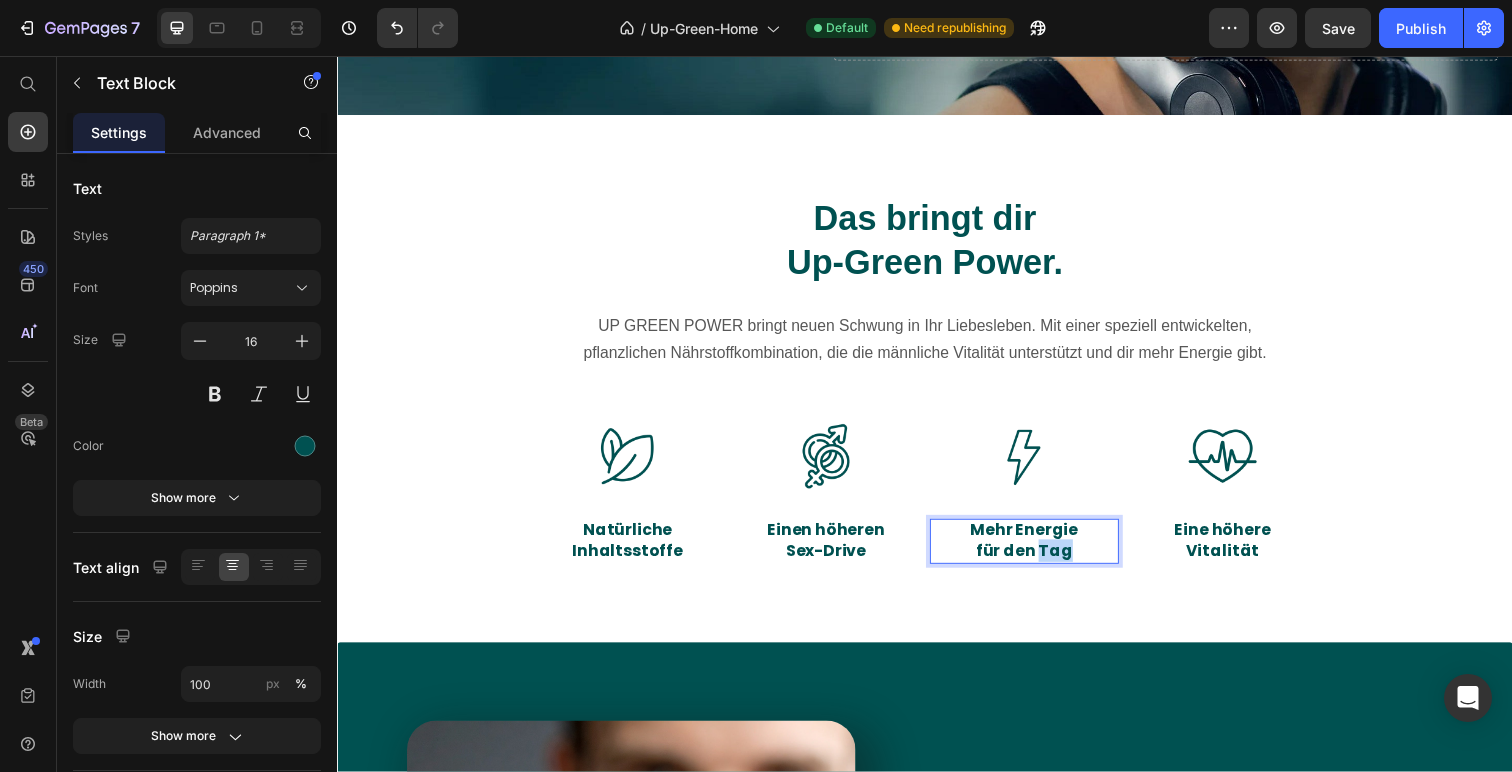 click on "Mehr Energie für den Tag" at bounding box center [1038, 552] 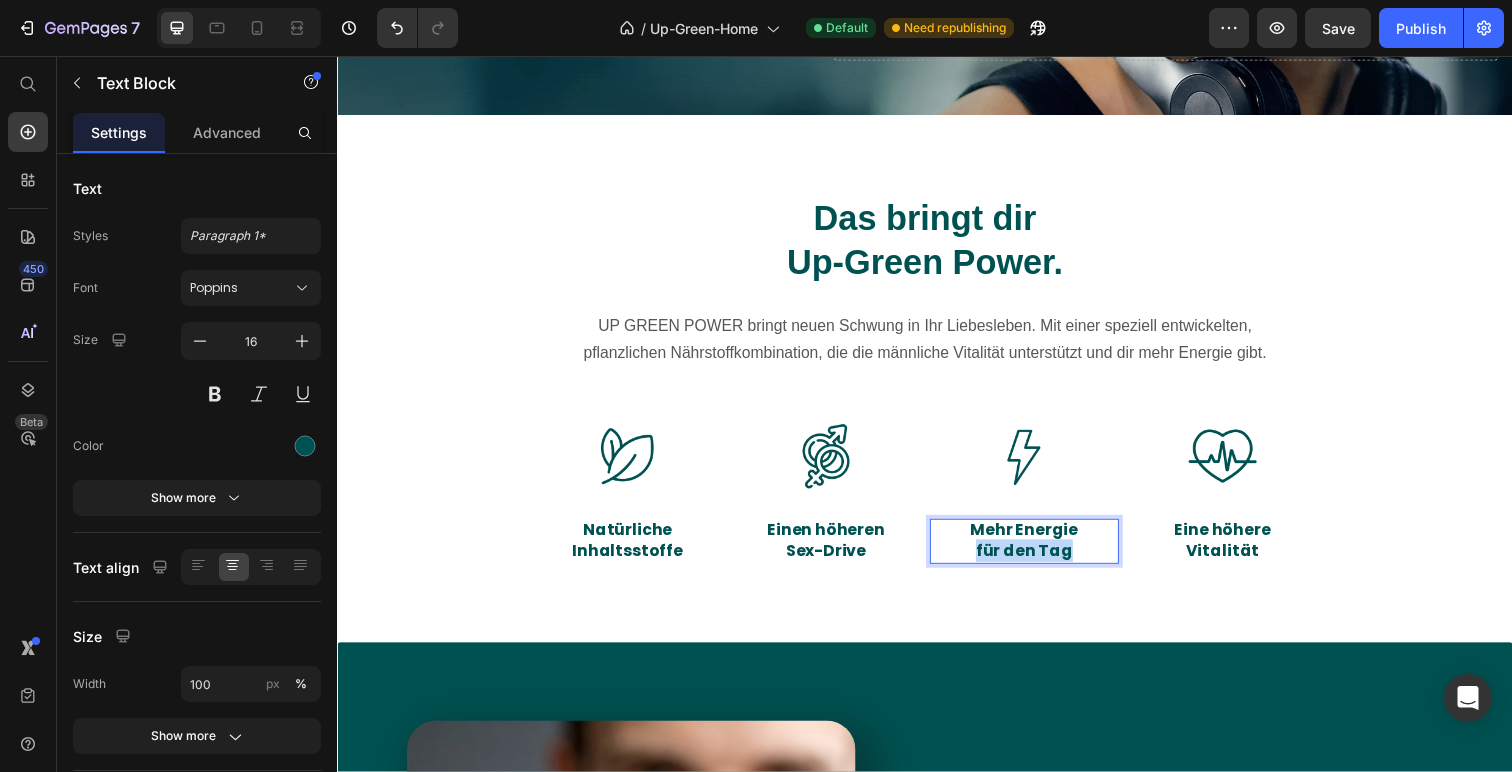 click on "Mehr Energie für den Tag" at bounding box center [1038, 552] 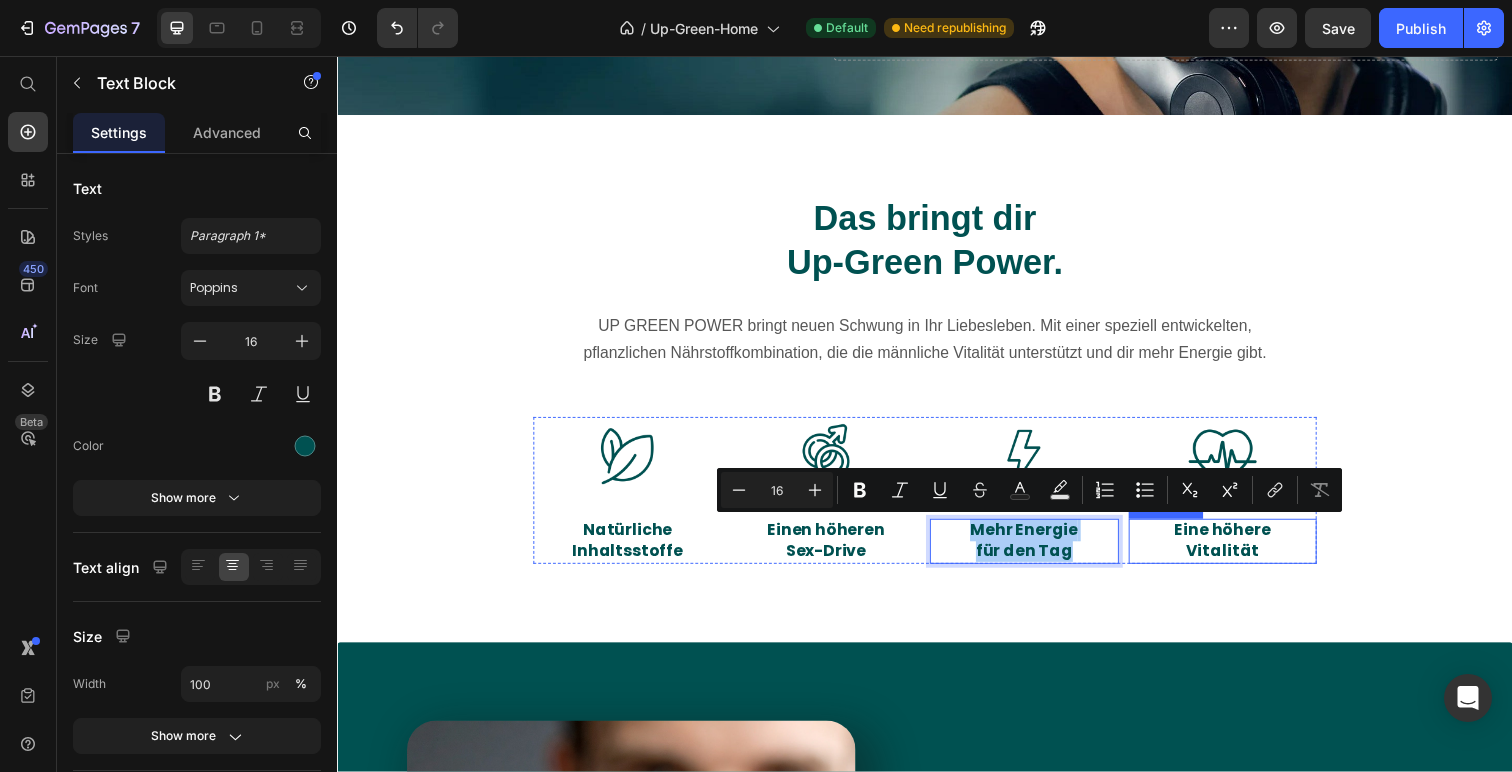click on "Eine höhere Vitalität" at bounding box center [1241, 552] 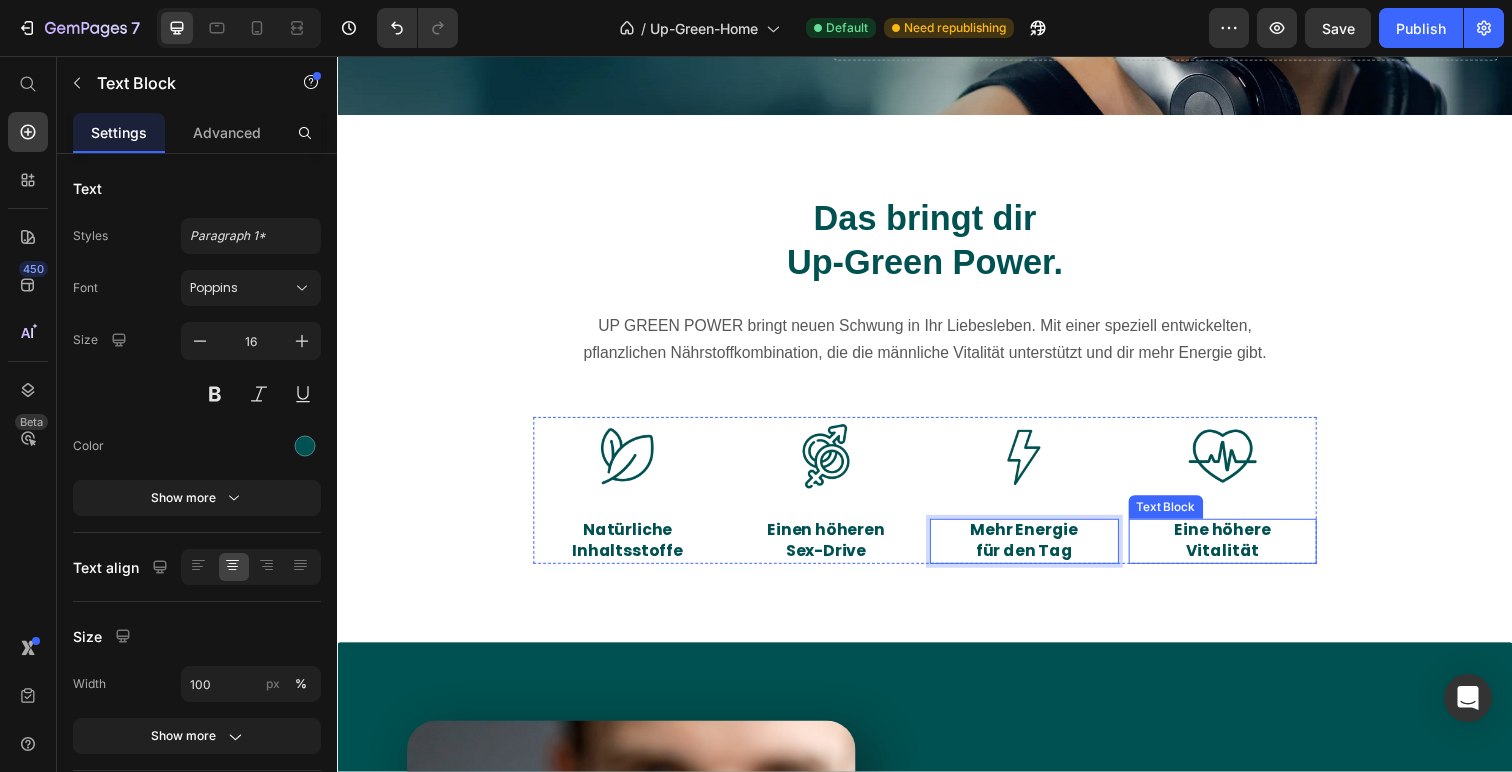 click on "Eine höhere Vitalität" at bounding box center [1241, 552] 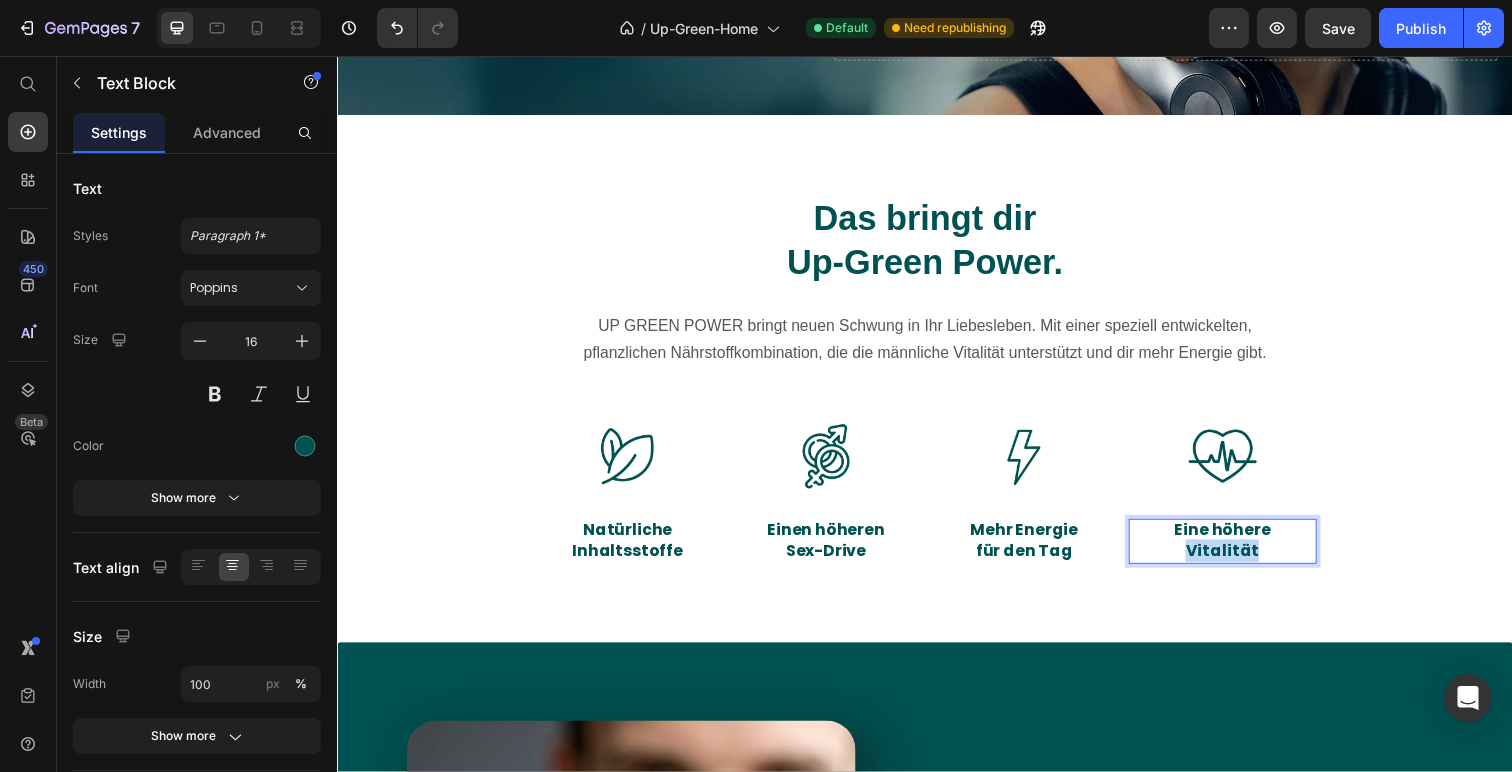 click on "Eine höhere Vitalität" at bounding box center (1241, 552) 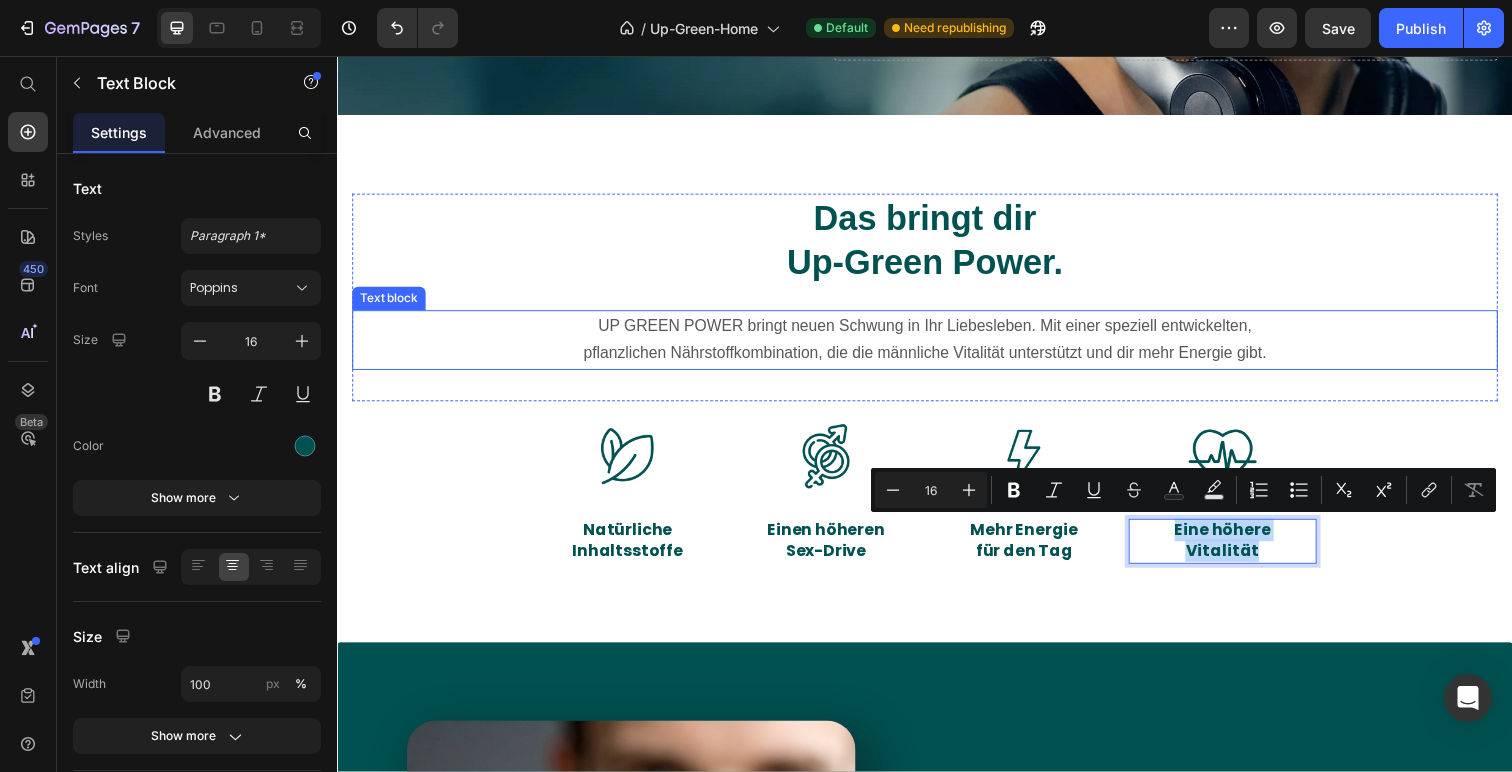 click on "UP GREEN POWER bringt neuen Schwung in Ihr Liebesleben. Mit einer speziell entwickelten,  pflanzlichen Nährstoffkombination, die die männliche Vitalität unterstützt und dir mehr Energie gibt." at bounding box center (937, 347) 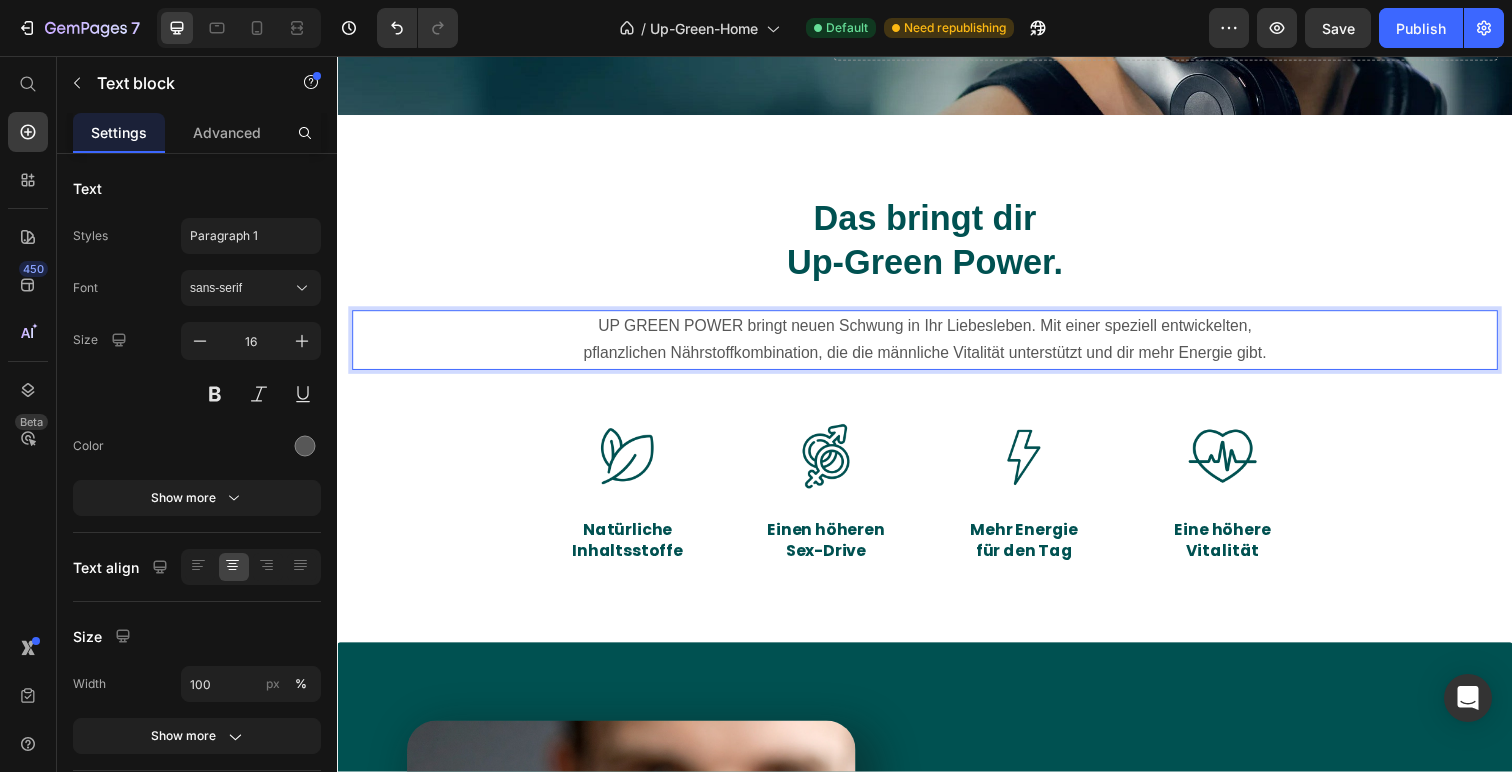 click on "UP GREEN POWER bringt neuen Schwung in Ihr Liebesleben. Mit einer speziell entwickelten,  pflanzlichen Nährstoffkombination, die die männliche Vitalität unterstützt und dir mehr Energie gibt." at bounding box center (937, 347) 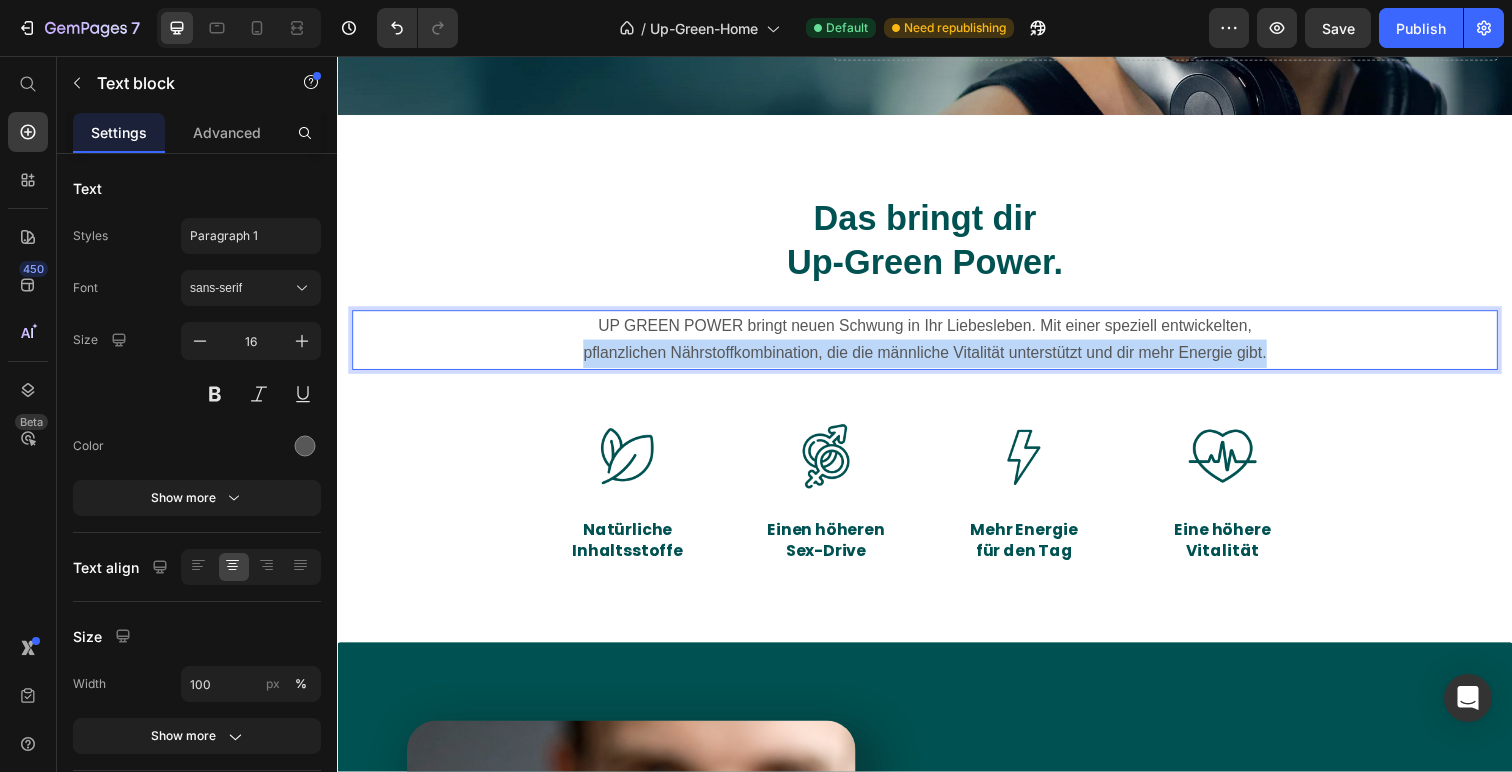 click on "UP GREEN POWER bringt neuen Schwung in Ihr Liebesleben. Mit einer speziell entwickelten,  pflanzlichen Nährstoffkombination, die die männliche Vitalität unterstützt und dir mehr Energie gibt." at bounding box center [937, 347] 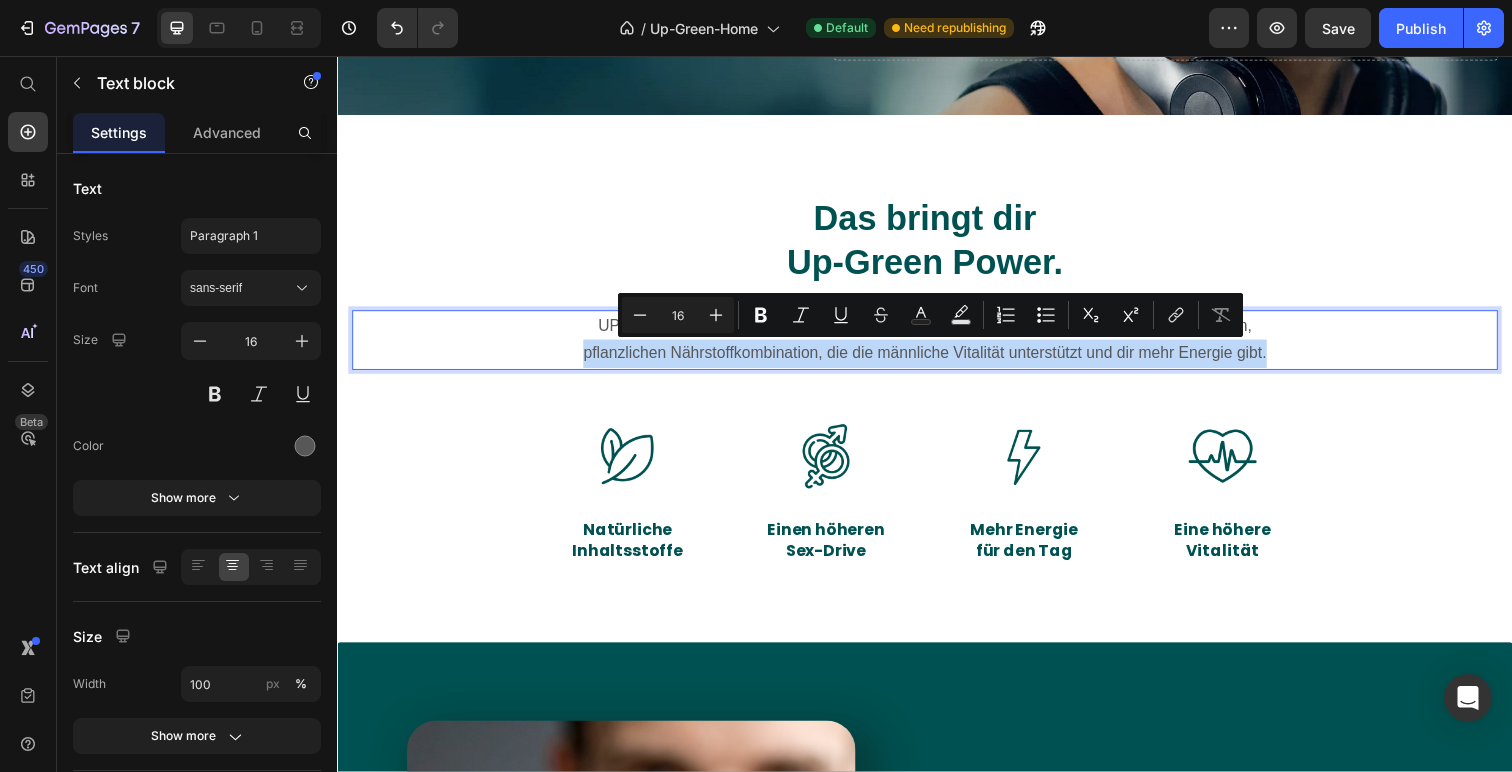 click on "UP GREEN POWER bringt neuen Schwung in Ihr Liebesleben. Mit einer speziell entwickelten,  pflanzlichen Nährstoffkombination, die die männliche Vitalität unterstützt und dir mehr Energie gibt." at bounding box center [937, 347] 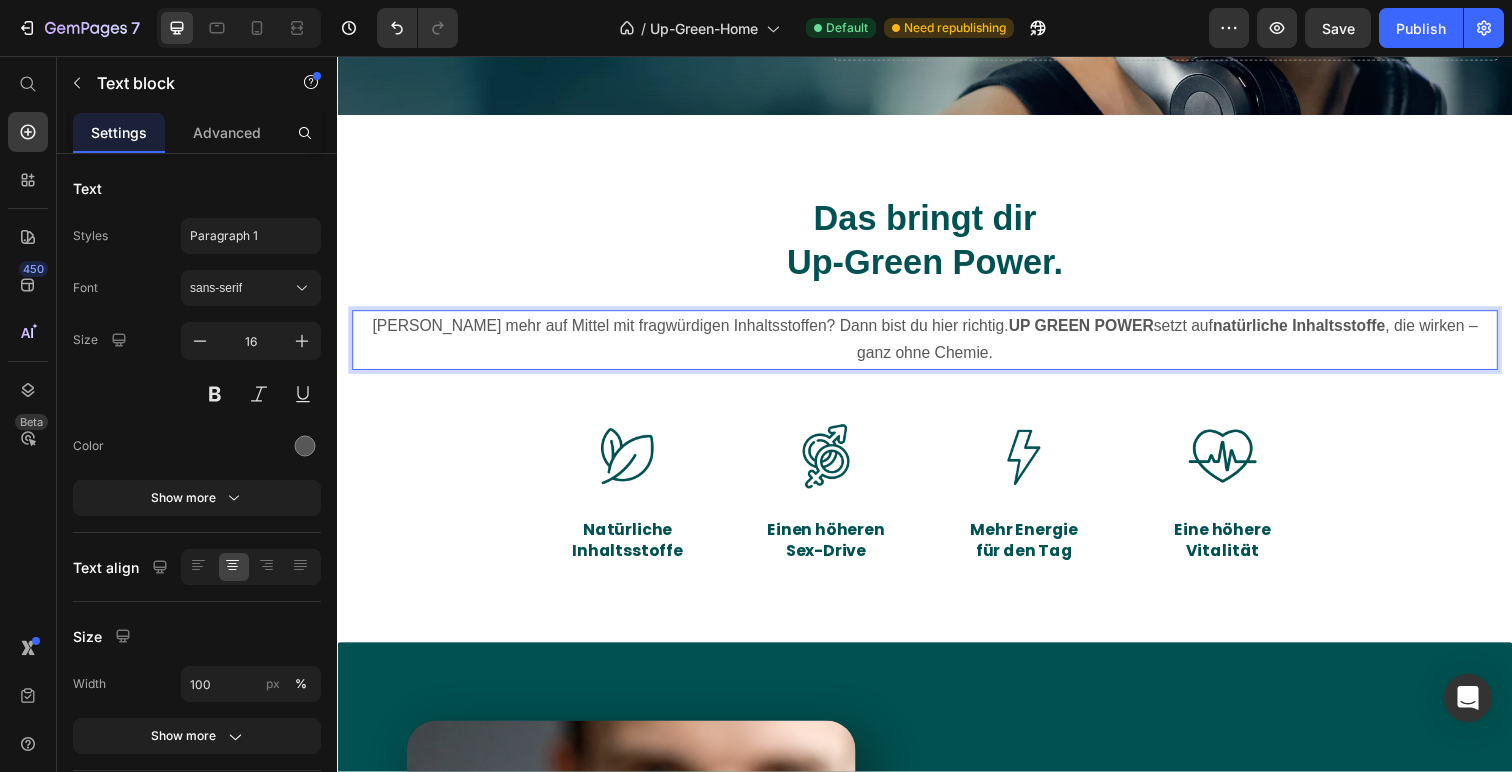 click on "UP GREEN POWER" at bounding box center (1096, 331) 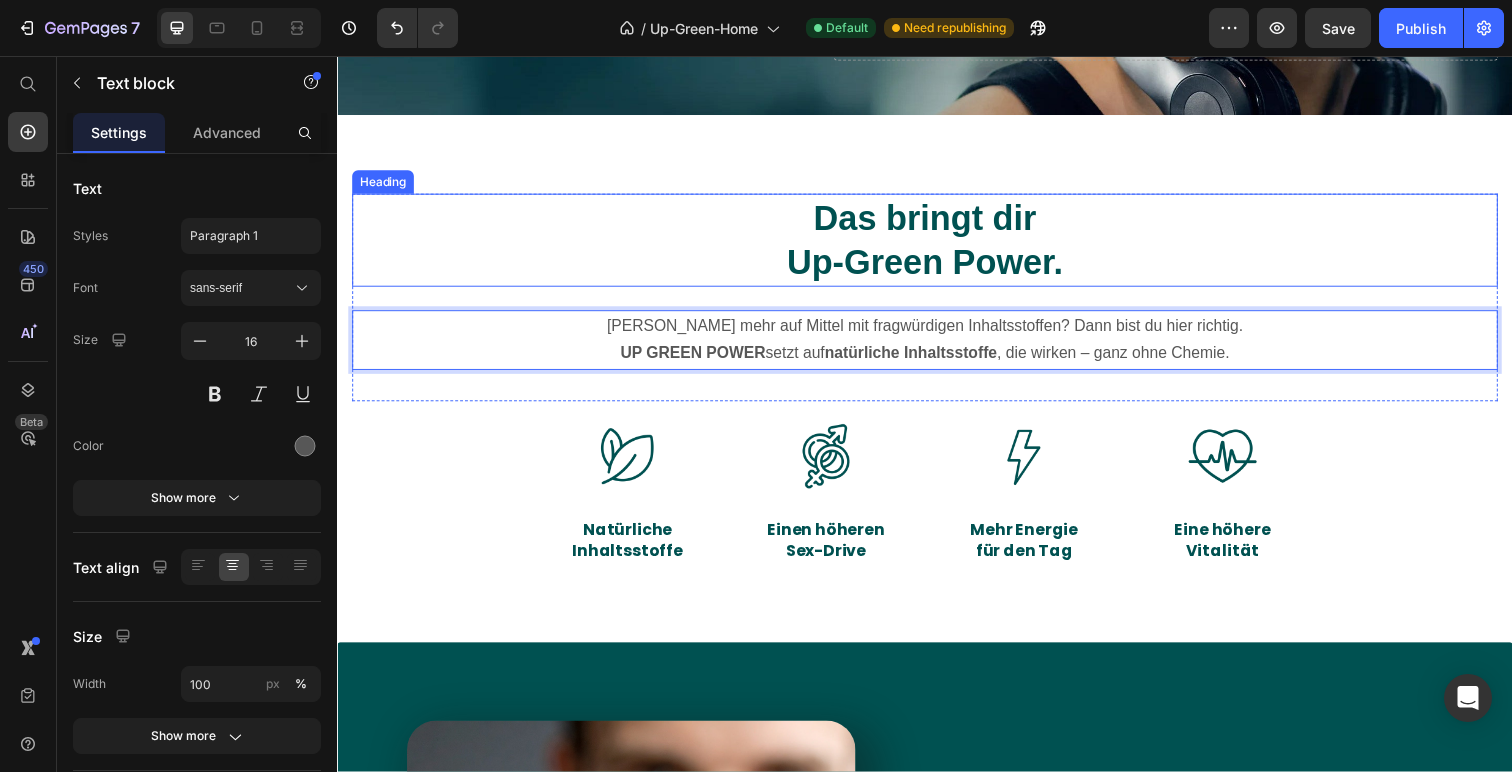 click on "Das bringt dir  Up-Green Power." at bounding box center (937, 244) 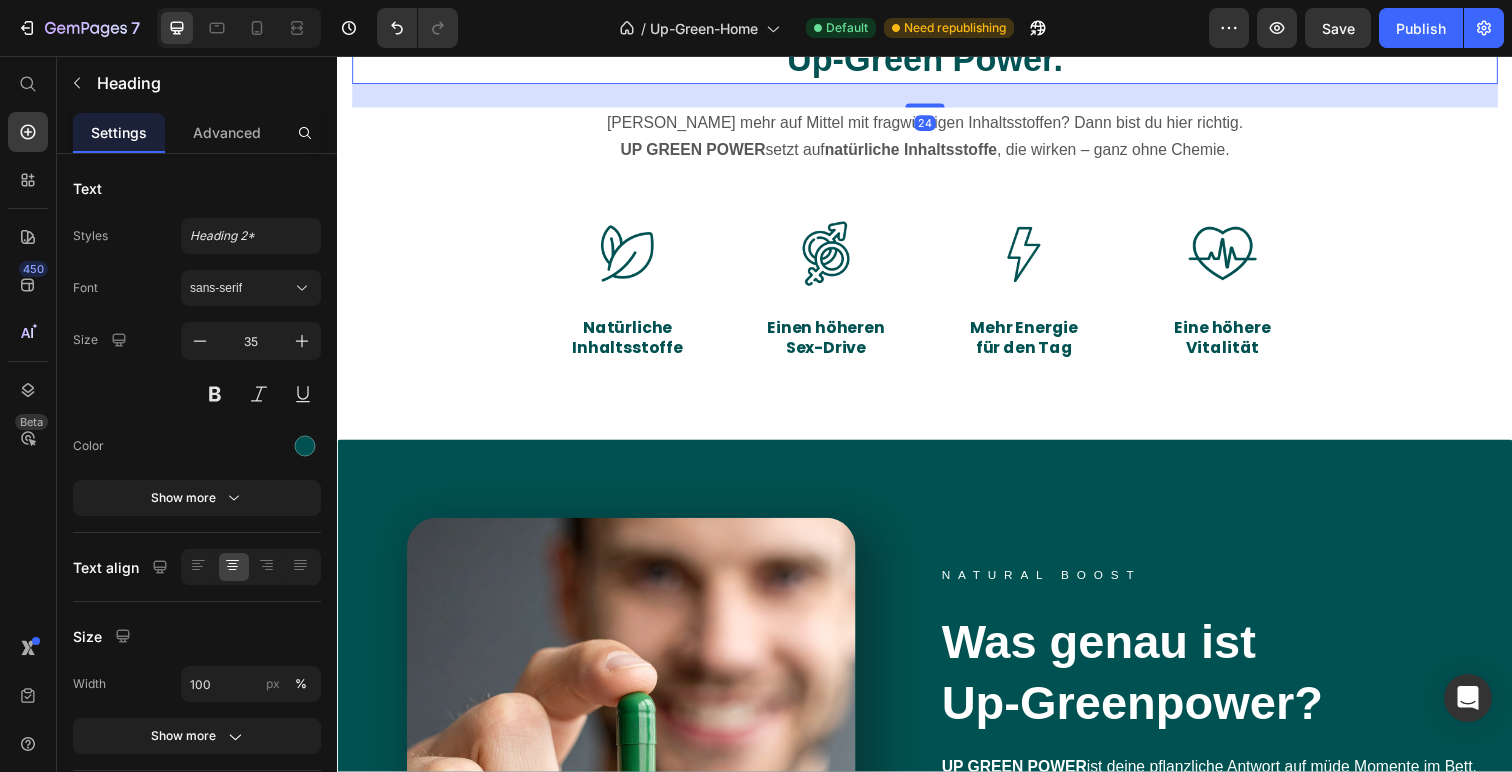 scroll, scrollTop: 827, scrollLeft: 0, axis: vertical 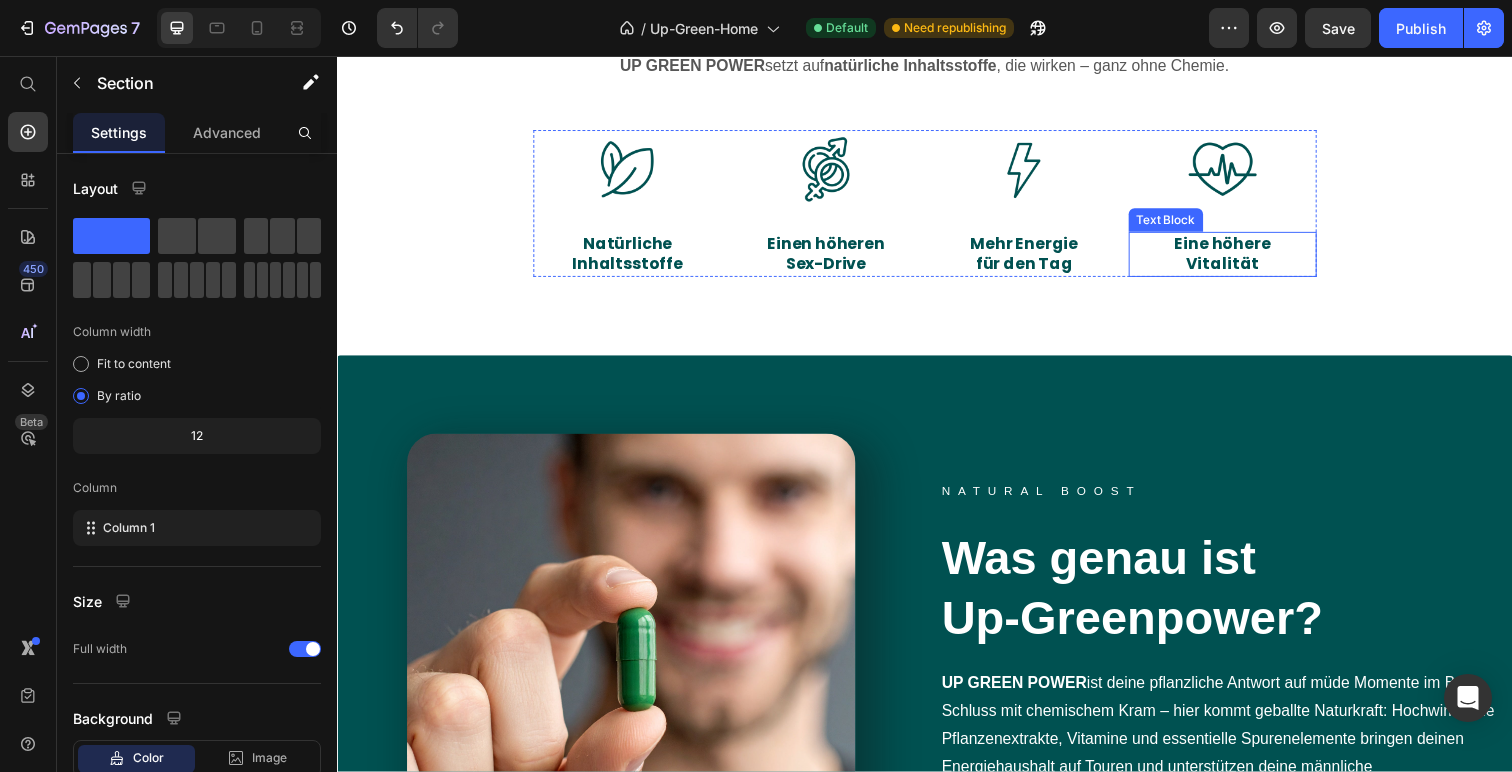 click on "Das bringt dir  Up-Green Power. Heading   24 Keine Lust mehr auf Mittel mit fragwürdigen Inhaltsstoffen? Dann bist du hier richtig.  ⁠⁠⁠⁠⁠⁠⁠ UP GREEN POWER  setzt auf  natürliche Inhaltsstoffe , die wirken – ganz ohne Chemie. Text block Row Image Natürliche Inhaltsstoffe Text Block Image Einen höheren Sex-Drive Text Block Image Mehr Energie für den Tag Text Block Image Eine höhere Vitalität Text Block Row" at bounding box center [937, 93] 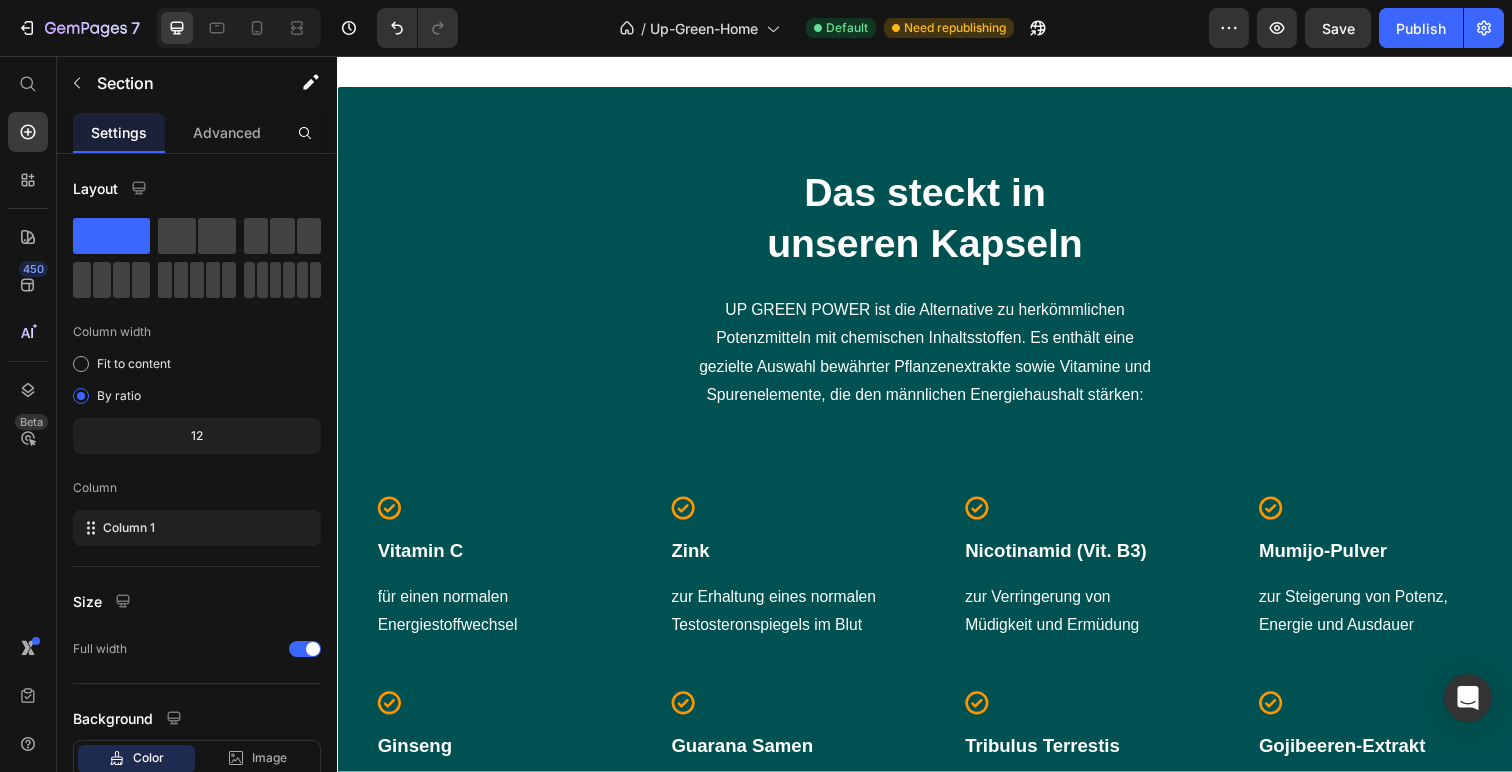 scroll, scrollTop: 2436, scrollLeft: 0, axis: vertical 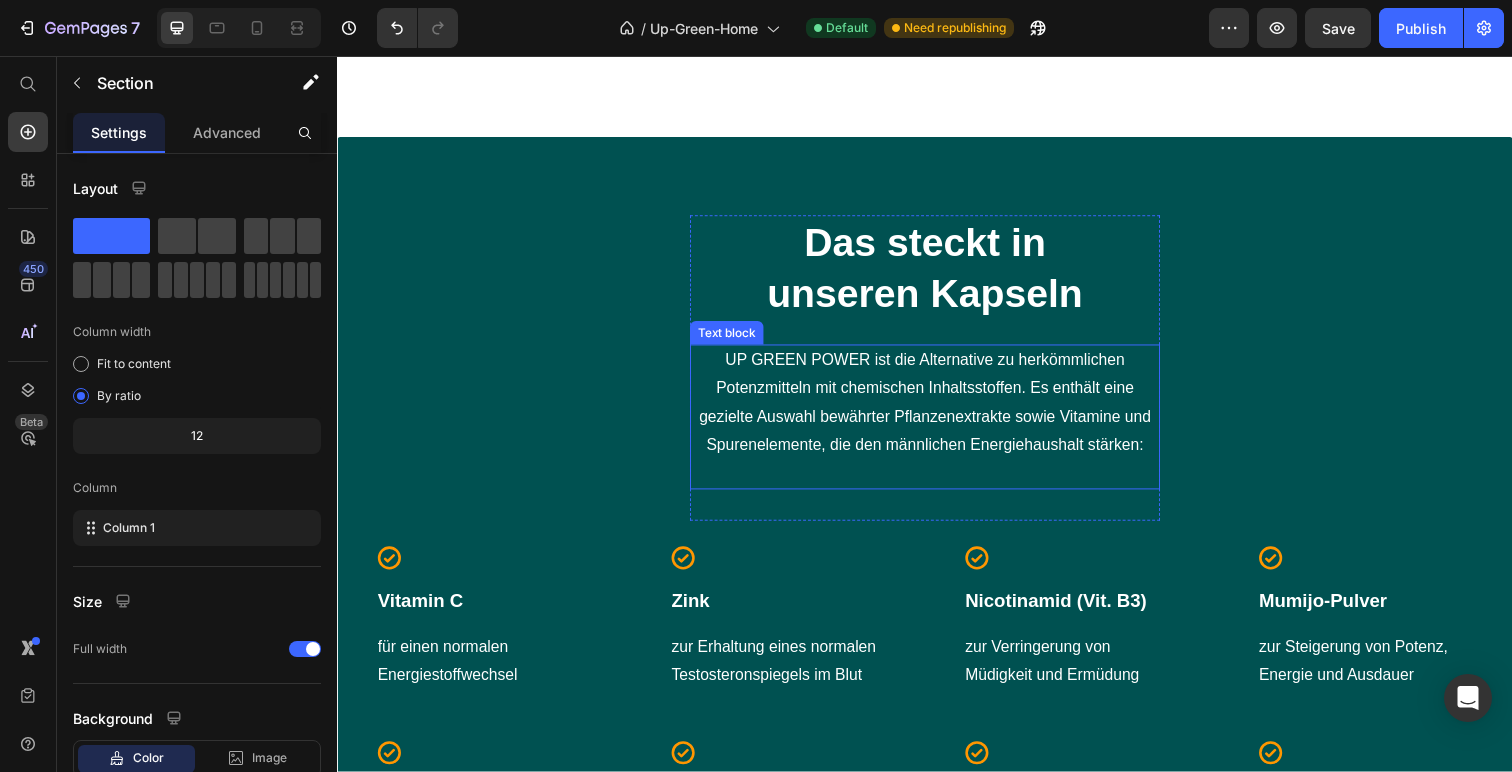click on "UP GREEN POWER ist die Alternative zu herkömmlichen Potenzmitteln mit chemischen Inhaltsstoffen. Es enthält eine gezielte Auswahl bewährter Pflanzenextrakte sowie Vitamine und Spurenelemente, die den männlichen Energiehaushalt stärken:" at bounding box center (937, 410) 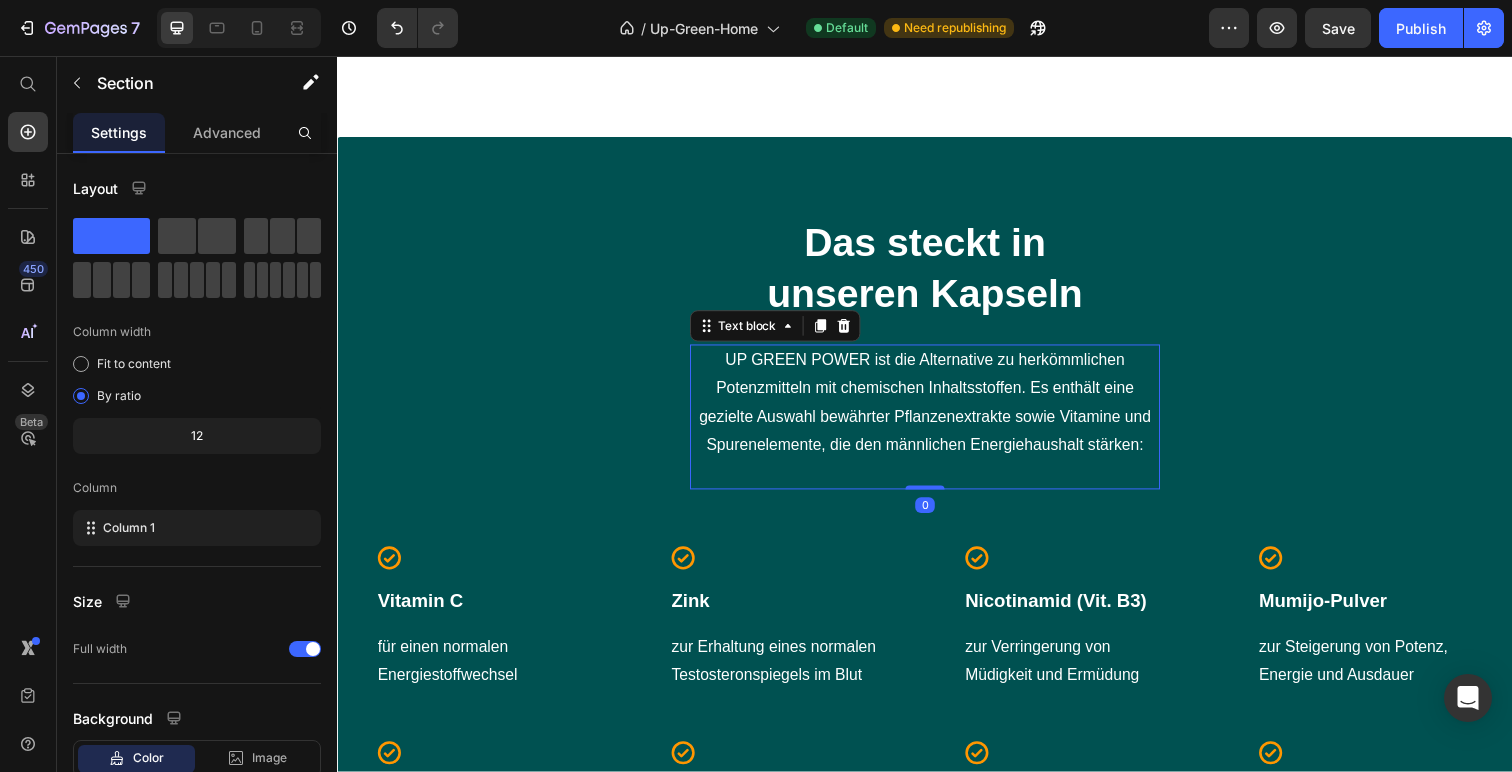 click on "UP GREEN POWER ist die Alternative zu herkömmlichen Potenzmitteln mit chemischen Inhaltsstoffen. Es enthält eine gezielte Auswahl bewährter Pflanzenextrakte sowie Vitamine und Spurenelemente, die den männlichen Energiehaushalt stärken:" at bounding box center (937, 410) 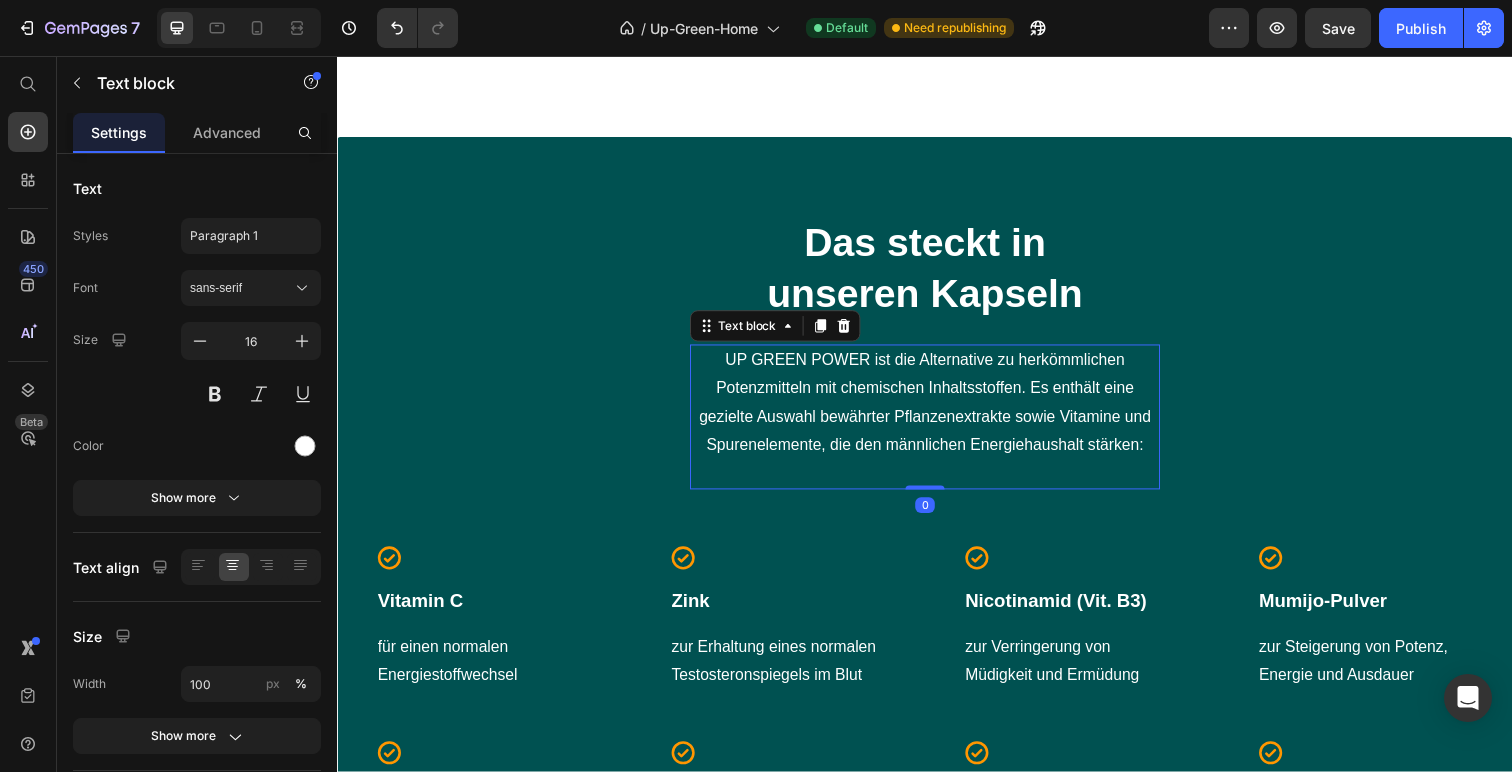 click on "UP GREEN POWER ist die Alternative zu herkömmlichen Potenzmitteln mit chemischen Inhaltsstoffen. Es enthält eine gezielte Auswahl bewährter Pflanzenextrakte sowie Vitamine und Spurenelemente, die den männlichen Energiehaushalt stärken:" at bounding box center (937, 410) 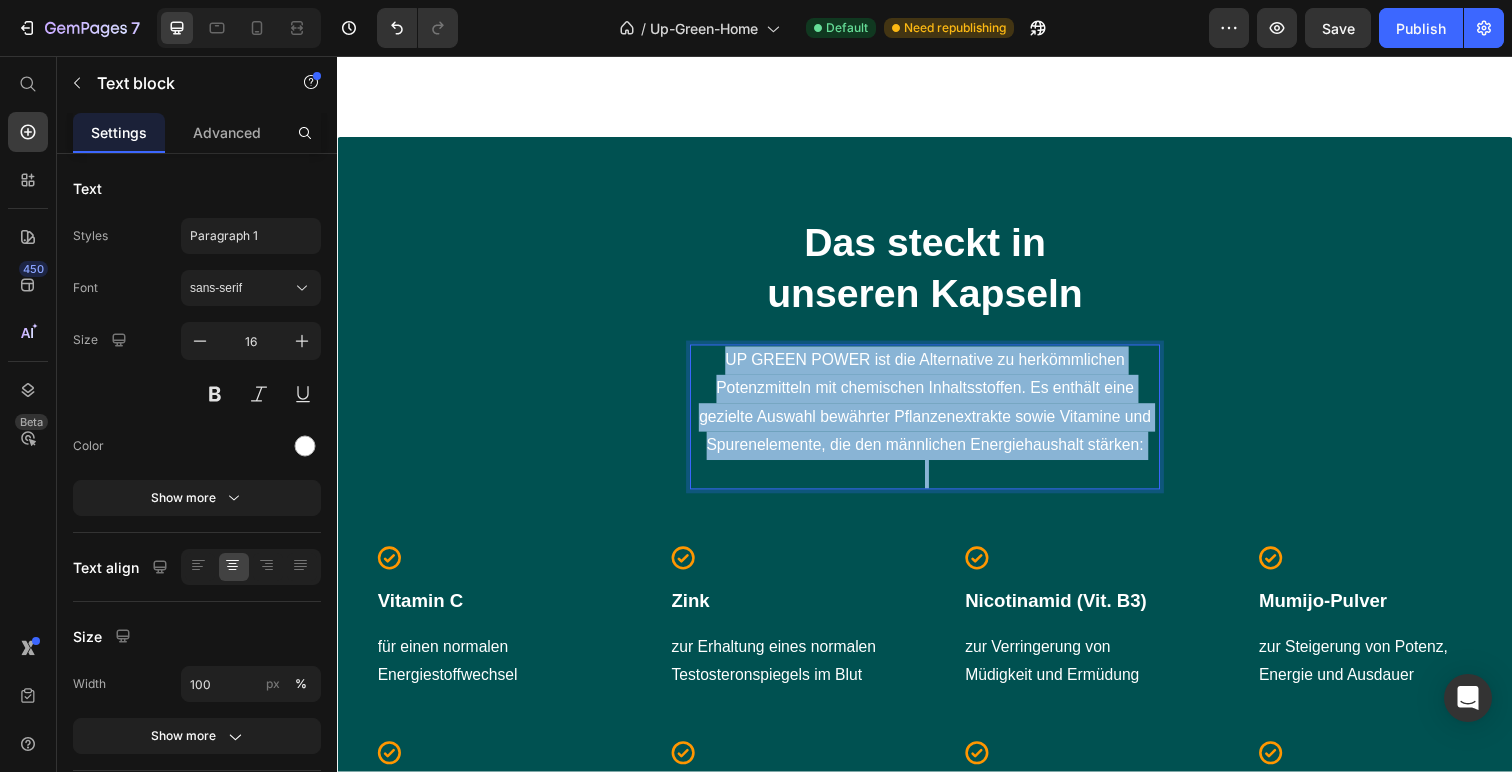 click on "UP GREEN POWER ist die Alternative zu herkömmlichen Potenzmitteln mit chemischen Inhaltsstoffen. Es enthält eine gezielte Auswahl bewährter Pflanzenextrakte sowie Vitamine und Spurenelemente, die den männlichen Energiehaushalt stärken:" at bounding box center [937, 410] 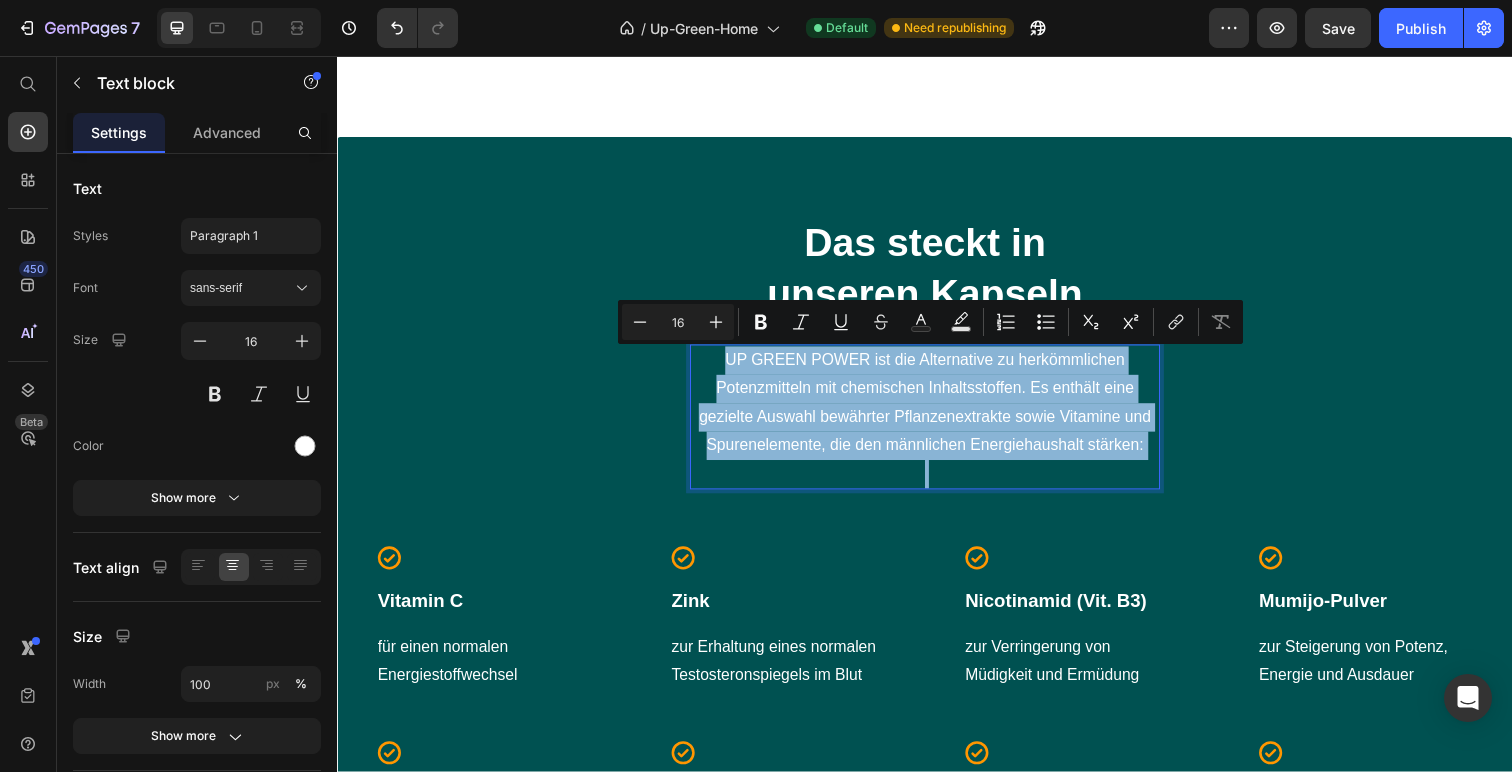 click on "UP GREEN POWER ist die Alternative zu herkömmlichen Potenzmitteln mit chemischen Inhaltsstoffen. Es enthält eine gezielte Auswahl bewährter Pflanzenextrakte sowie Vitamine und Spurenelemente, die den männlichen Energiehaushalt stärken:" at bounding box center (937, 410) 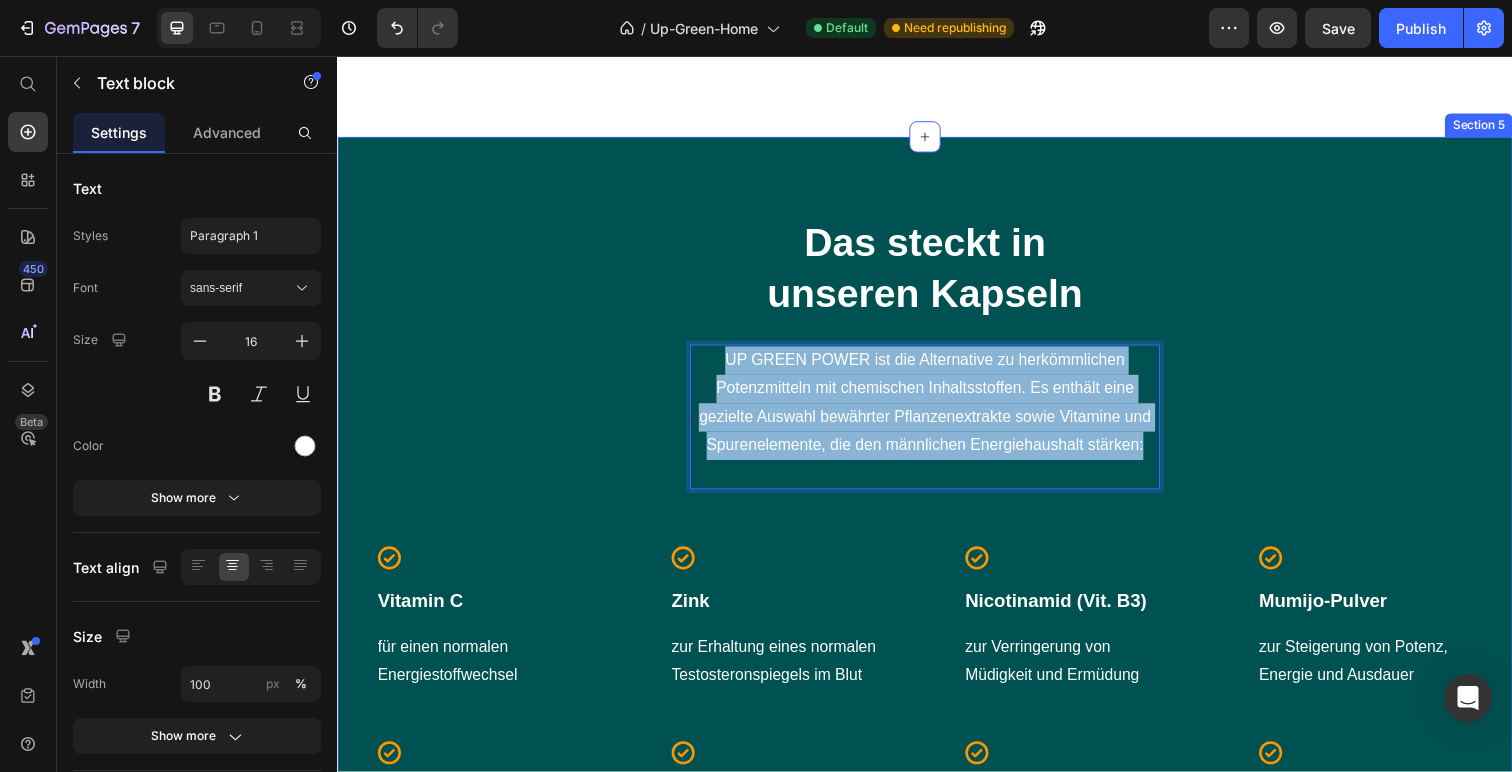 drag, startPoint x: 870, startPoint y: 357, endPoint x: 1190, endPoint y: 455, distance: 334.66998 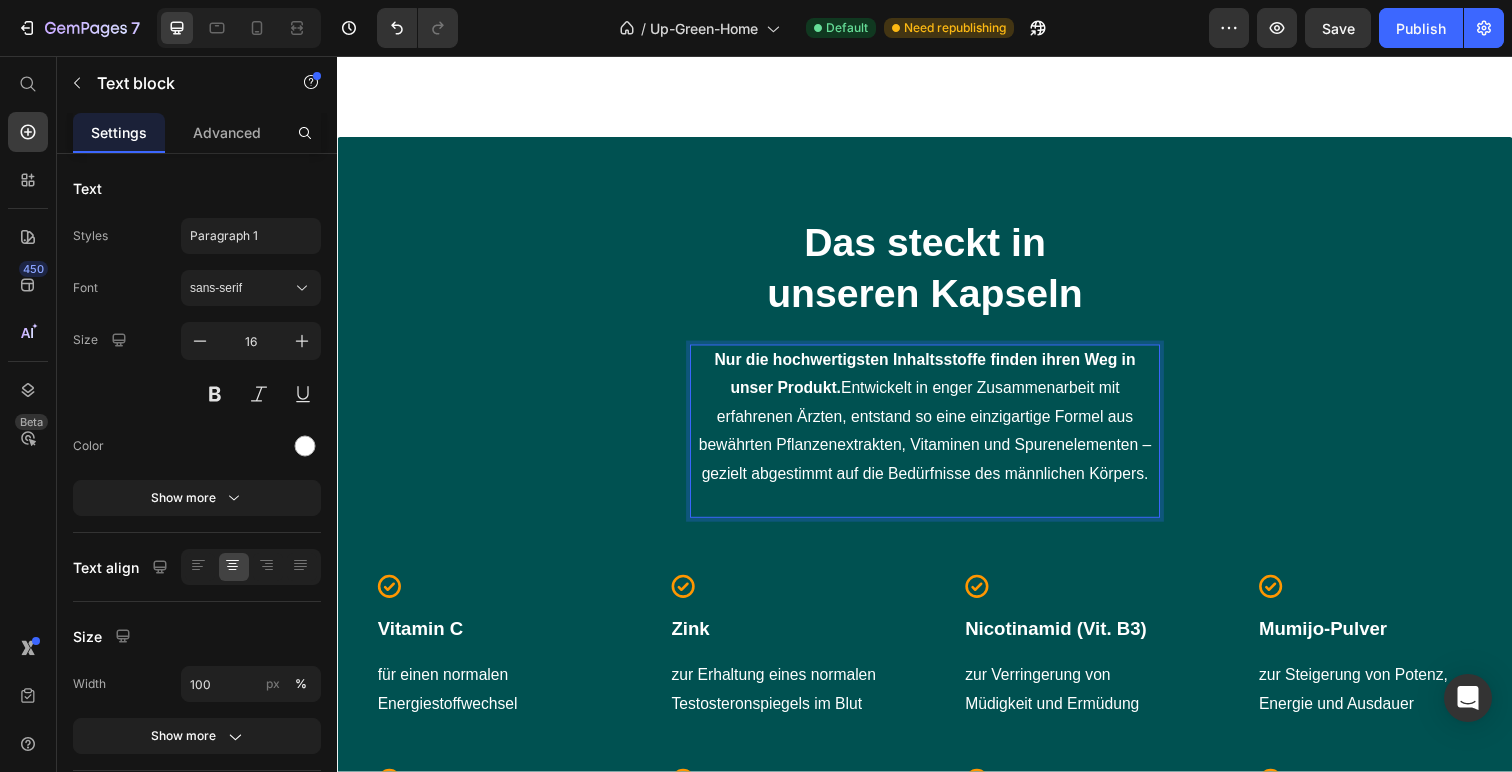 click on "Das steckt in  unseren Kapseln Heading Nur die hochwertigsten Inhaltsstoffe finden ihren Weg in unser Produkt.  Entwickelt in enger Zusammenarbeit mit erfahrenen Ärzten, entstand so eine einzigartige Formel aus bewährten Pflanzenextrakten, Vitaminen und Spurenelementen – gezielt abgestimmt auf die Bedürfnisse des männlichen Körpers. Text block   0 Row
Icon Vitamin C  Heading für einen normalen Energiestoffwechsel  Text block Row
Icon [MEDICAL_DATA] Heading für die Verbesserung der Blutzirkulation und Potenz Text block Row
Icon Zink Heading zur Erhaltung eines normalen Testosteronspiegels im Blut Text block Row
Icon Guarana Samen Heading zur Bekämpfung von Müdigkeit und Erschöpfung Text block Row
Icon Nicotinamid (Vit. B3) Heading zur Verringerung von Müdigkeit und Ermüdung Text block Row
Icon Tribulus Terrestis Heading zur Stärkung von Libido  und Potenz Text block Row
Icon Mumijo-Pulver" at bounding box center (937, 649) 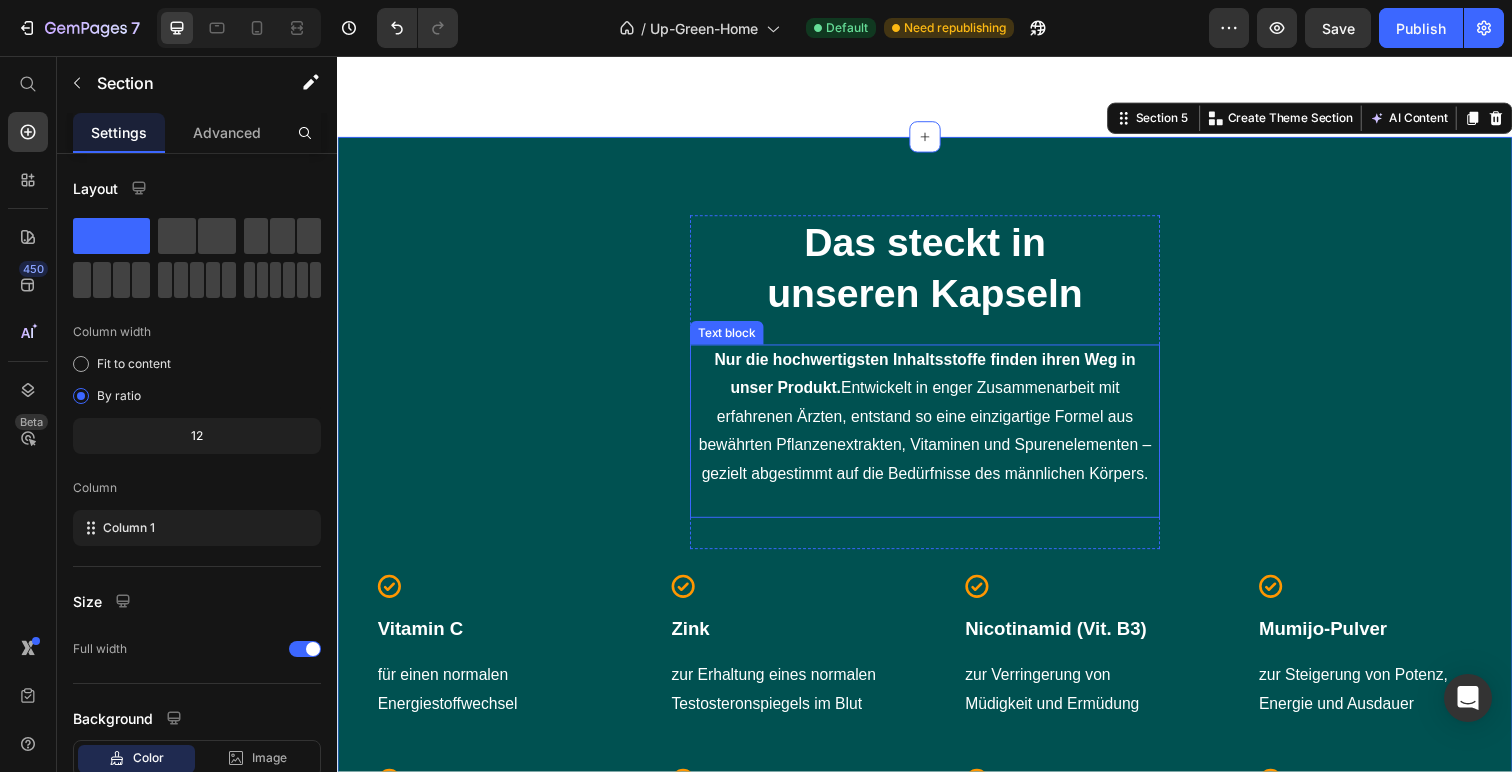 click on "Nur die hochwertigsten Inhaltsstoffe finden ihren Weg in unser Produkt.  Entwickelt in enger Zusammenarbeit mit erfahrenen Ärzten, entstand so eine einzigartige Formel aus bewährten Pflanzenextrakten, Vitaminen und Spurenelementen – gezielt abgestimmt auf die Bedürfnisse des männlichen Körpers." at bounding box center [937, 425] 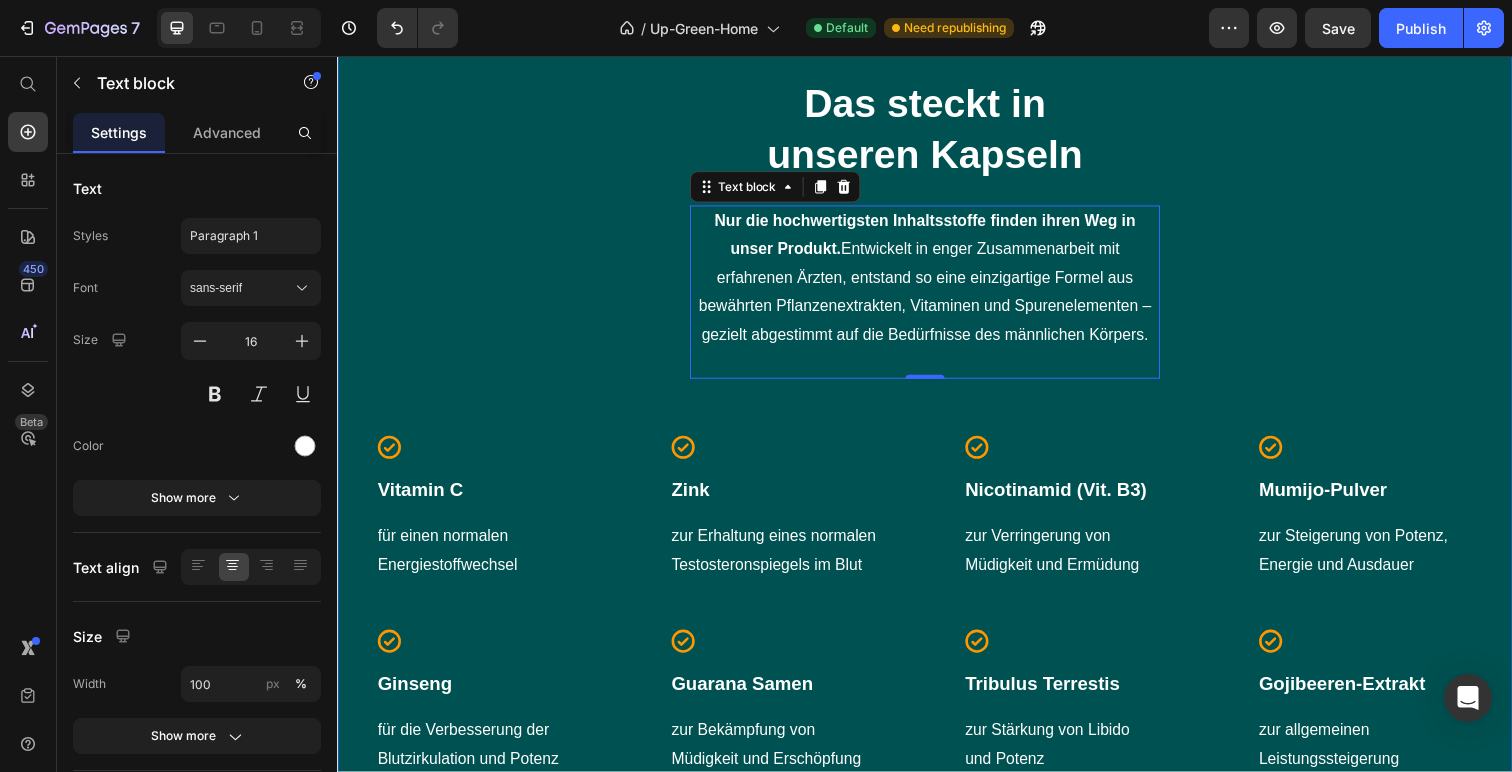 scroll, scrollTop: 2586, scrollLeft: 0, axis: vertical 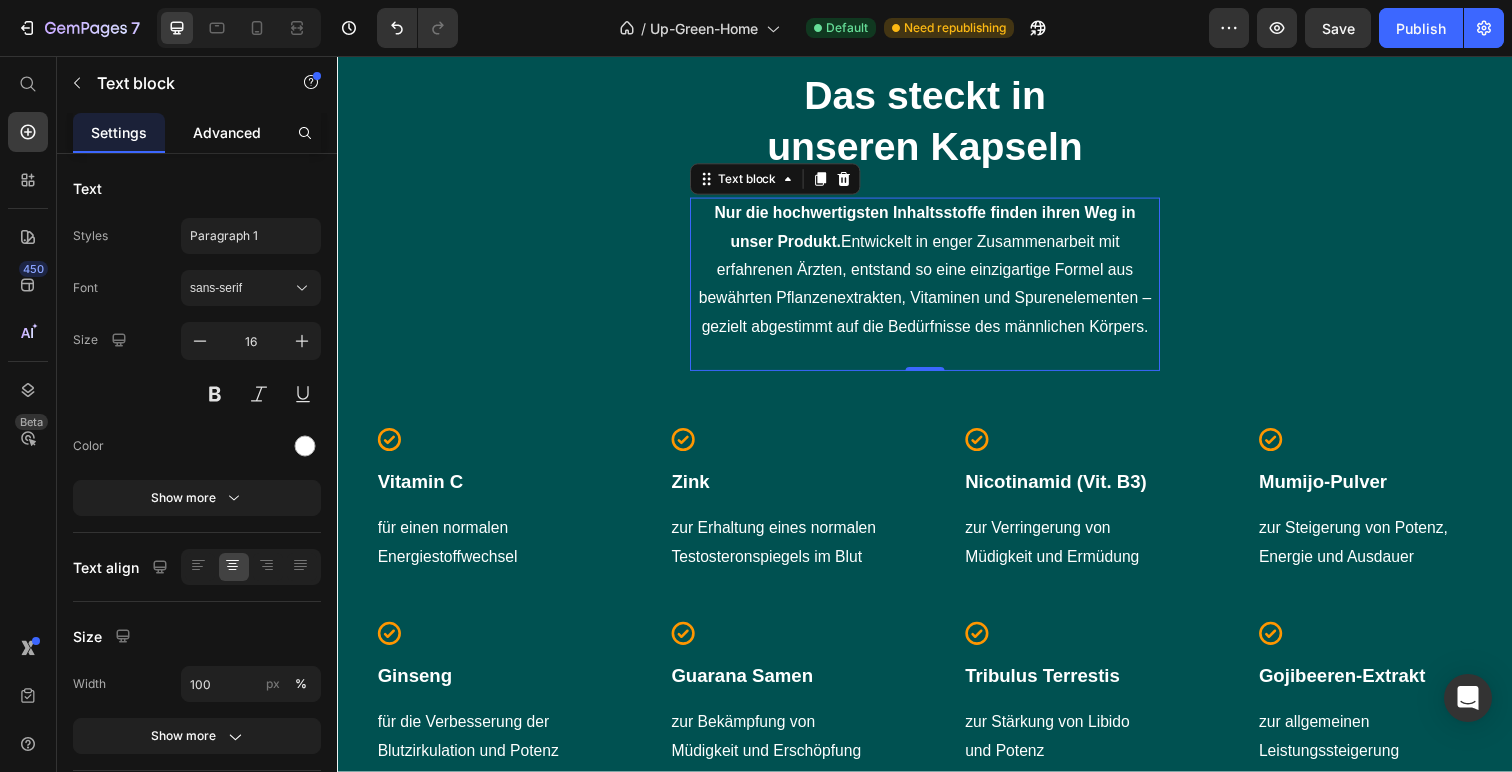 click on "Advanced" 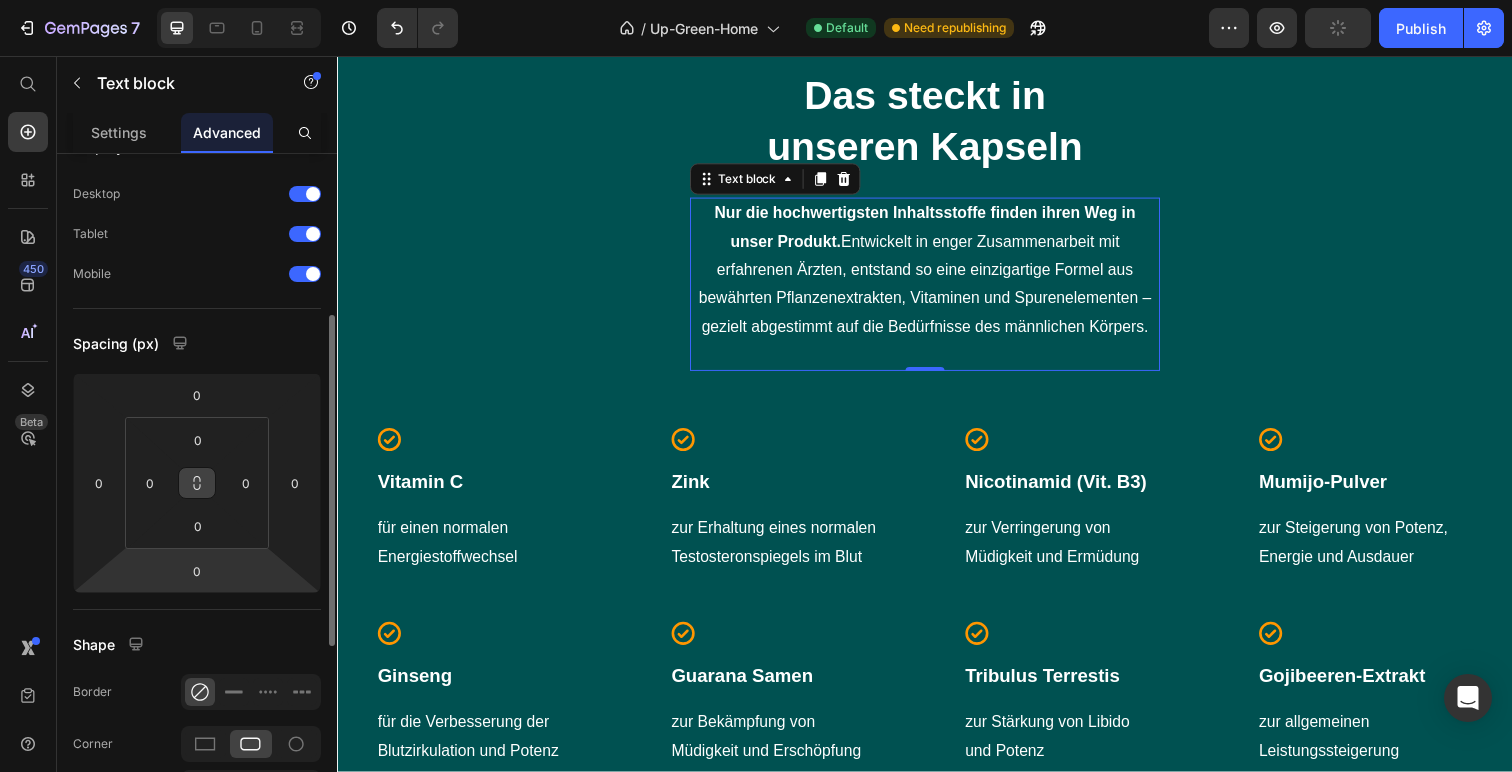 scroll, scrollTop: 0, scrollLeft: 0, axis: both 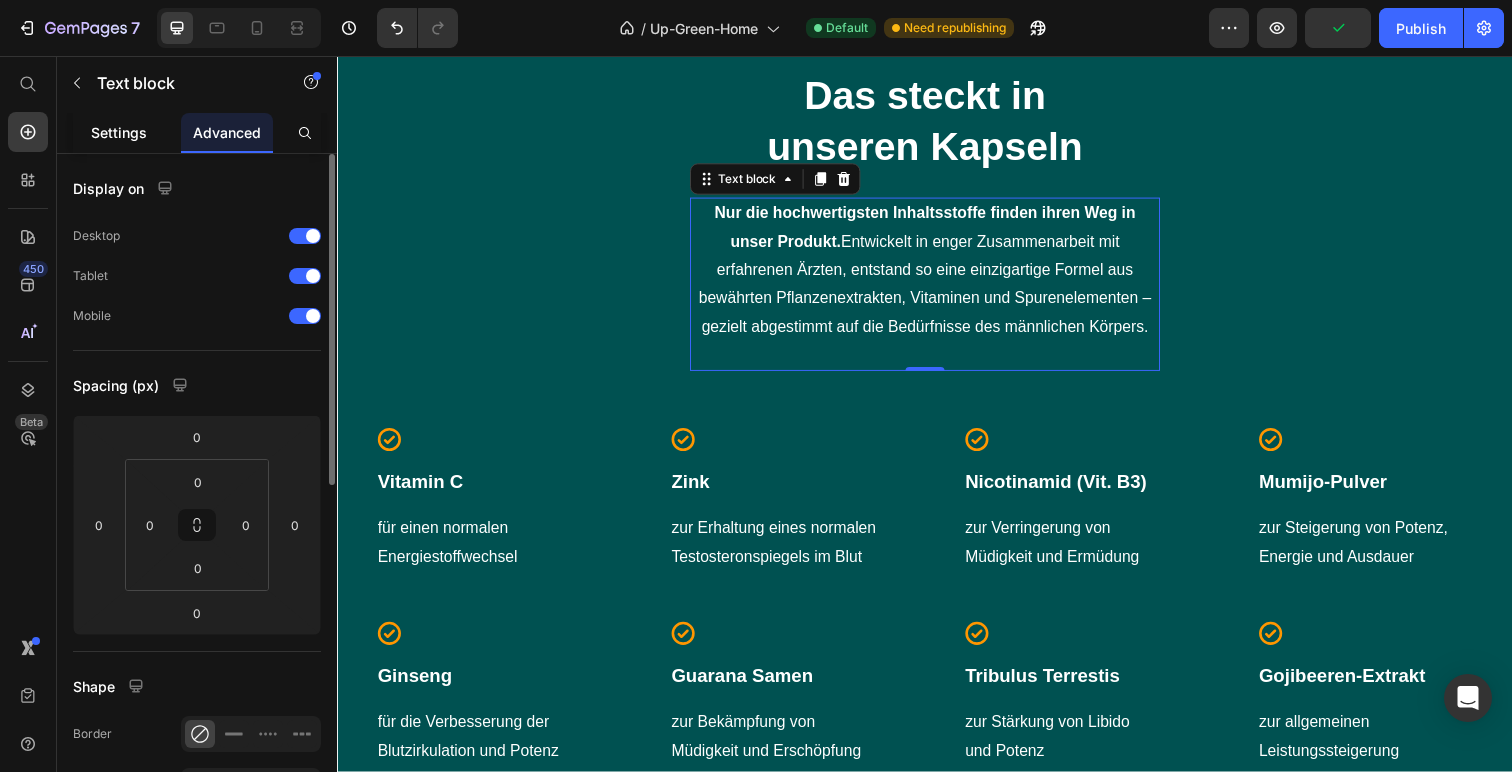 click on "Settings" at bounding box center [119, 132] 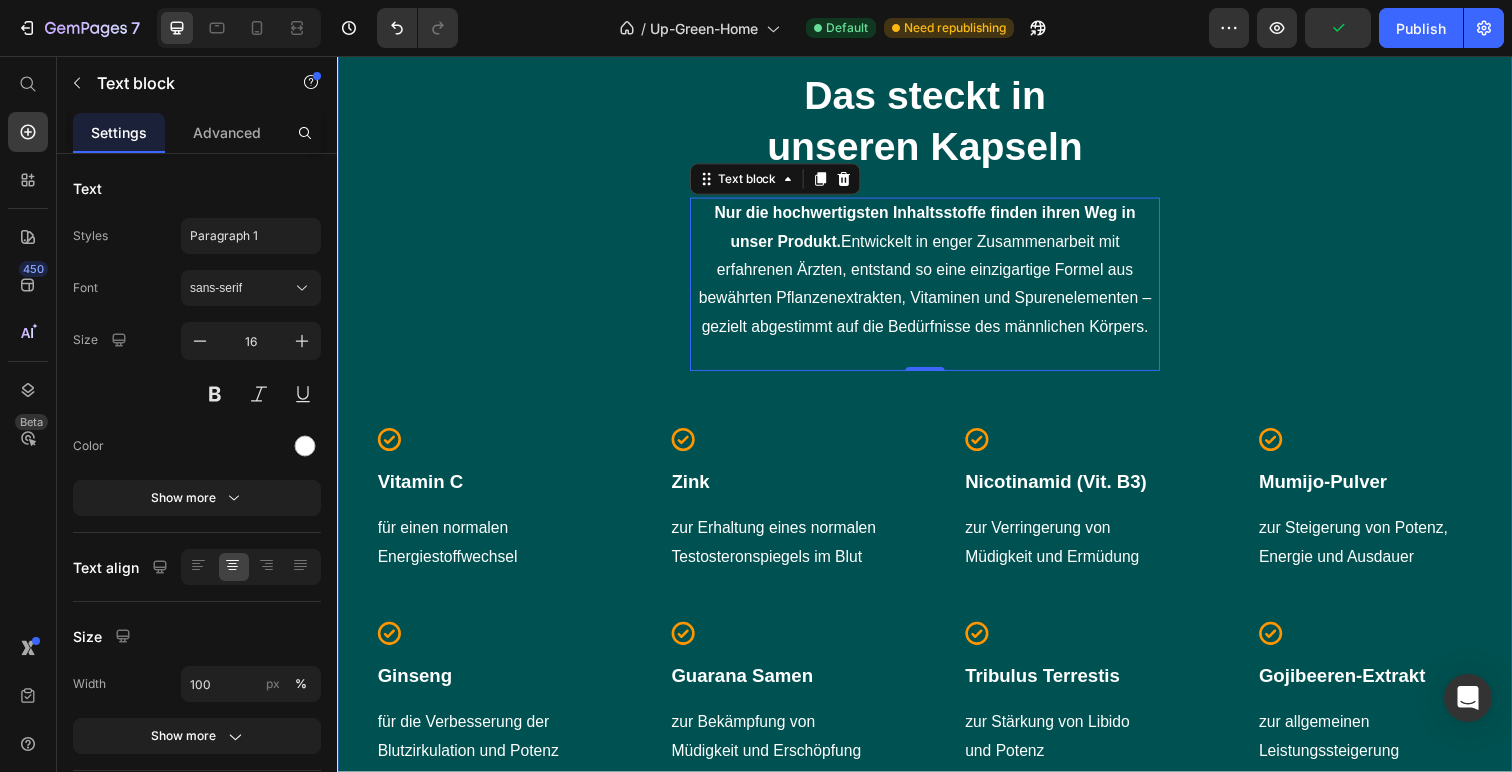 click on "Das steckt in  unseren Kapseln Heading Nur die hochwertigsten Inhaltsstoffe finden ihren Weg in unser Produkt.  Entwickelt in enger Zusammenarbeit mit erfahrenen Ärzten, entstand so eine einzigartige Formel aus bewährten Pflanzenextrakten, Vitaminen und Spurenelementen – gezielt abgestimmt auf die Bedürfnisse des männlichen Körpers. Text block   0 Row
Icon Vitamin C  Heading für einen normalen Energiestoffwechsel  Text block Row
Icon [MEDICAL_DATA] Heading für die Verbesserung der Blutzirkulation und Potenz Text block Row
Icon Zink Heading zur Erhaltung eines normalen Testosteronspiegels im Blut Text block Row
Icon Guarana Samen Heading zur Bekämpfung von Müdigkeit und Erschöpfung Text block Row
Icon Nicotinamid (Vit. B3) Heading zur Verringerung von Müdigkeit und Ermüdung Text block Row
Icon Tribulus Terrestis Heading zur Stärkung von Libido  und Potenz Text block Row
Icon Mumijo-Pulver" at bounding box center [937, 499] 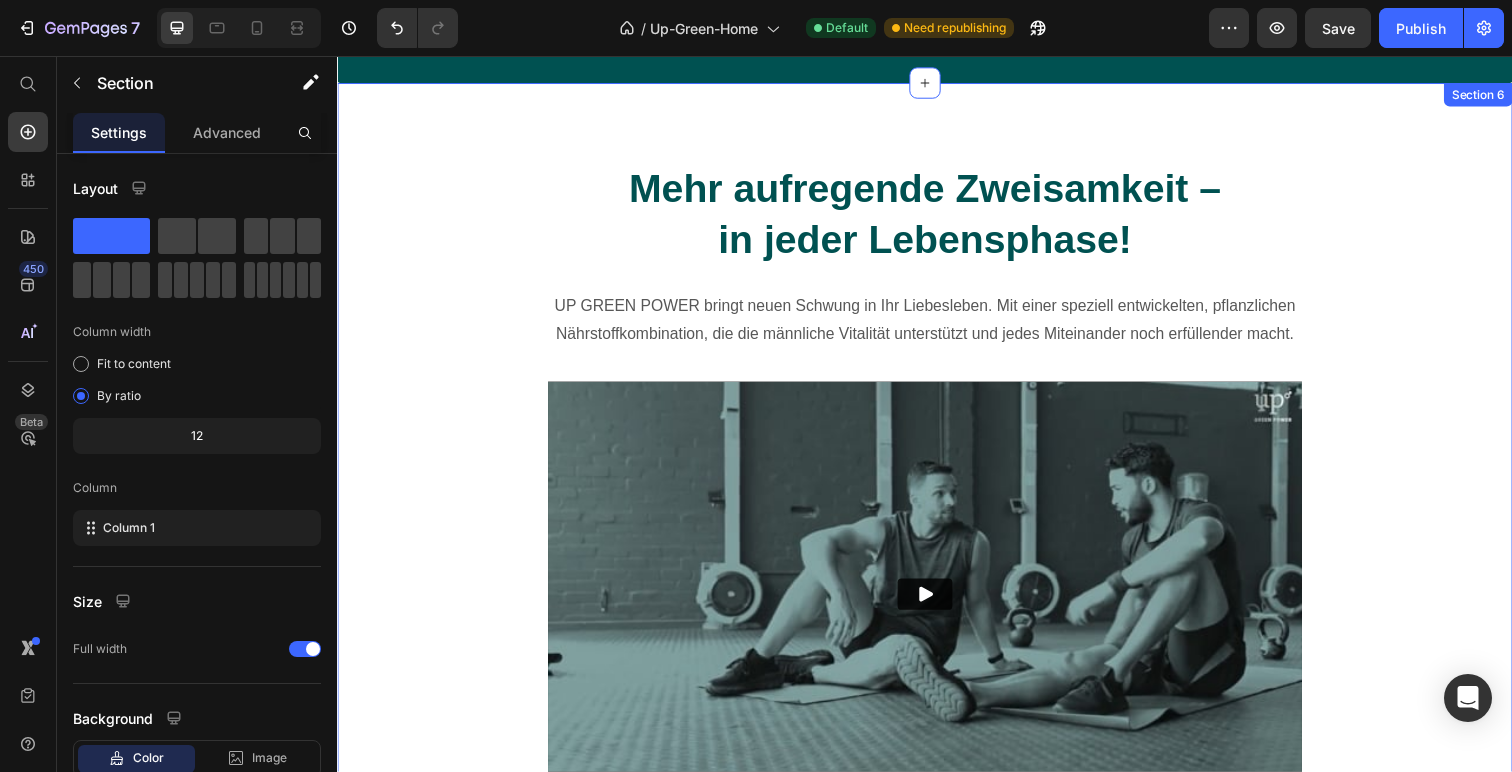 scroll, scrollTop: 3505, scrollLeft: 0, axis: vertical 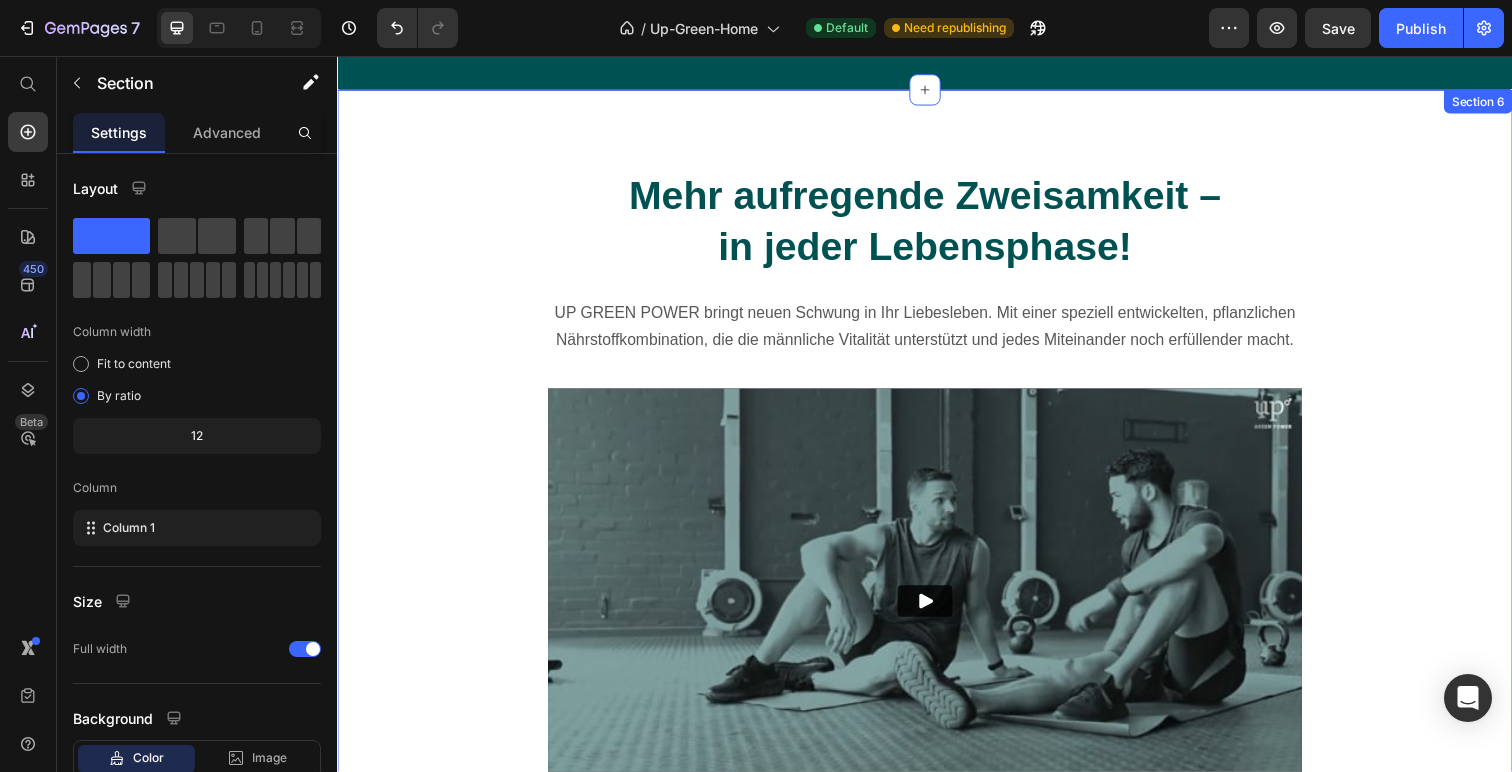click on "UP GREEN POWER bringt neuen Schwung in Ihr Liebesleben. Mit einer speziell entwickelten, pflanzlichen Nährstoffkombination, die die männliche Vitalität unterstützt und jedes Miteinander noch erfüllender macht." at bounding box center (937, 334) 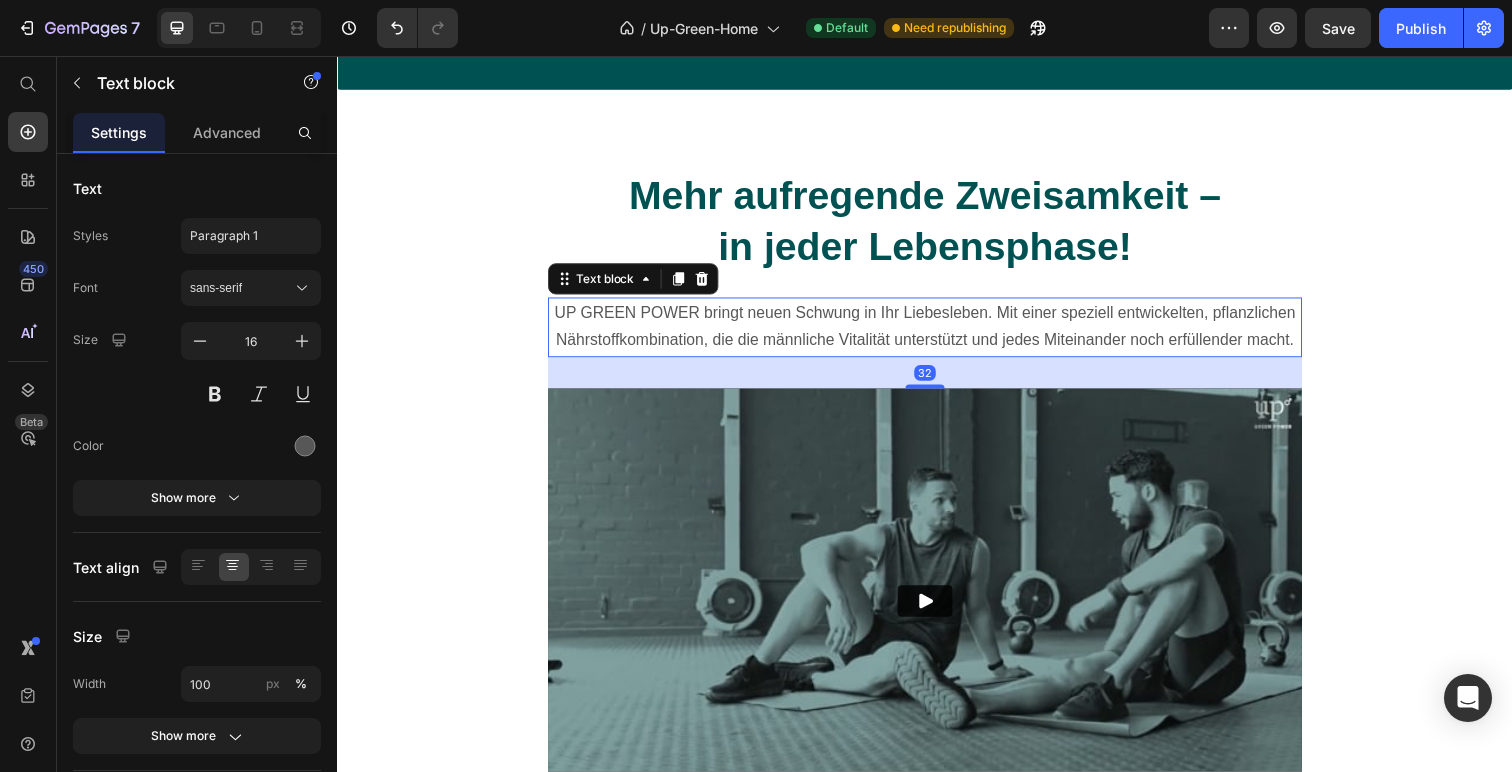 click on "UP GREEN POWER bringt neuen Schwung in Ihr Liebesleben. Mit einer speziell entwickelten, pflanzlichen Nährstoffkombination, die die männliche Vitalität unterstützt und jedes Miteinander noch erfüllender macht." at bounding box center [937, 334] 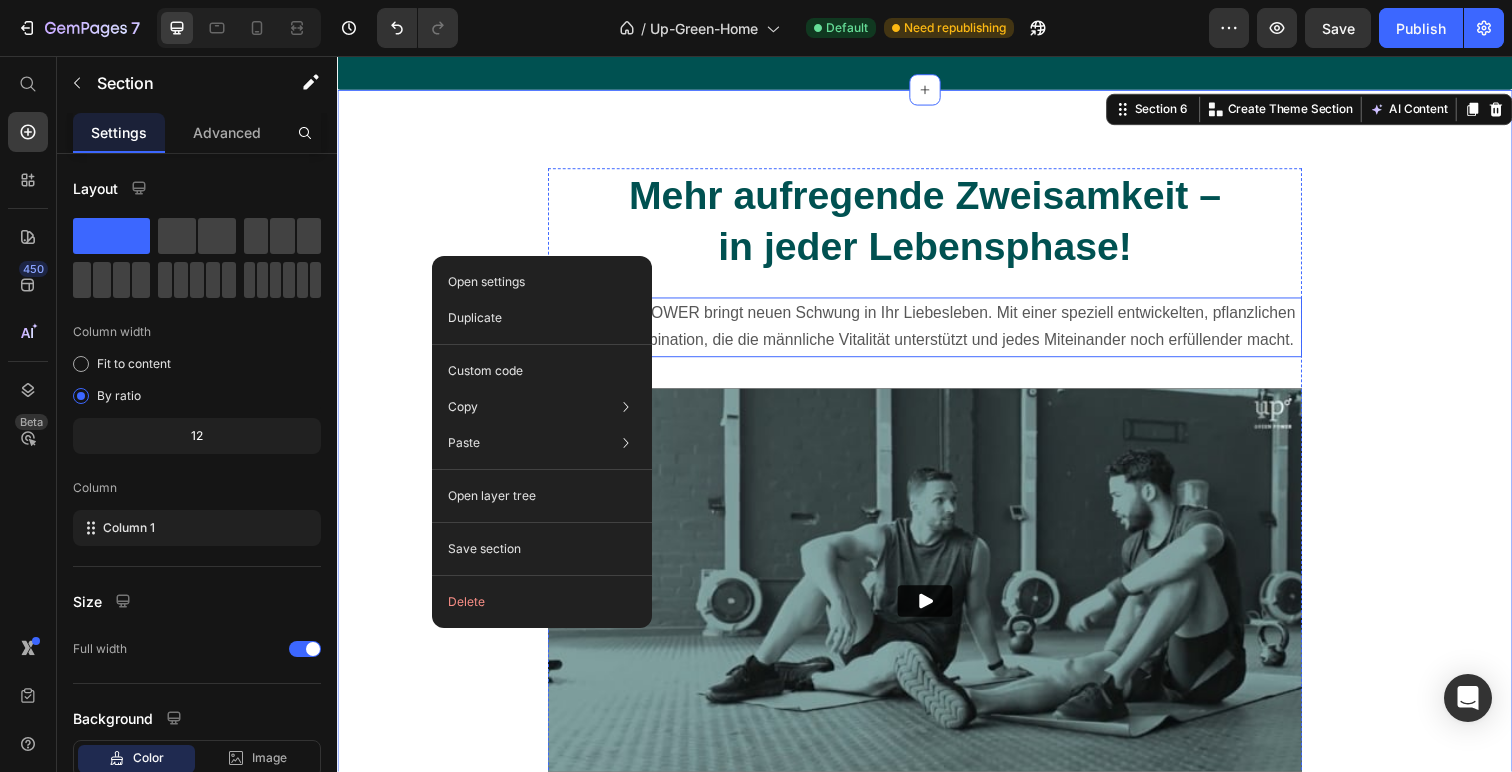 click on "UP GREEN POWER bringt neuen Schwung in Ihr Liebesleben. Mit einer speziell entwickelten, pflanzlichen Nährstoffkombination, die die männliche Vitalität unterstützt und jedes Miteinander noch erfüllender macht." at bounding box center [937, 334] 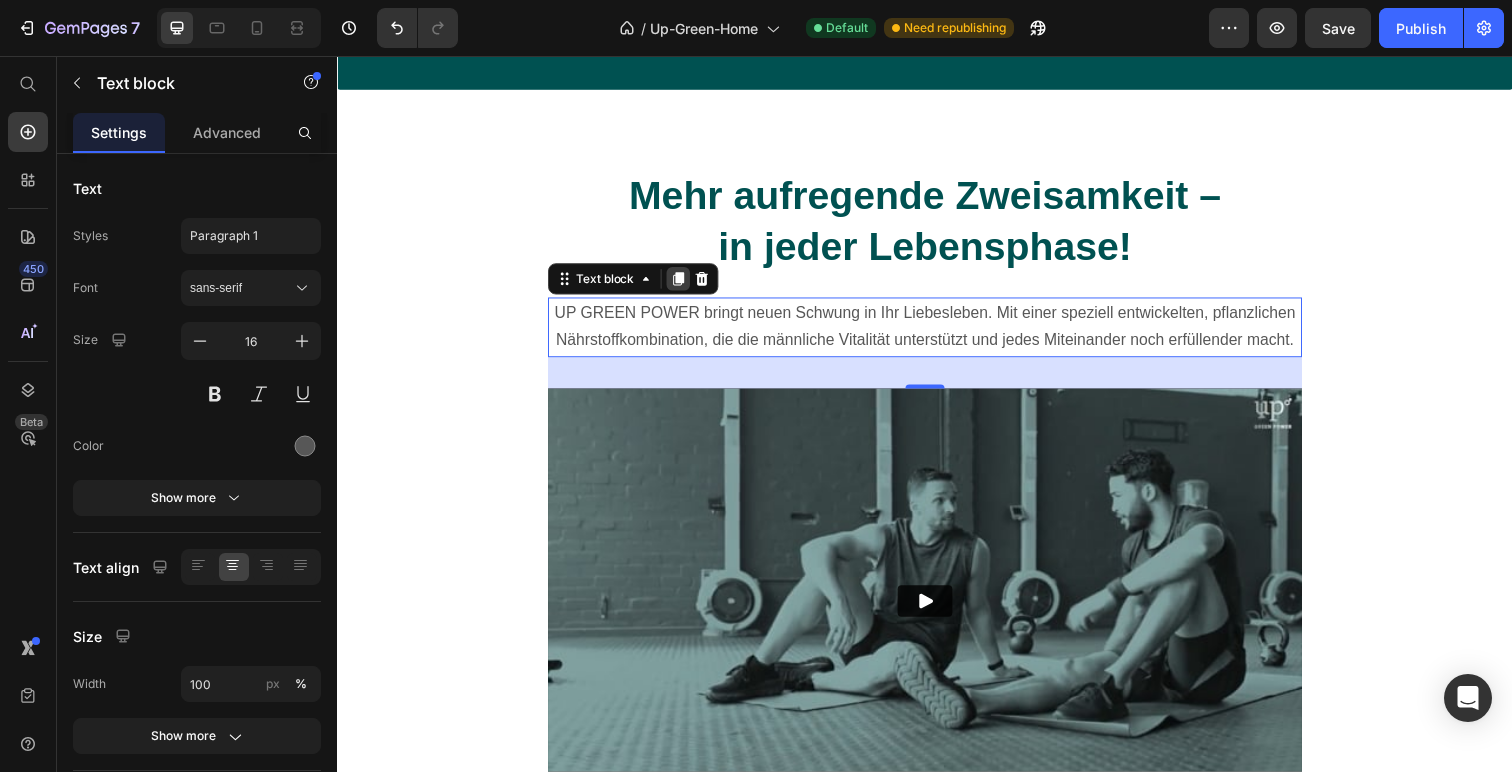 click 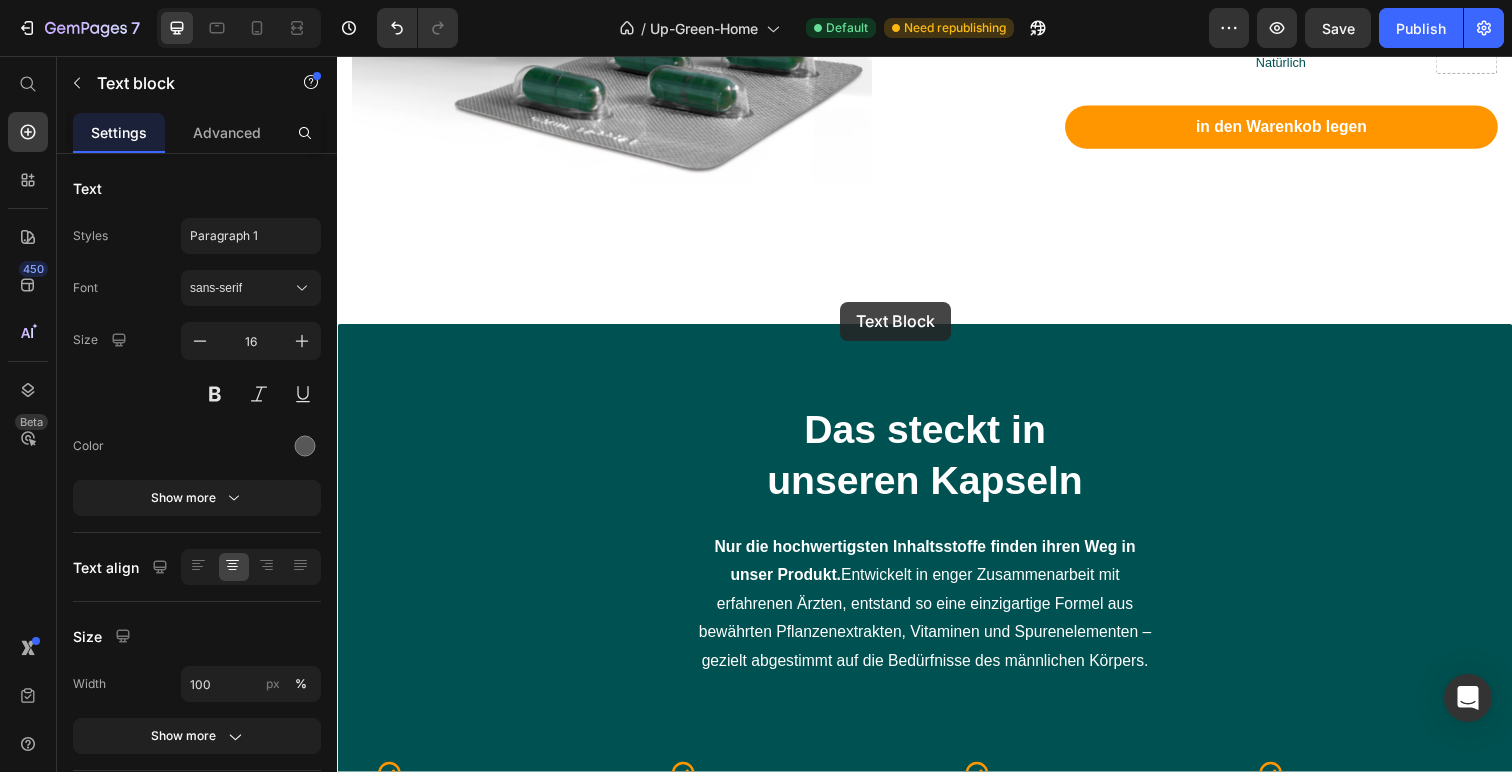 scroll, scrollTop: 2224, scrollLeft: 0, axis: vertical 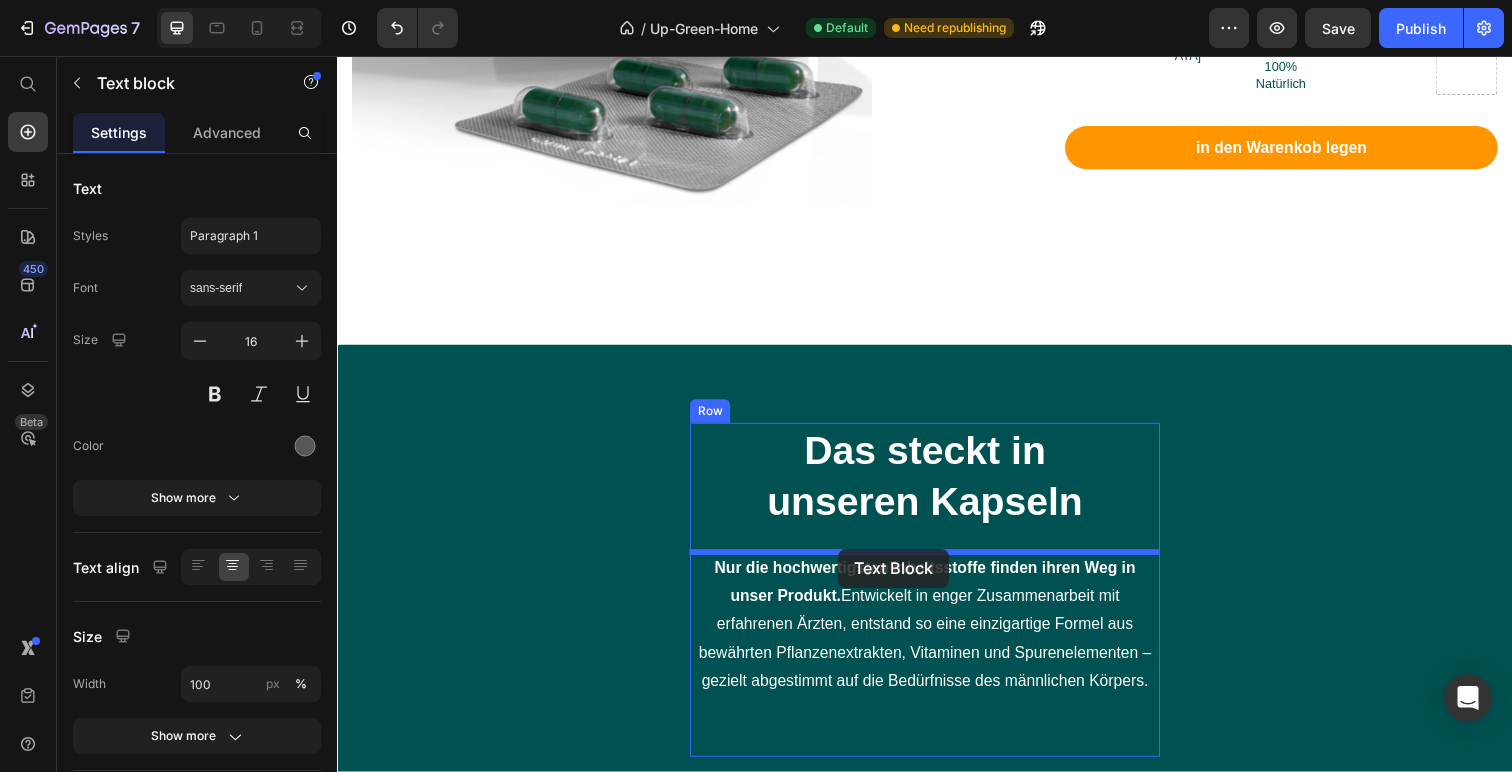 drag, startPoint x: 815, startPoint y: 347, endPoint x: 849, endPoint y: 563, distance: 218.65955 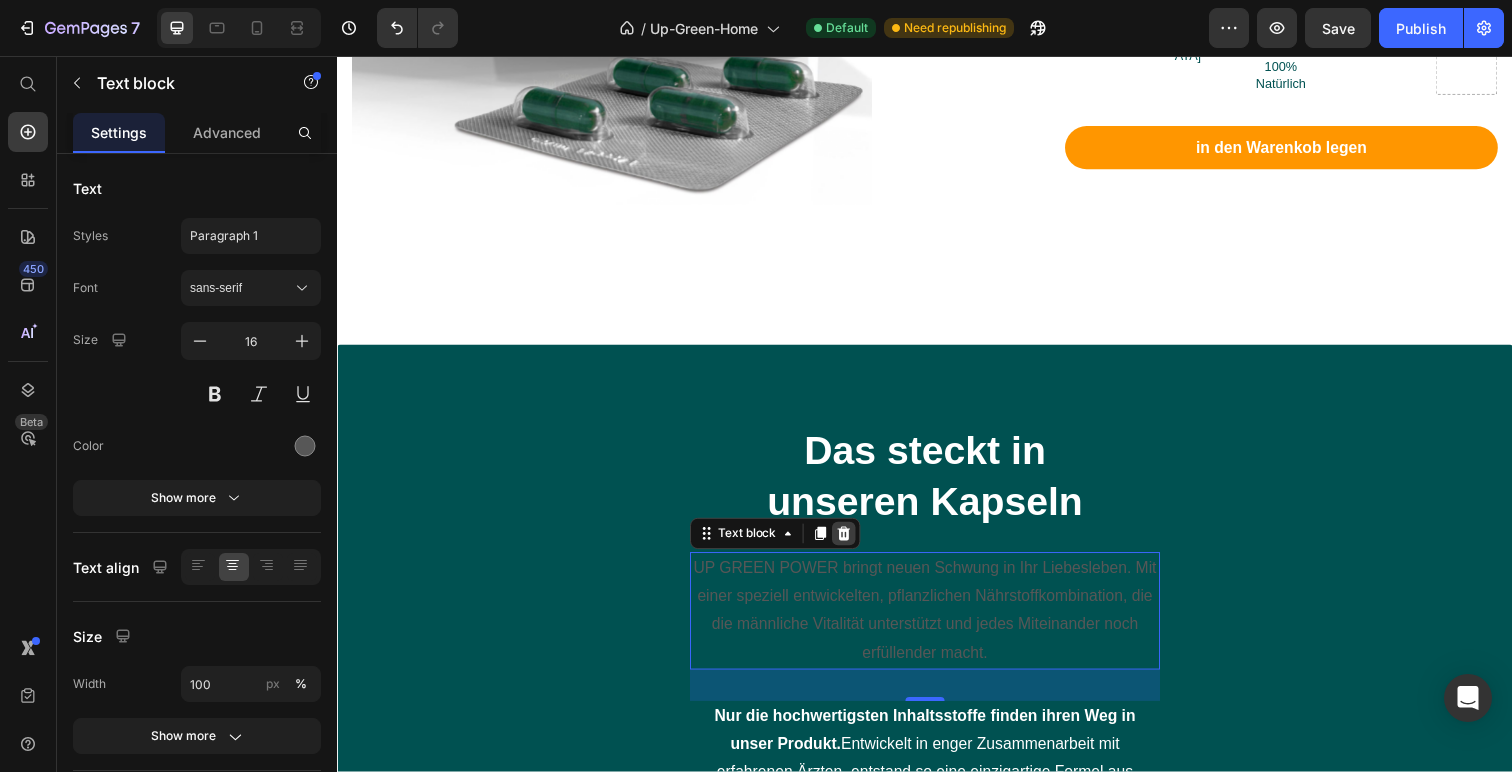 click 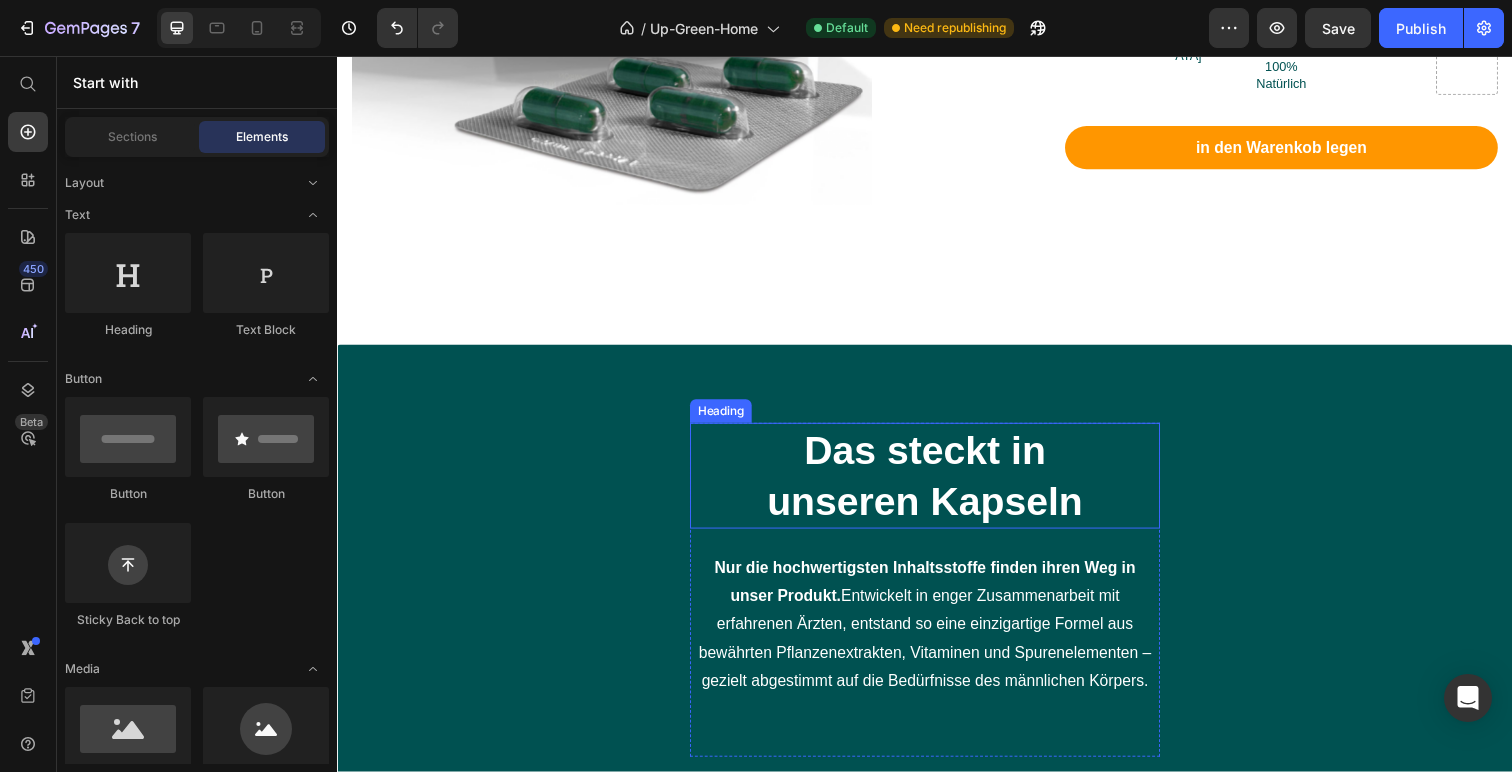 click on "Das steckt in  unseren Kapseln" at bounding box center (937, 485) 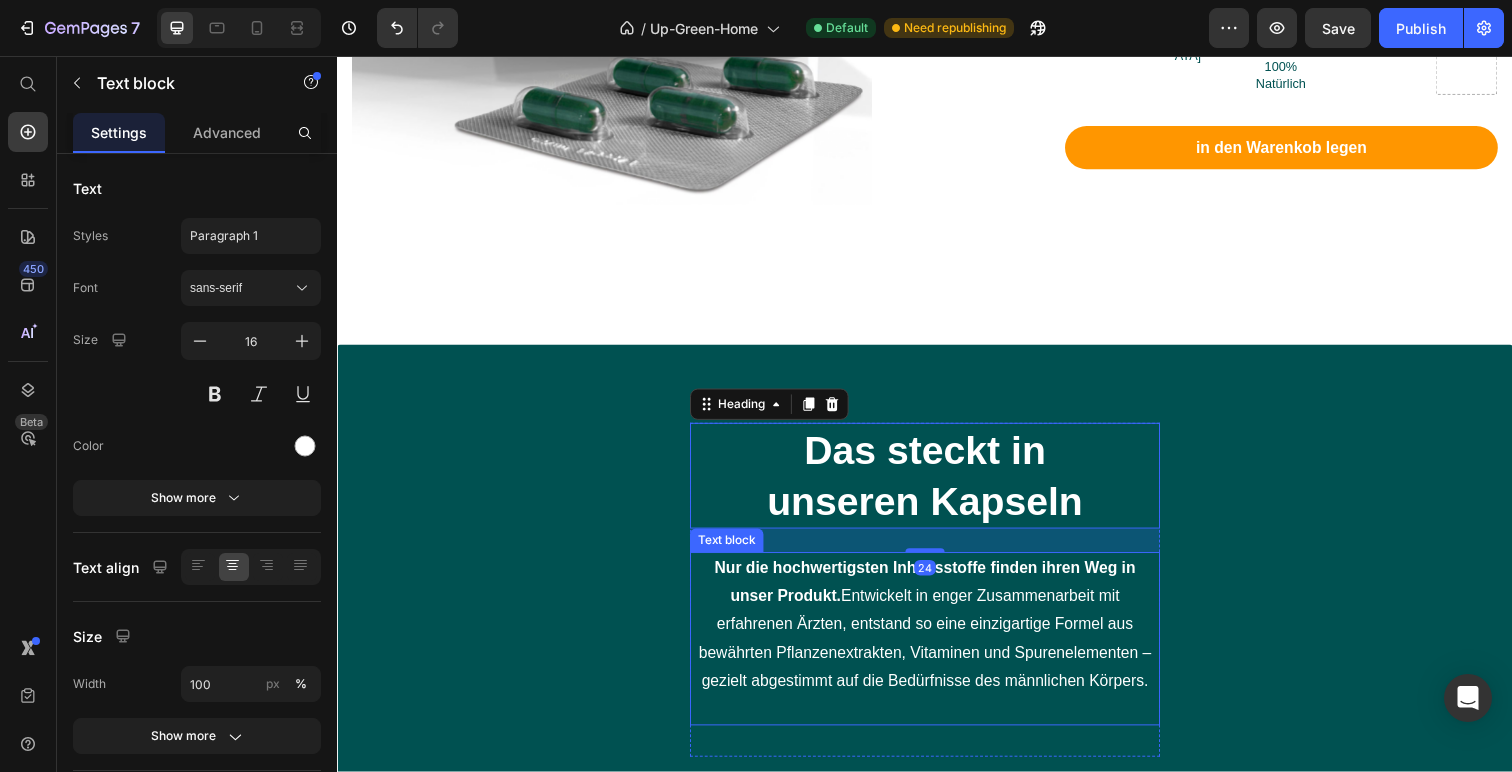 click on "Nur die hochwertigsten Inhaltsstoffe finden ihren Weg in unser Produkt.  Entwickelt in enger Zusammenarbeit mit erfahrenen Ärzten, entstand so eine einzigartige Formel aus bewährten Pflanzenextrakten, Vitaminen und Spurenelementen – gezielt abgestimmt auf die Bedürfnisse des männlichen Körpers." at bounding box center [937, 637] 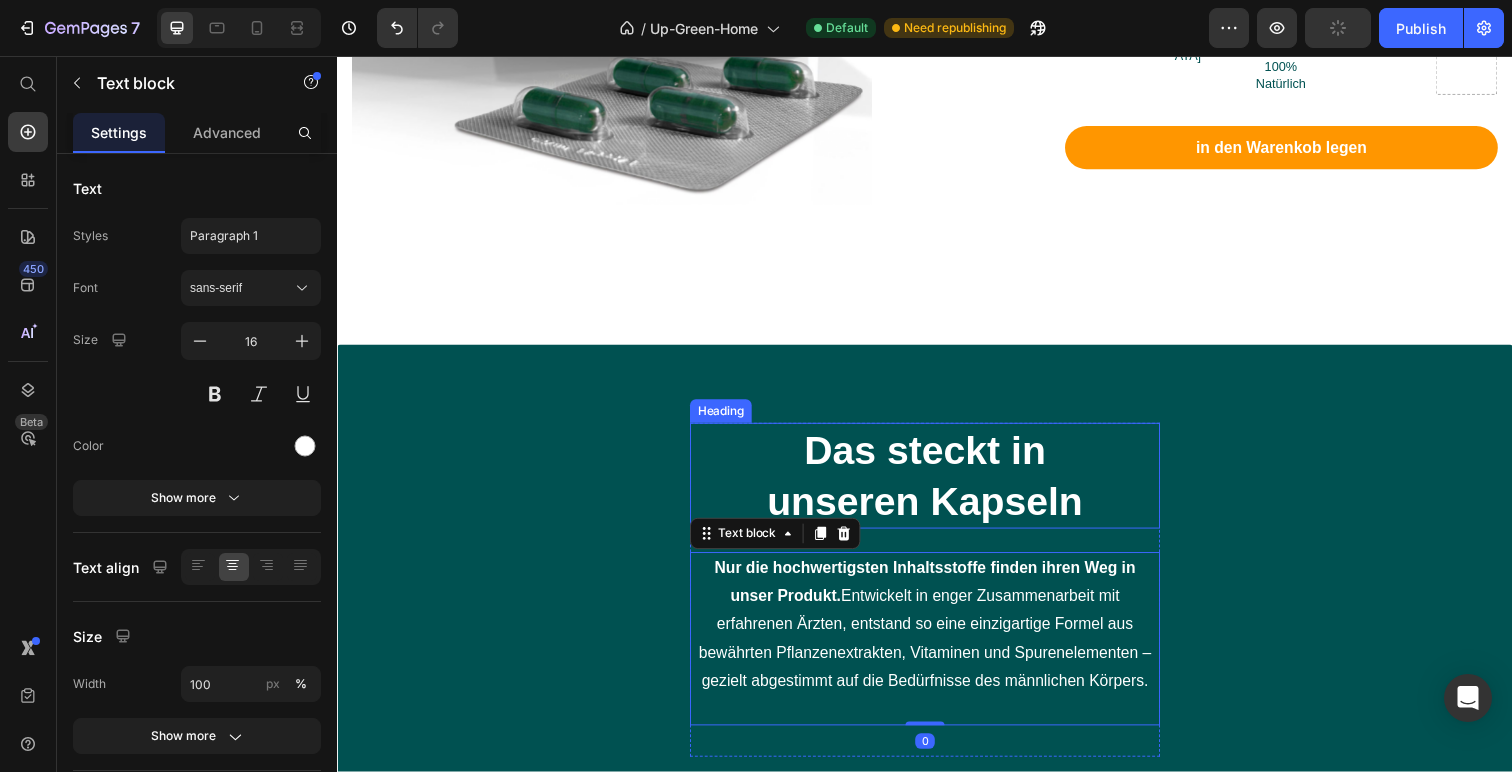 click on "Das steckt in  unseren Kapseln" at bounding box center [937, 485] 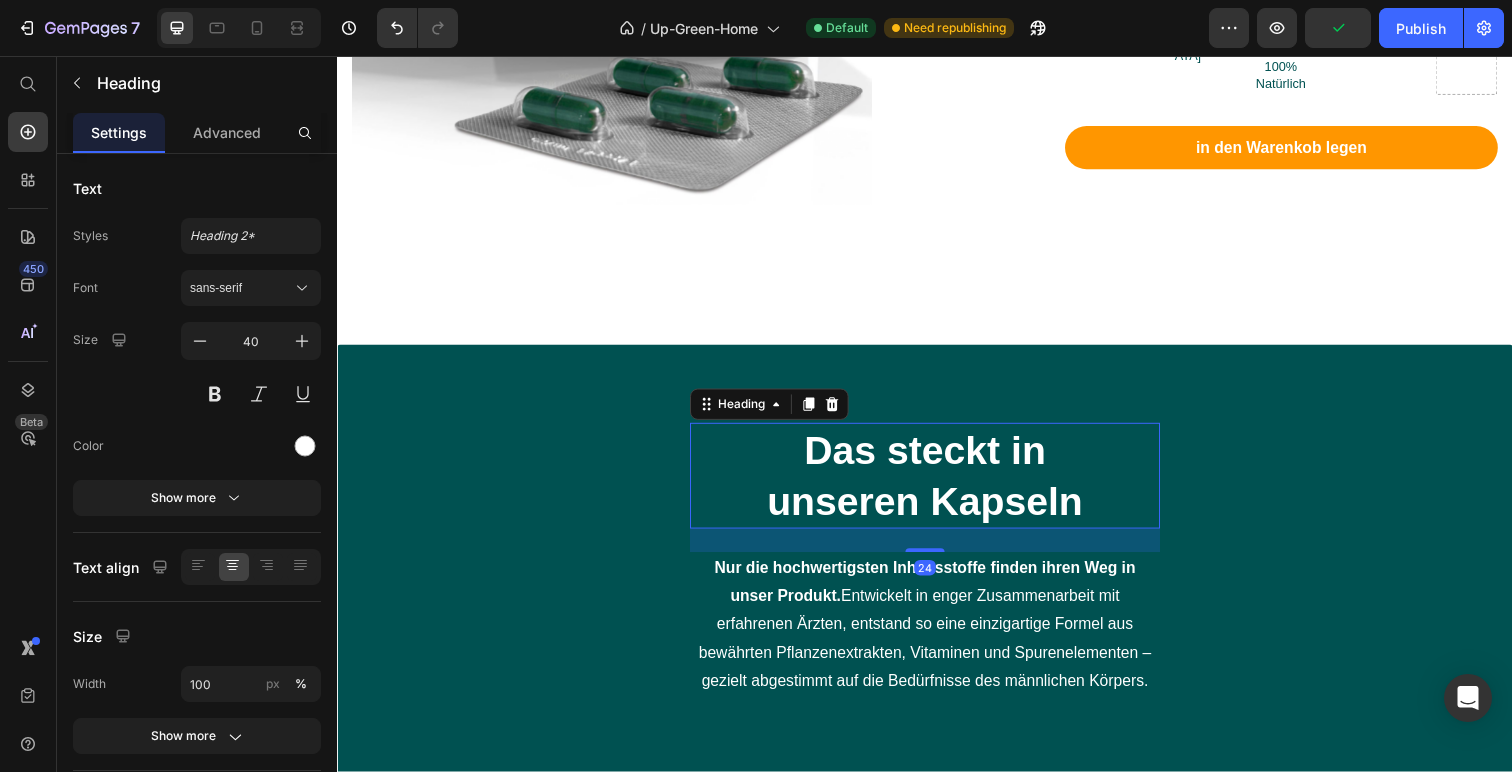click on "Das steckt in  unseren Kapseln" at bounding box center (937, 485) 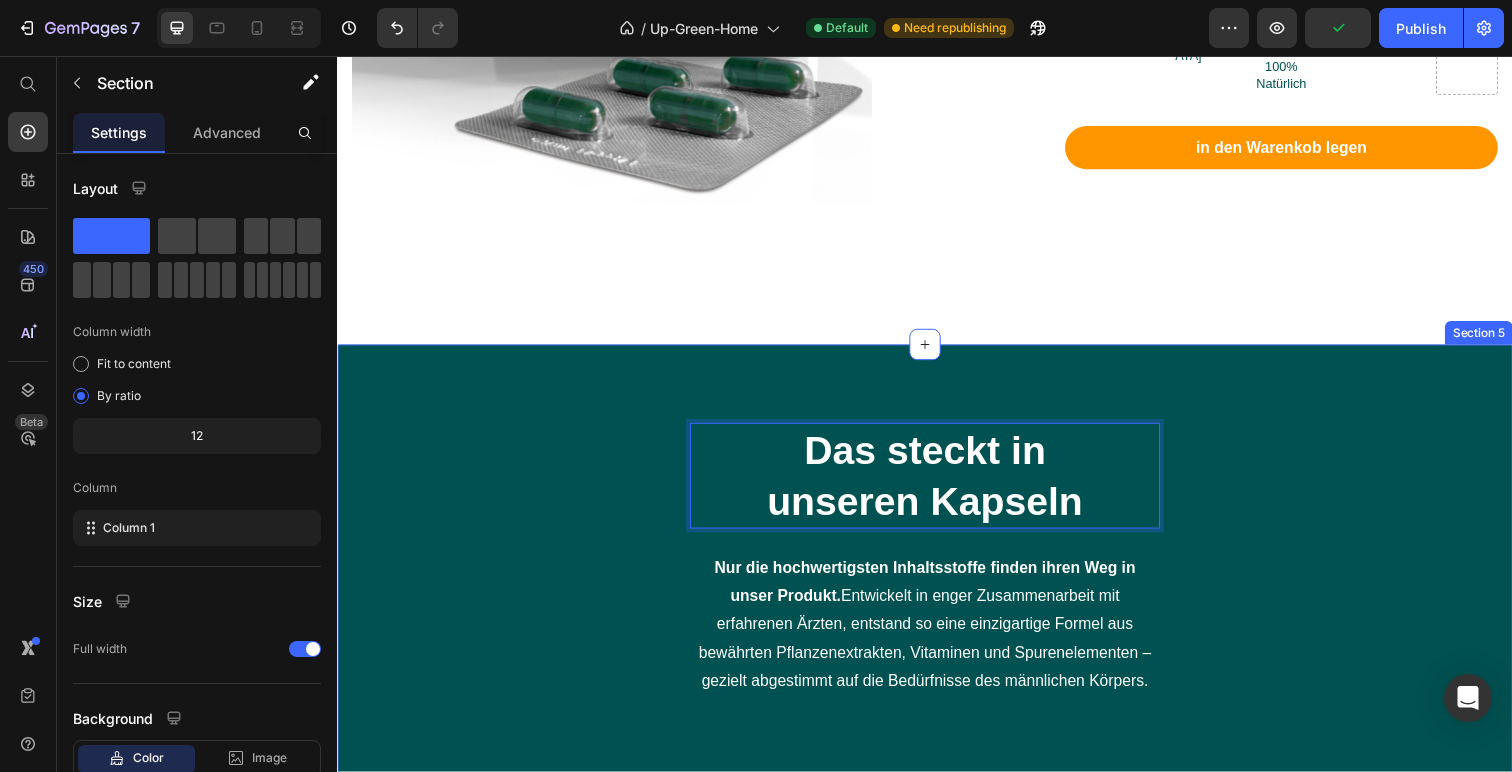 click on "Das steckt in  unseren Kapseln Heading   24 Nur die hochwertigsten Inhaltsstoffe finden ihren Weg in unser Produkt.  Entwickelt in enger Zusammenarbeit mit erfahrenen Ärzten, entstand so eine einzigartige Formel aus bewährten Pflanzenextrakten, Vitaminen und Spurenelementen – gezielt abgestimmt auf die Bedürfnisse des männlichen Körpers.   Text block Row
Icon Vitamin C  Heading für einen normalen Energiestoffwechsel  Text block Row
Icon [MEDICAL_DATA] Heading für die Verbesserung der Blutzirkulation und Potenz Text block Row
Icon Zink Heading zur Erhaltung eines normalen Testosteronspiegels im Blut Text block Row
Icon Guarana Samen Heading zur Bekämpfung von Müdigkeit und Erschöpfung Text block Row
Icon Nicotinamid (Vit. B3) Heading zur Verringerung von Müdigkeit und Ermüdung Text block Row
Icon Tribulus Terrestis Heading zur Stärkung von Libido  und Potenz Text block Row
Icon Heading" at bounding box center (937, 861) 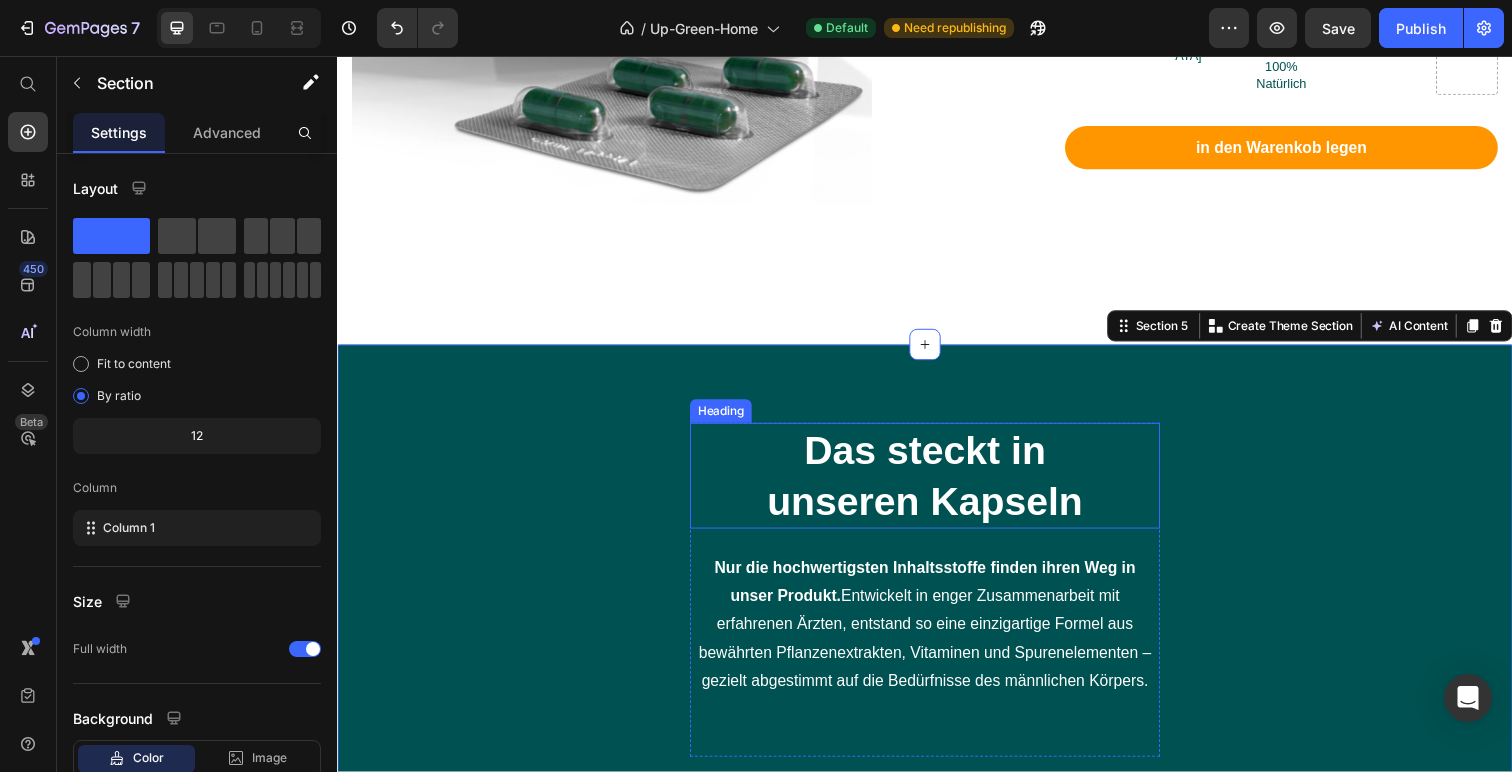 click on "Das steckt in  unseren Kapseln" at bounding box center (937, 485) 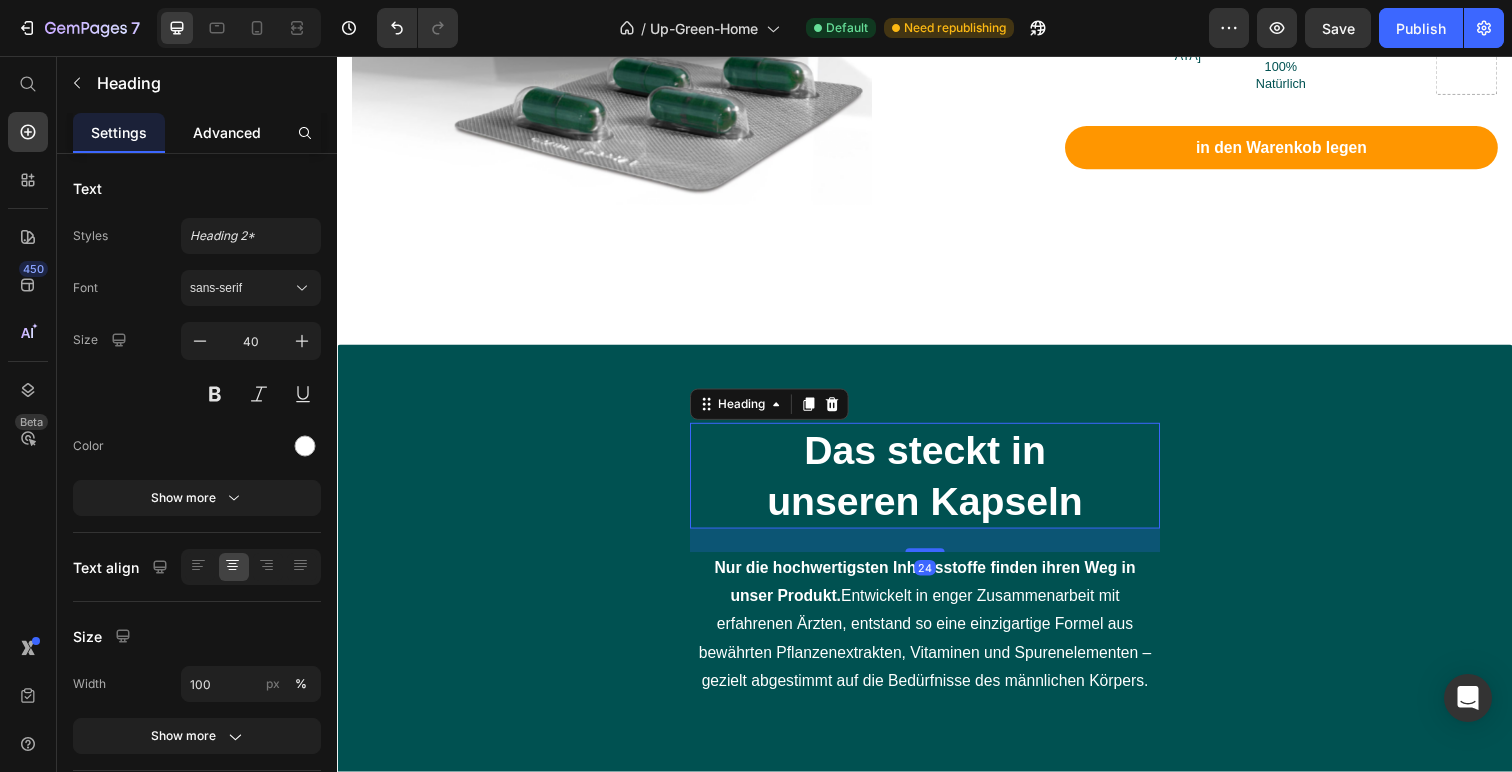 click on "Advanced" at bounding box center (227, 132) 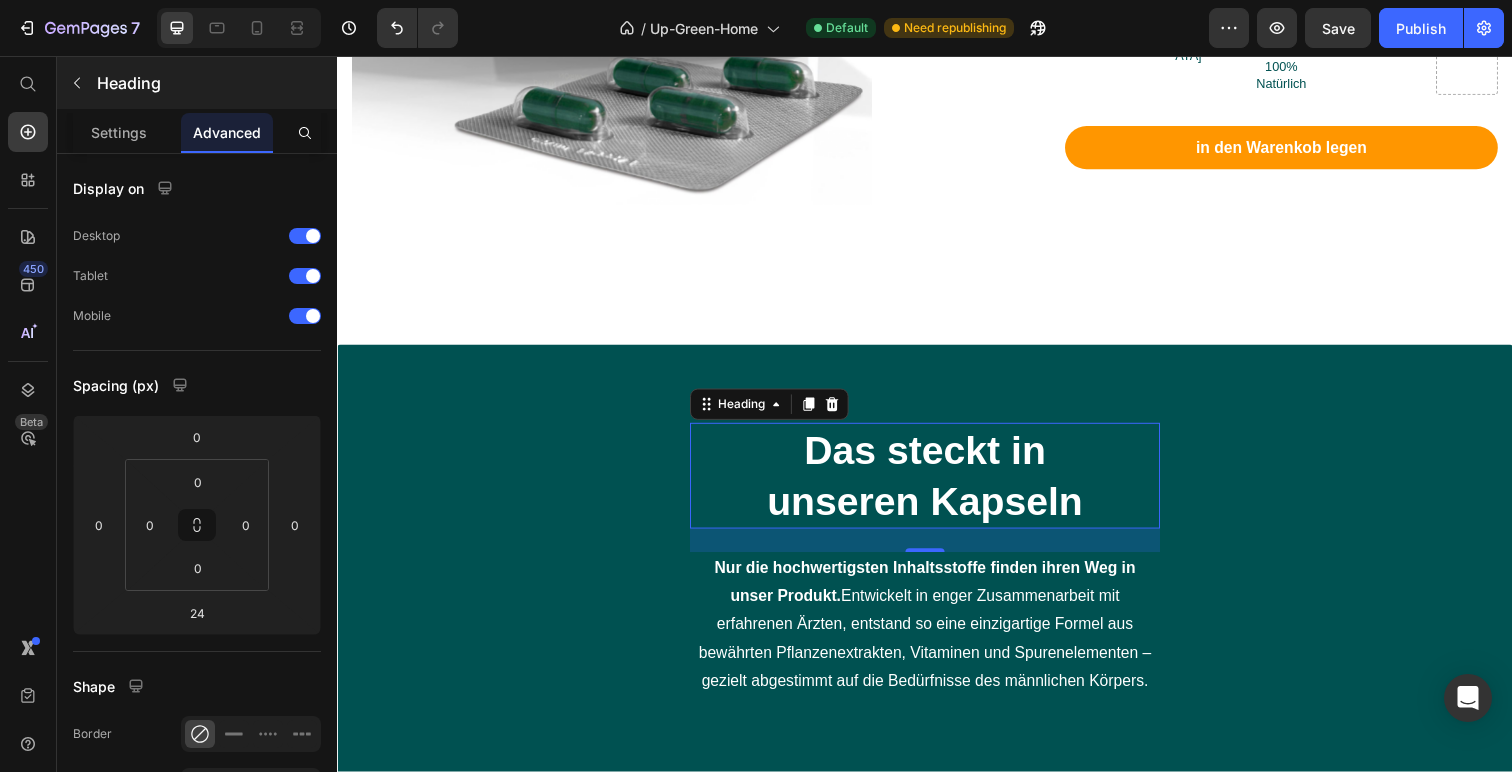 click at bounding box center (77, 83) 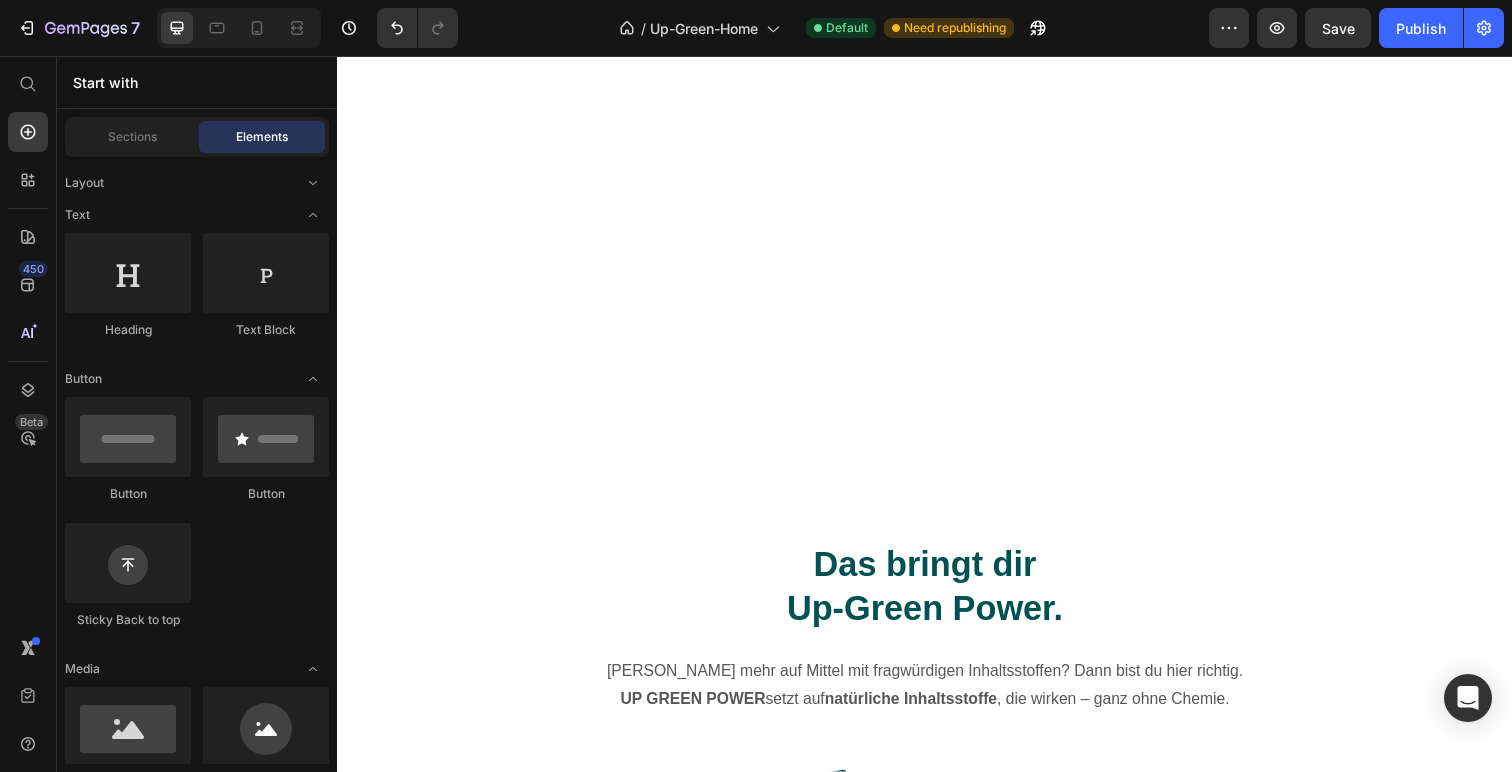 scroll, scrollTop: 0, scrollLeft: 0, axis: both 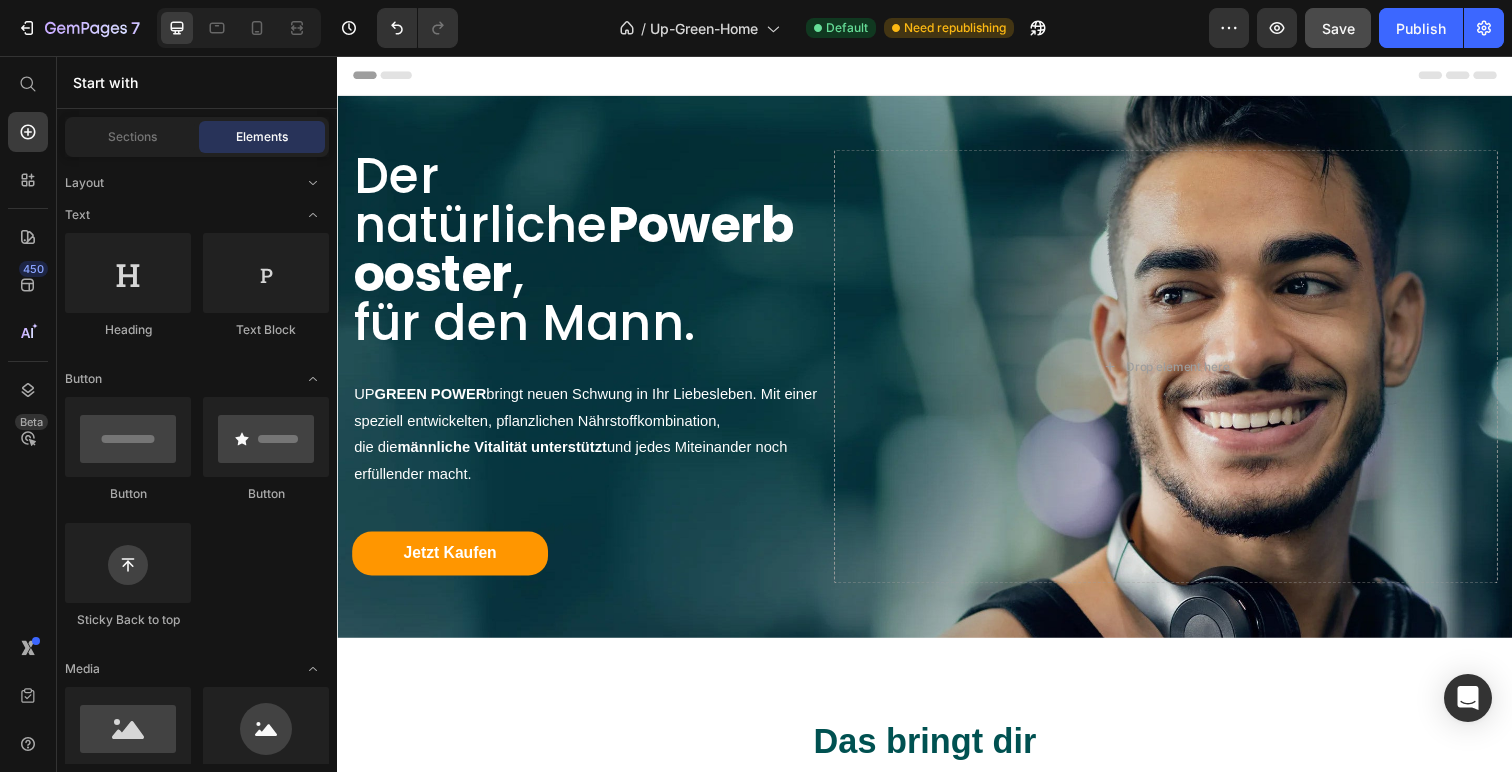 click on "Save" 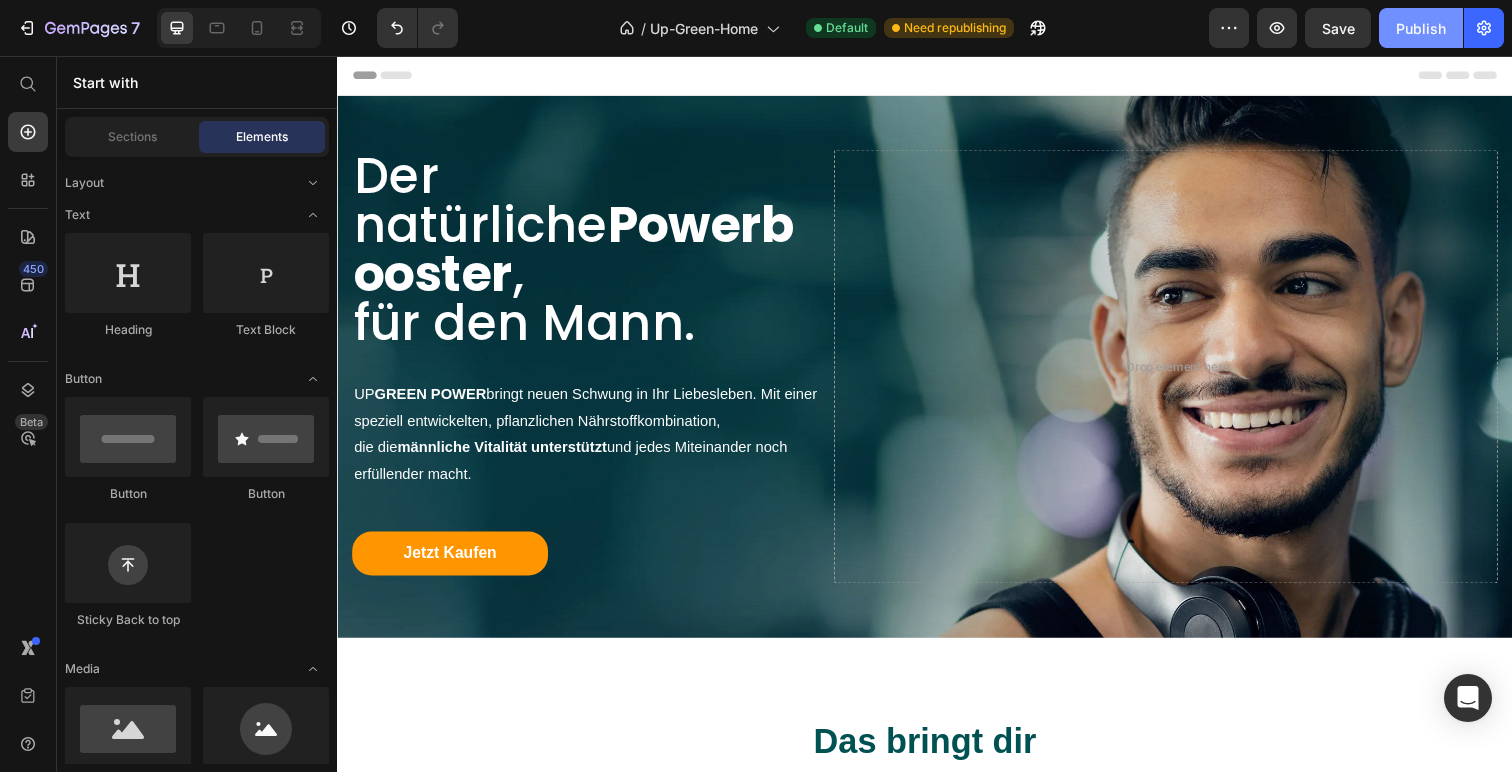 click on "7  Version history  /  Up-Green-Home Default Need republishing Preview  Save   Publish" 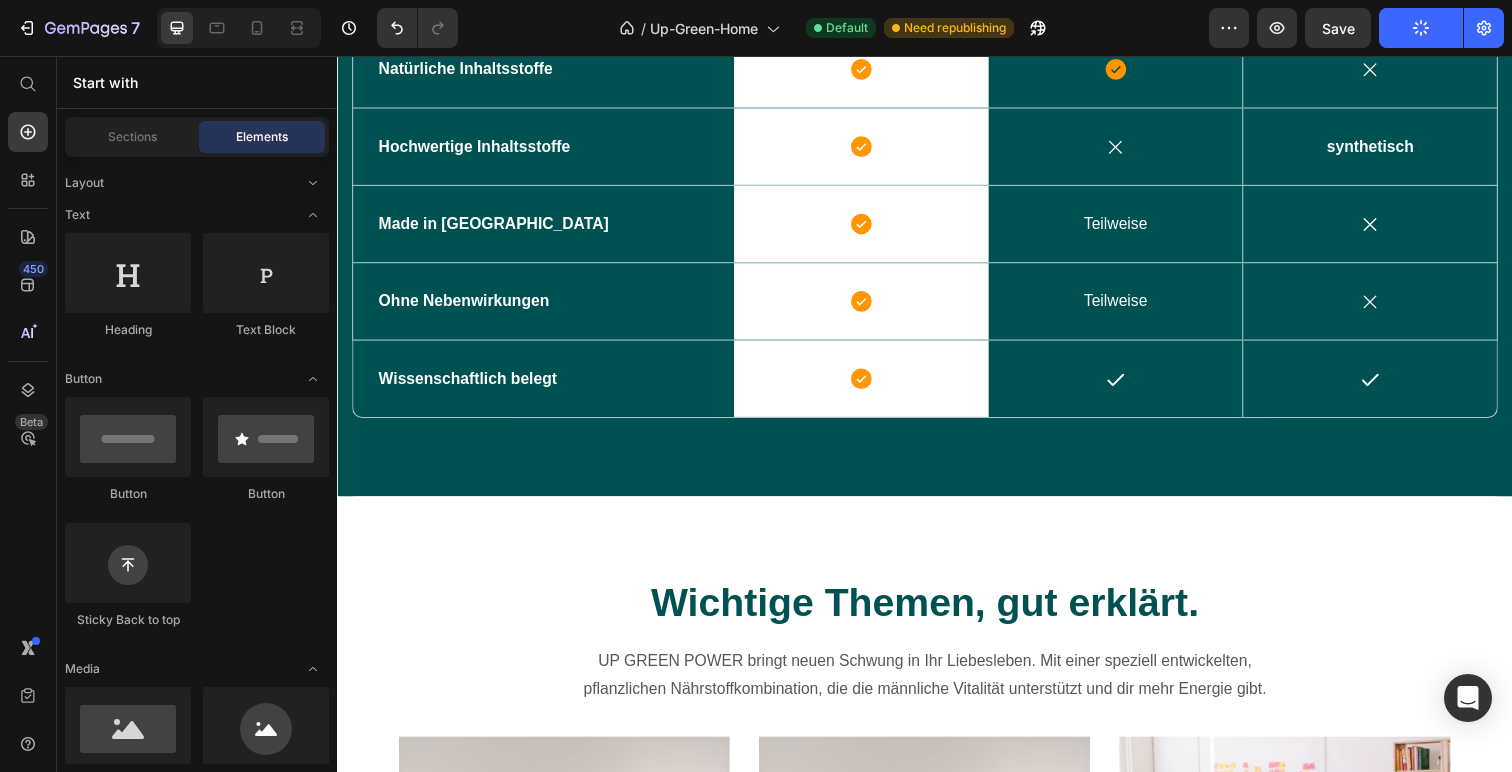 scroll, scrollTop: 4699, scrollLeft: 0, axis: vertical 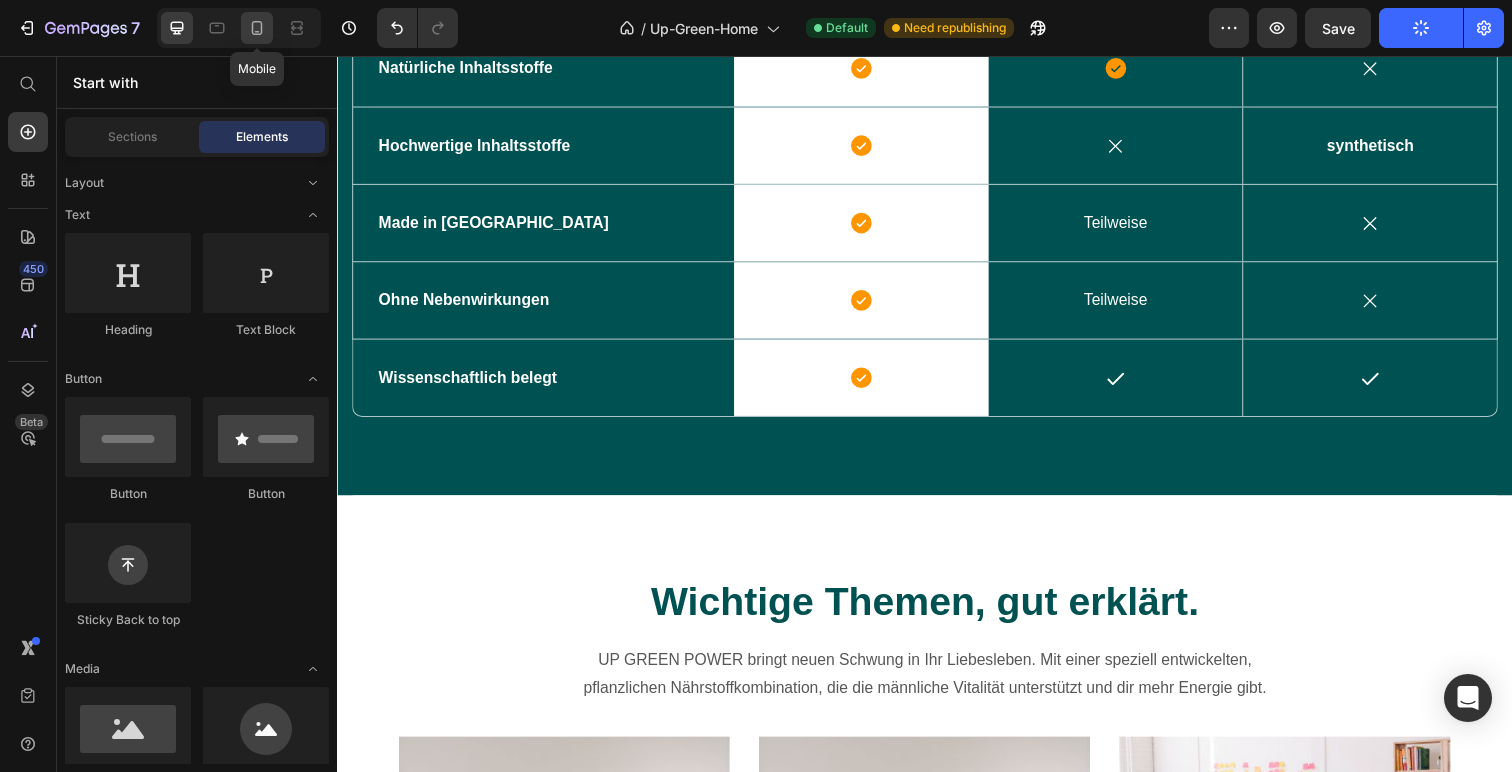 click 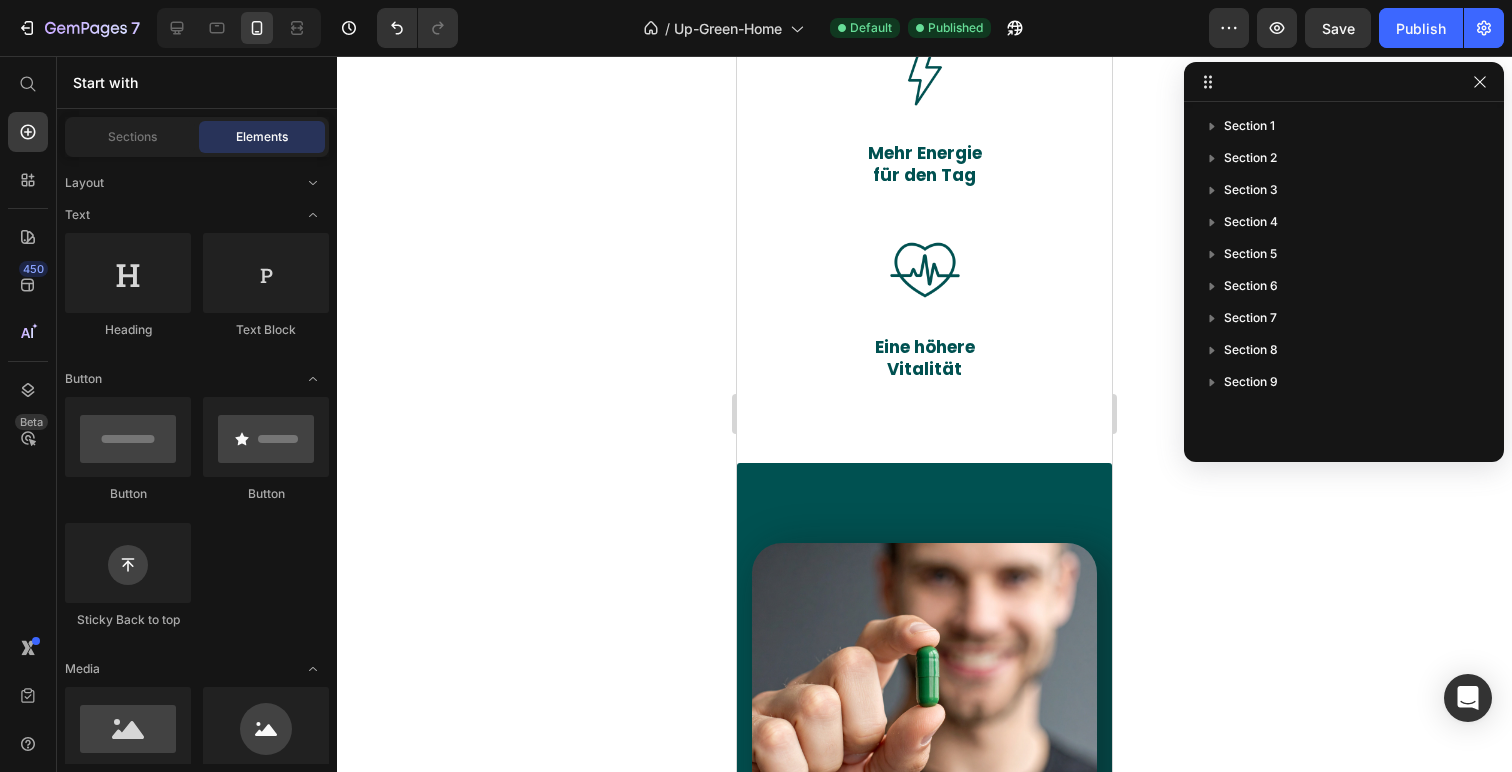 scroll, scrollTop: 0, scrollLeft: 0, axis: both 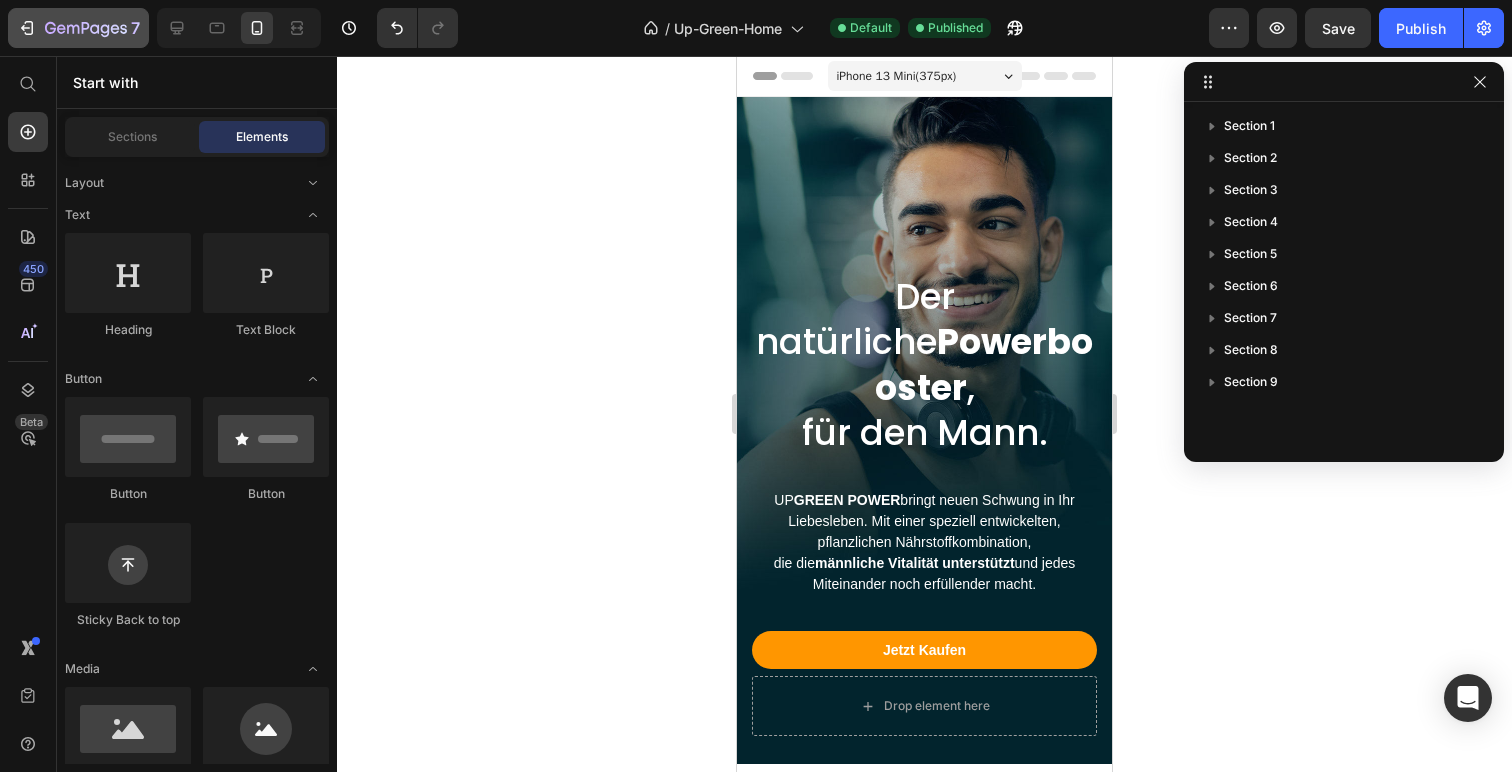 click 